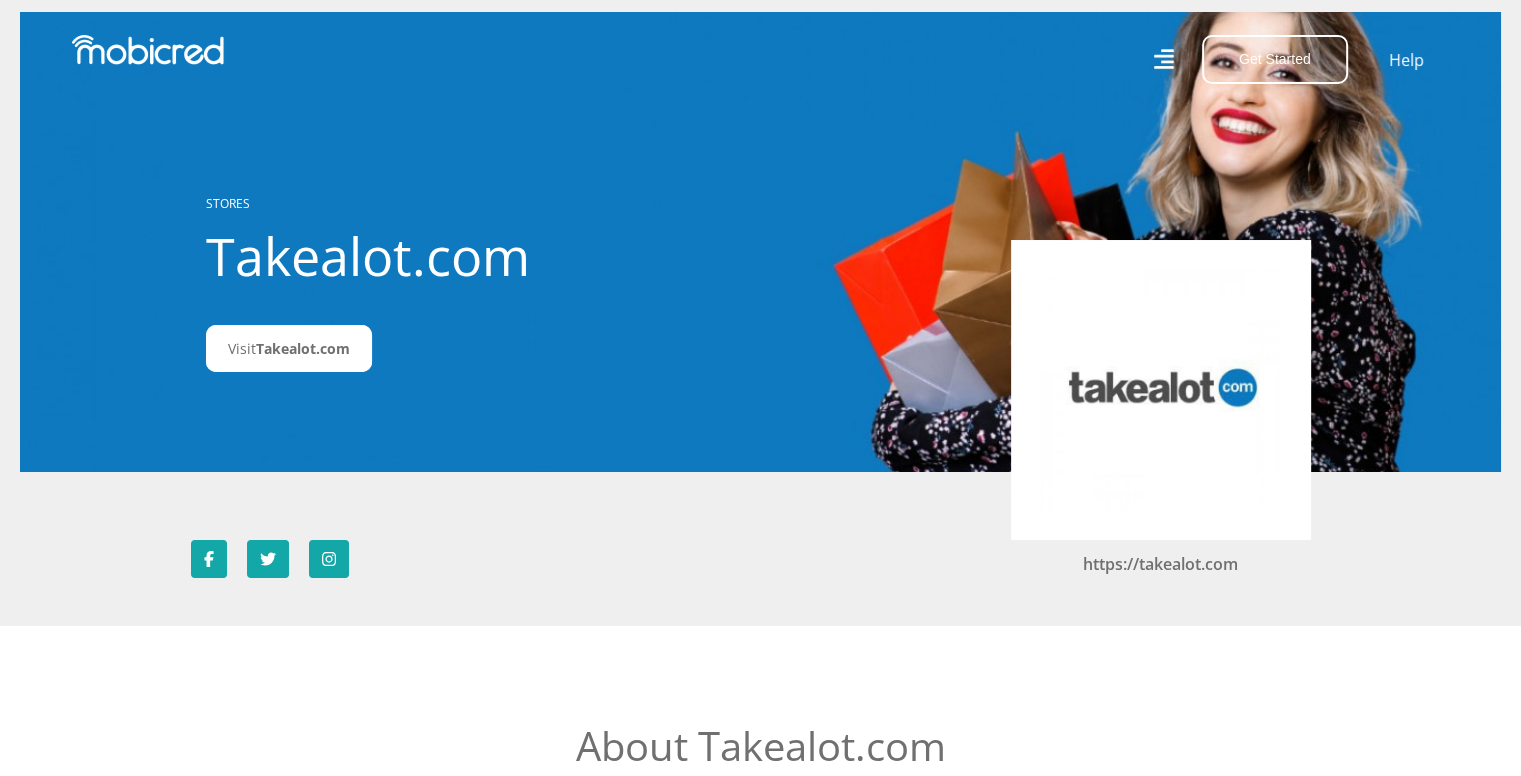scroll, scrollTop: 0, scrollLeft: 0, axis: both 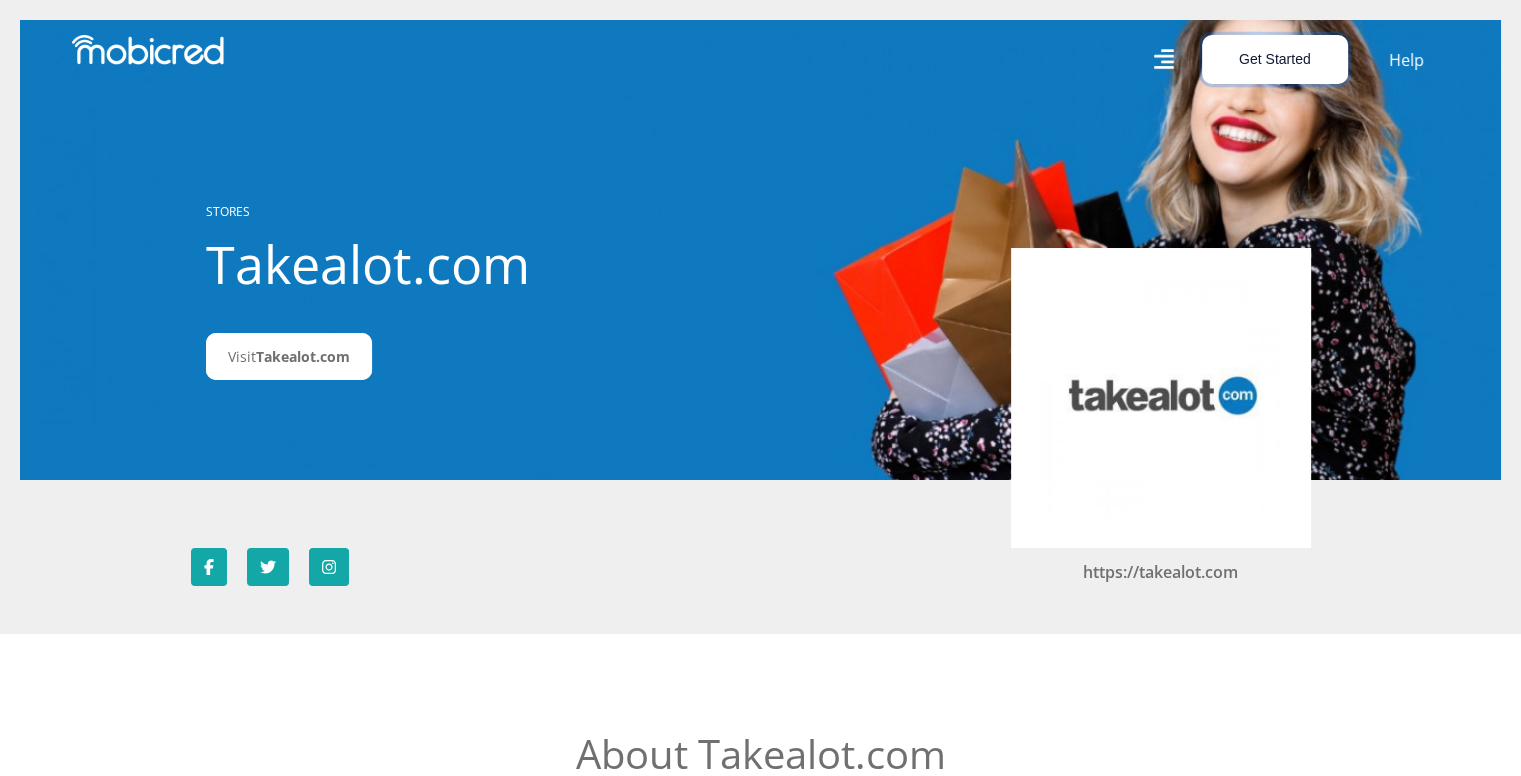 click on "Get Started" at bounding box center [1275, 59] 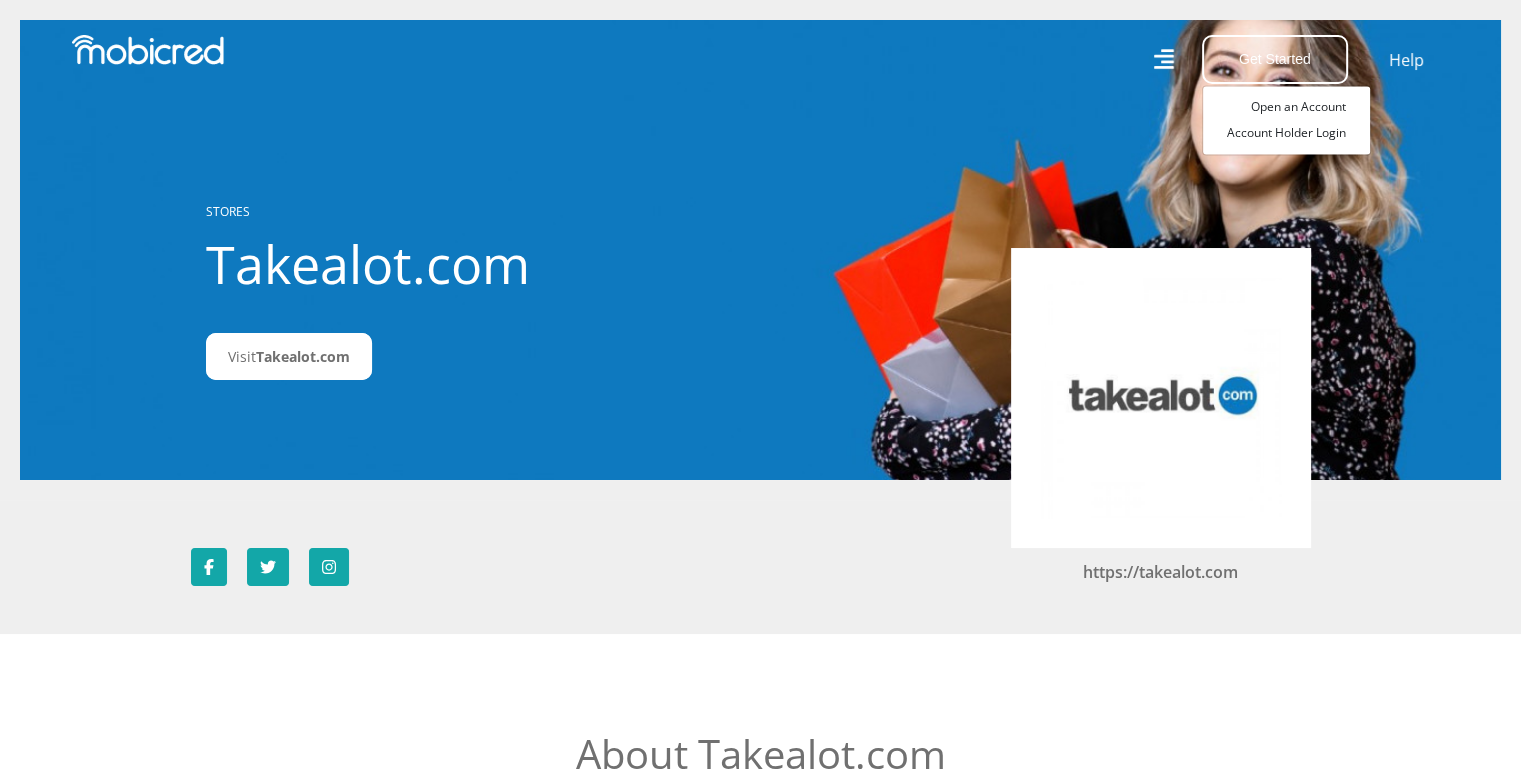 click on "STORES
Takealot.com
Visit  Takealot.com" at bounding box center [761, 250] 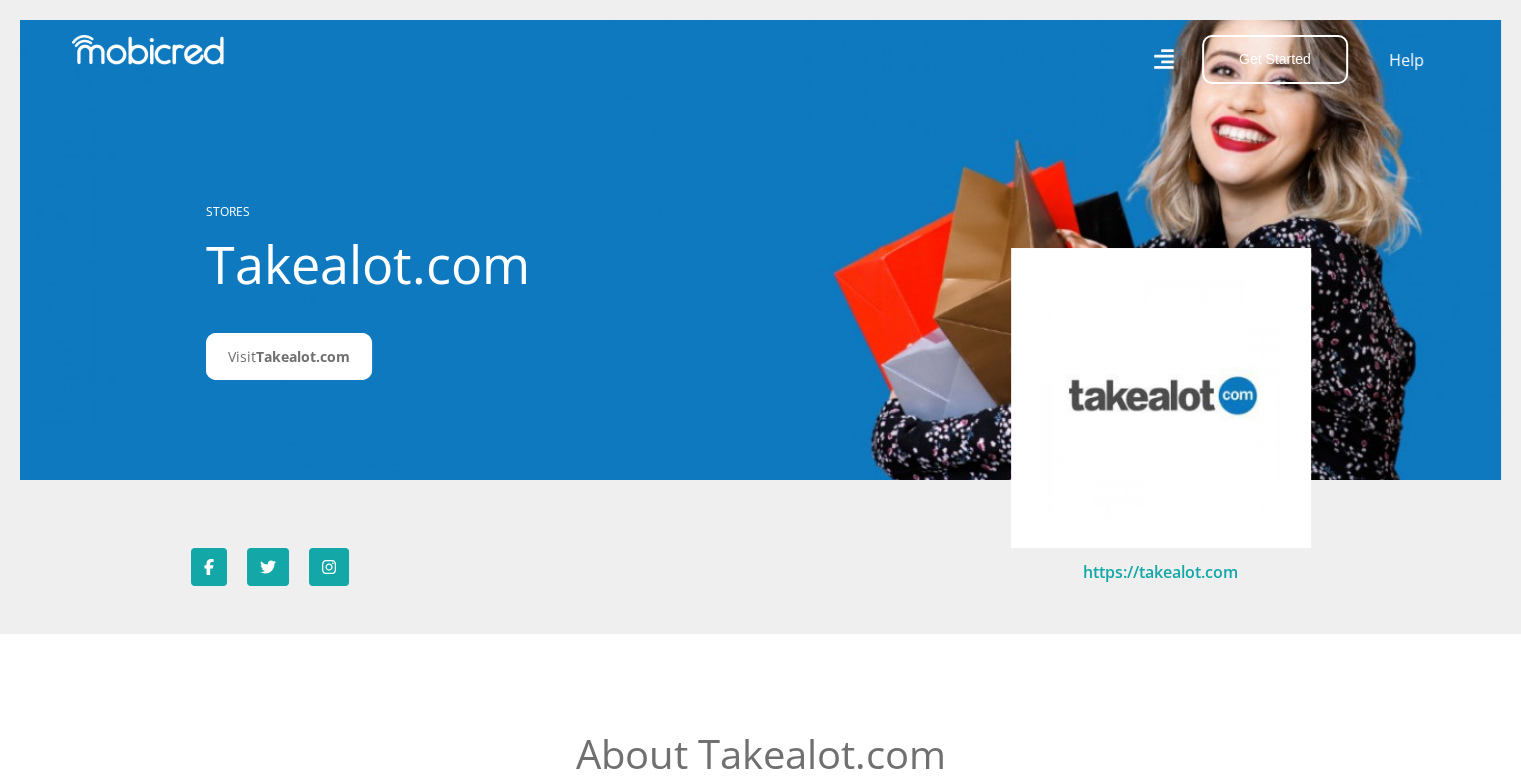 click on "https://takealot.com" at bounding box center [1160, 572] 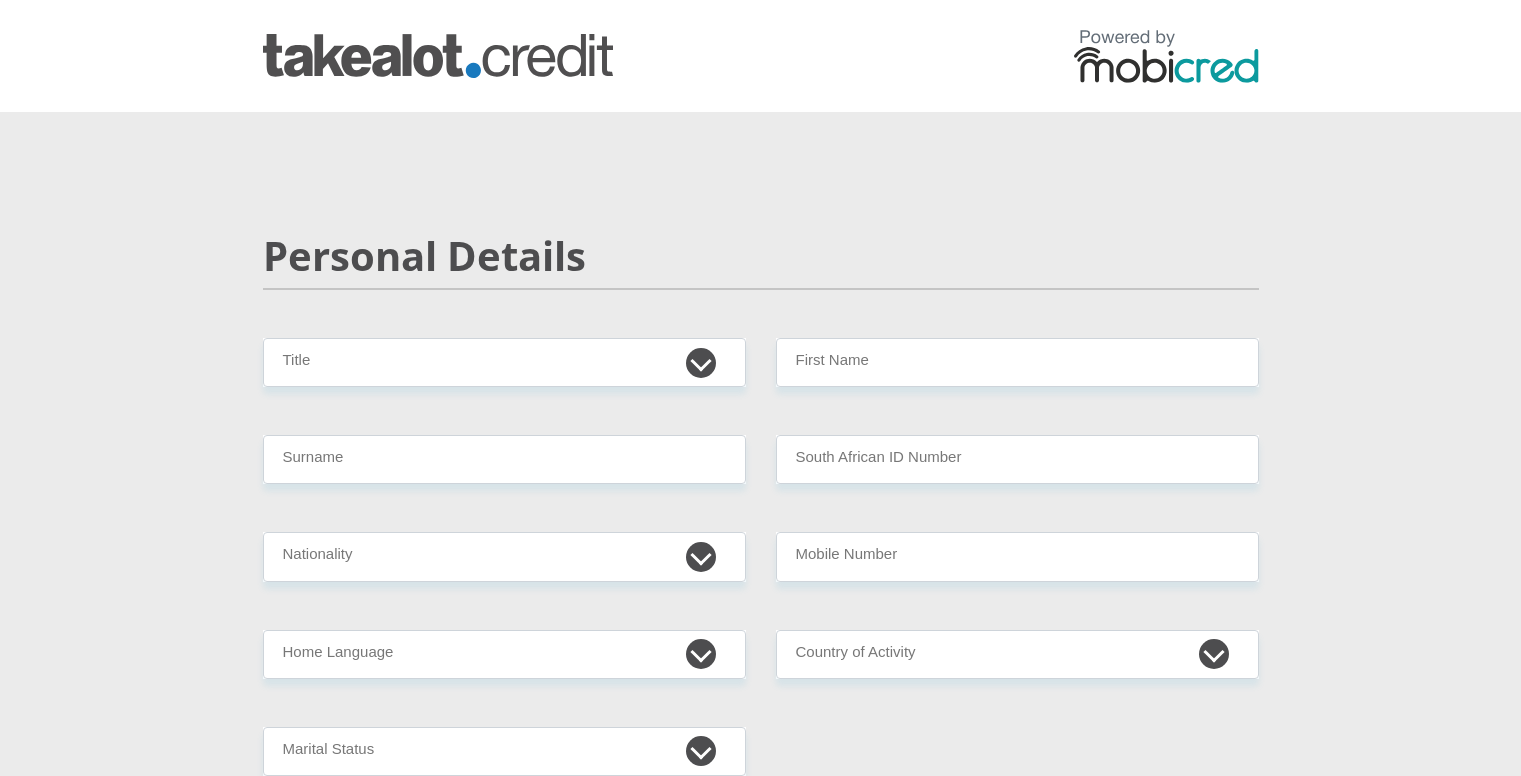 scroll, scrollTop: 0, scrollLeft: 0, axis: both 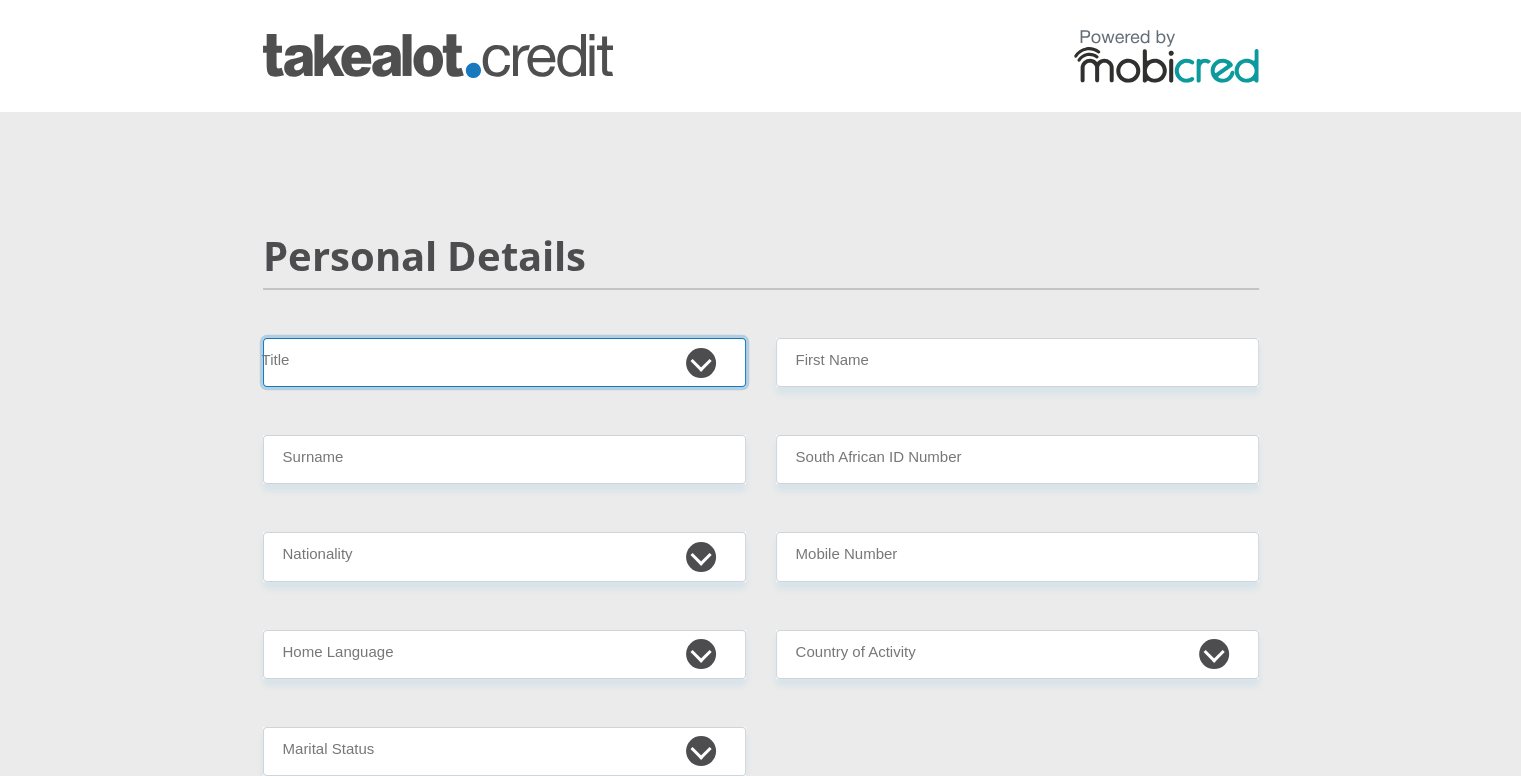 click on "Mr
Ms
Mrs
Dr
Other" at bounding box center [504, 362] 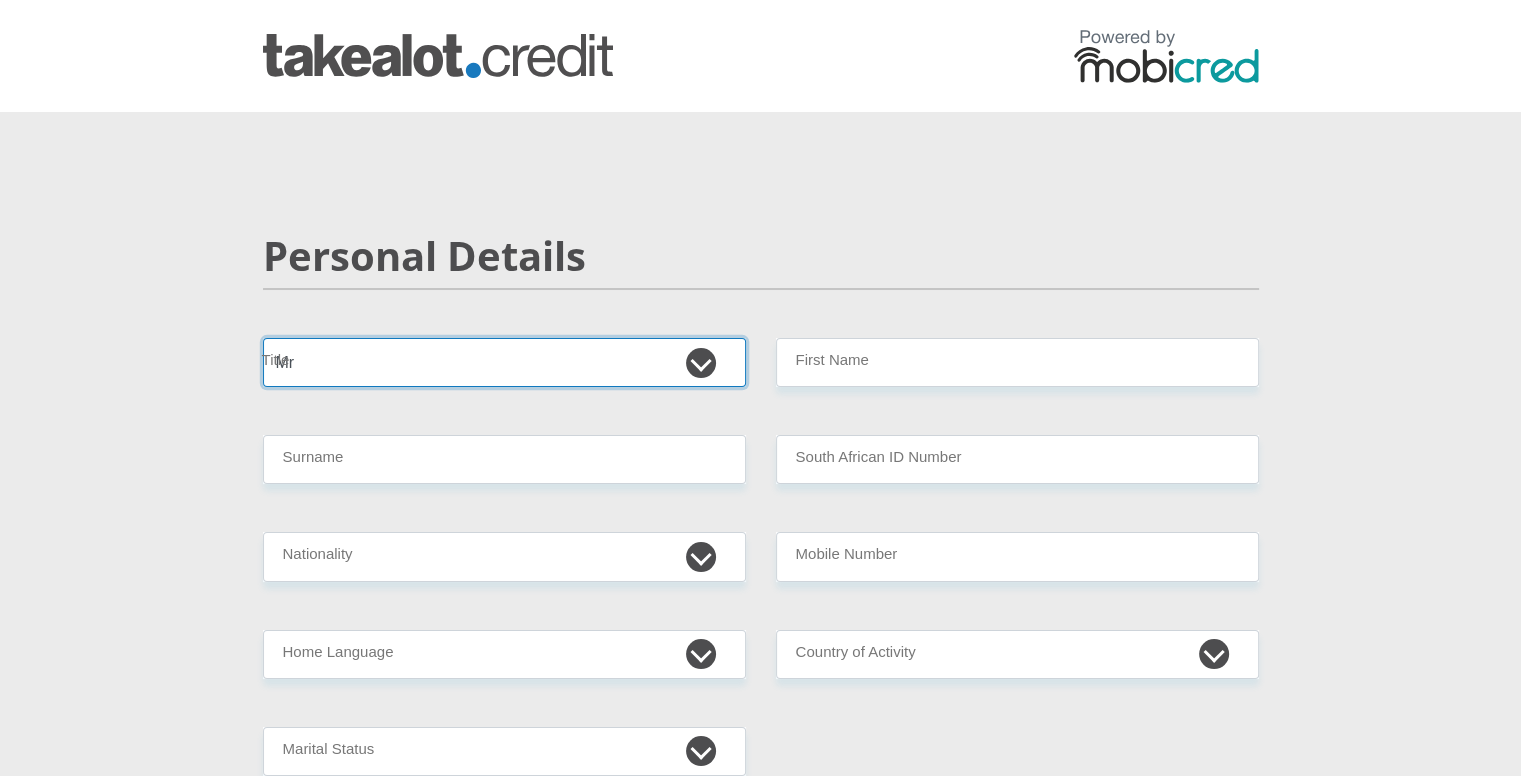click on "Mr
Ms
Mrs
Dr
Other" at bounding box center [504, 362] 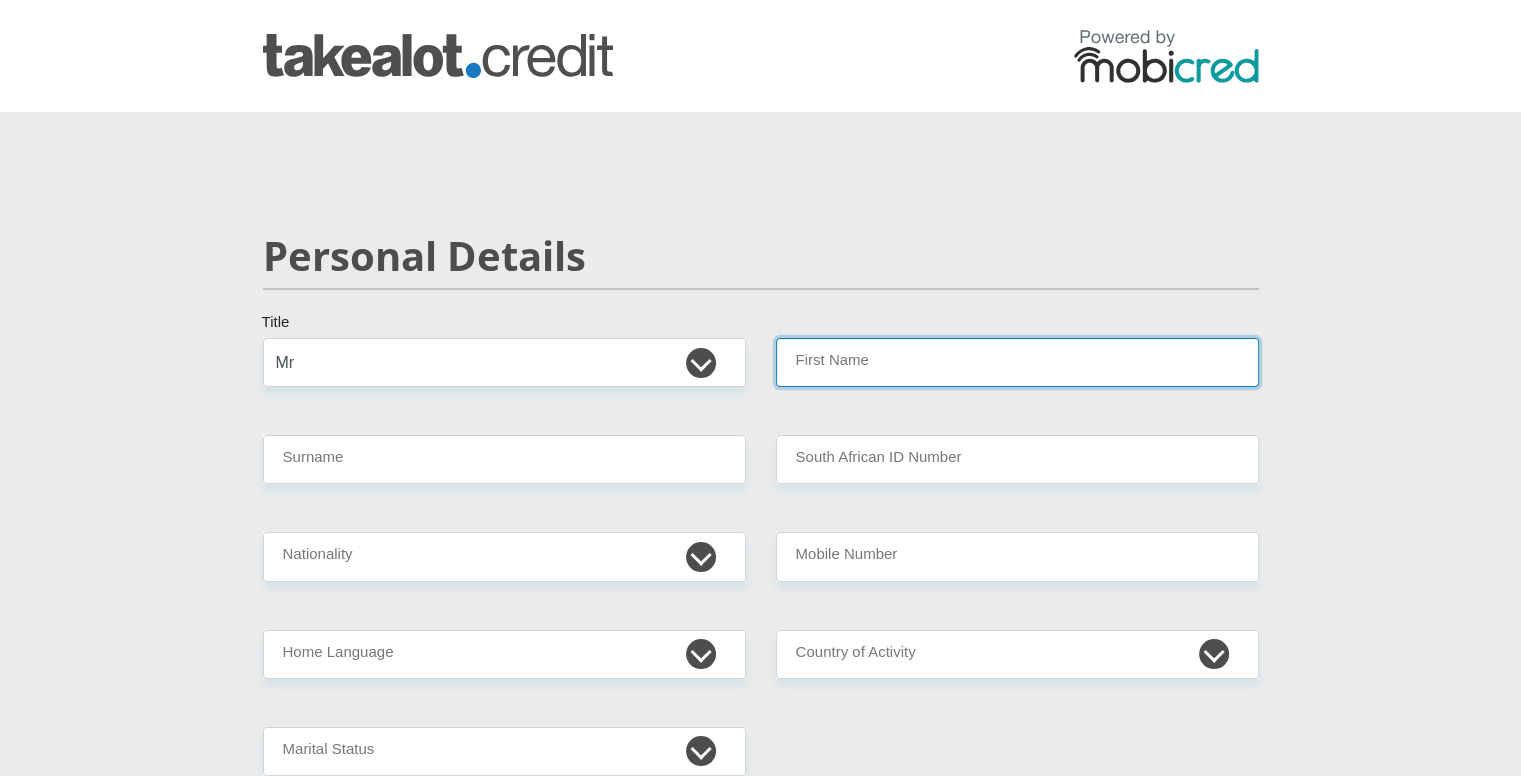click on "First Name" at bounding box center (1017, 362) 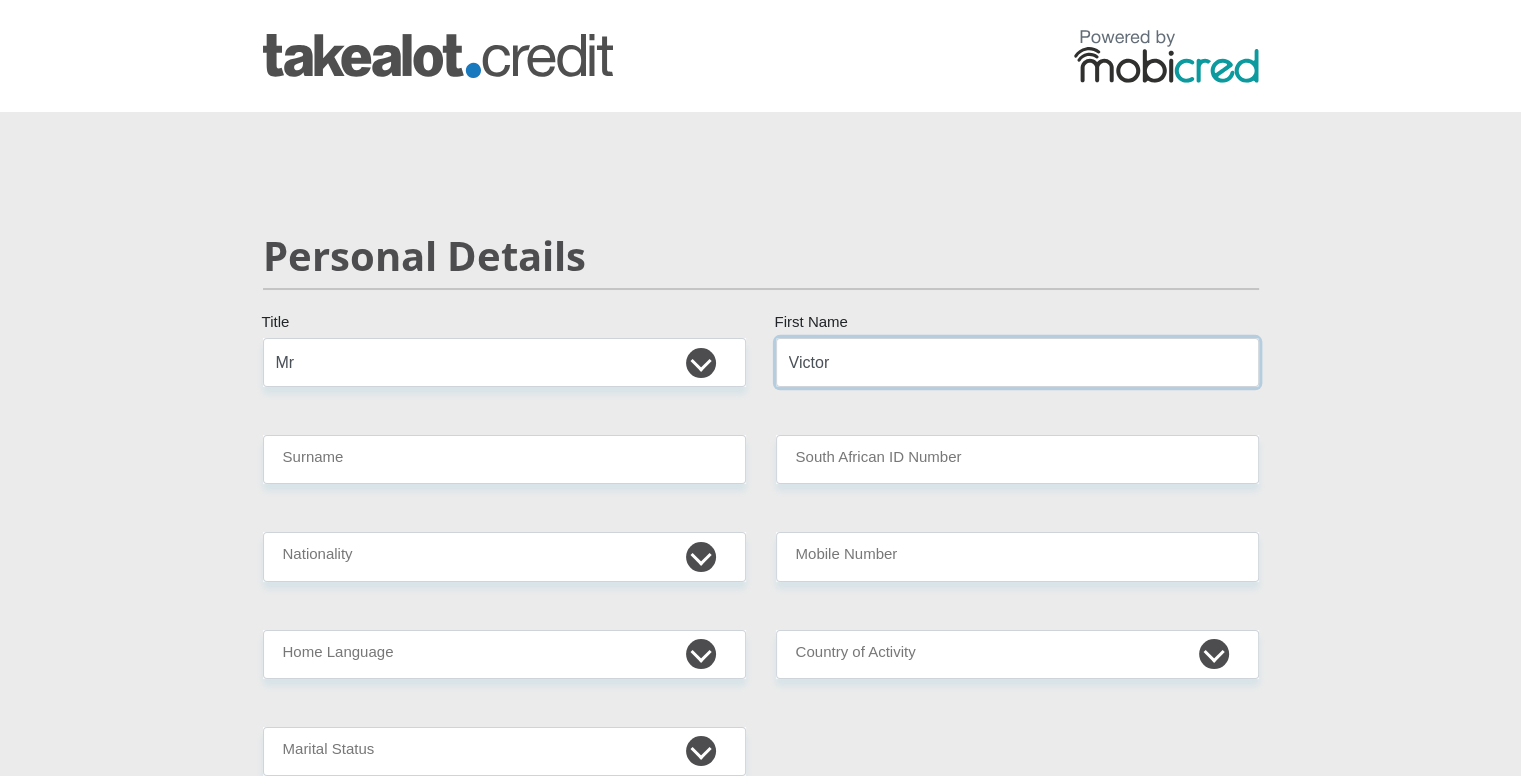 type on "Victor" 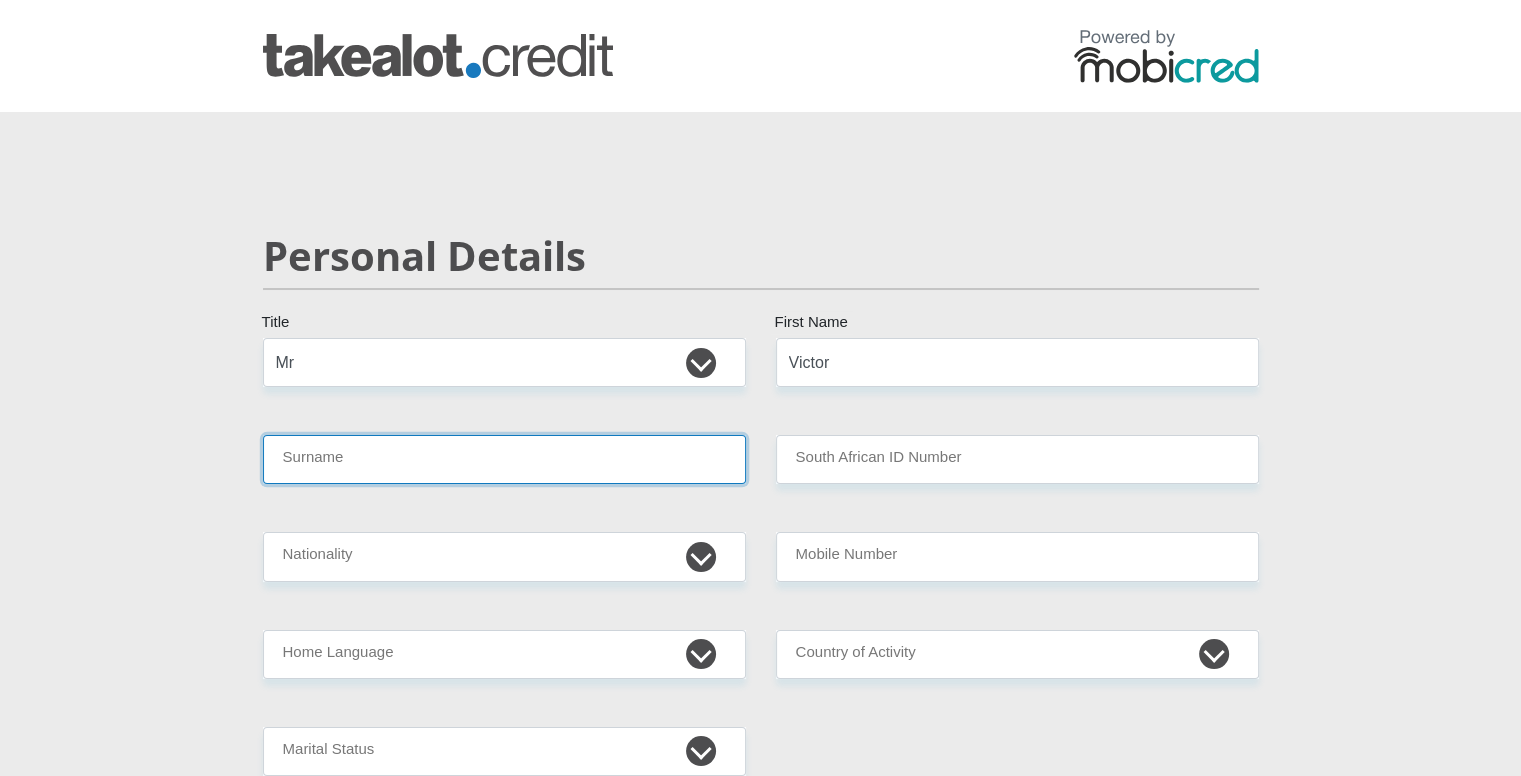 click on "Surname" at bounding box center [504, 459] 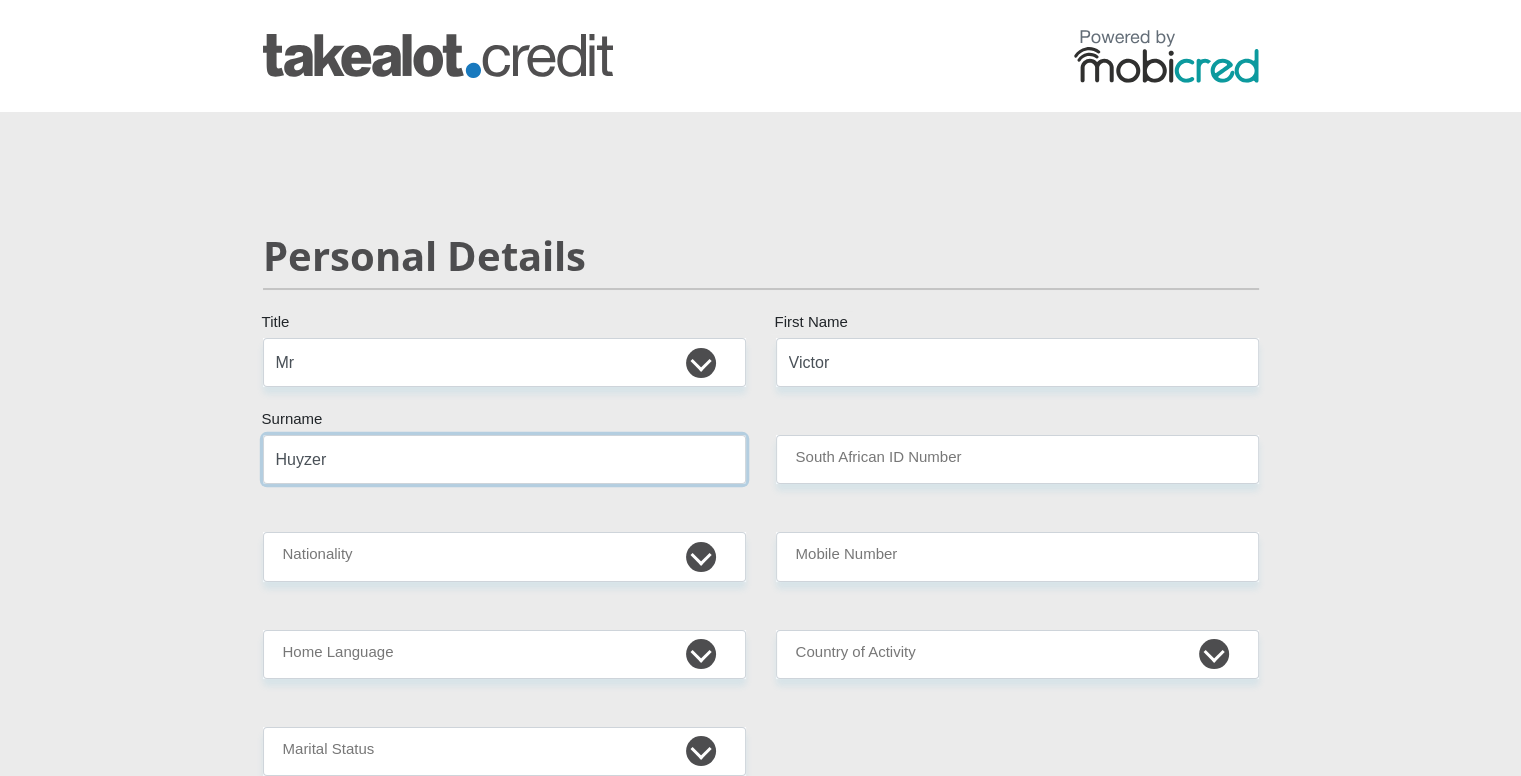 type on "Huyzer" 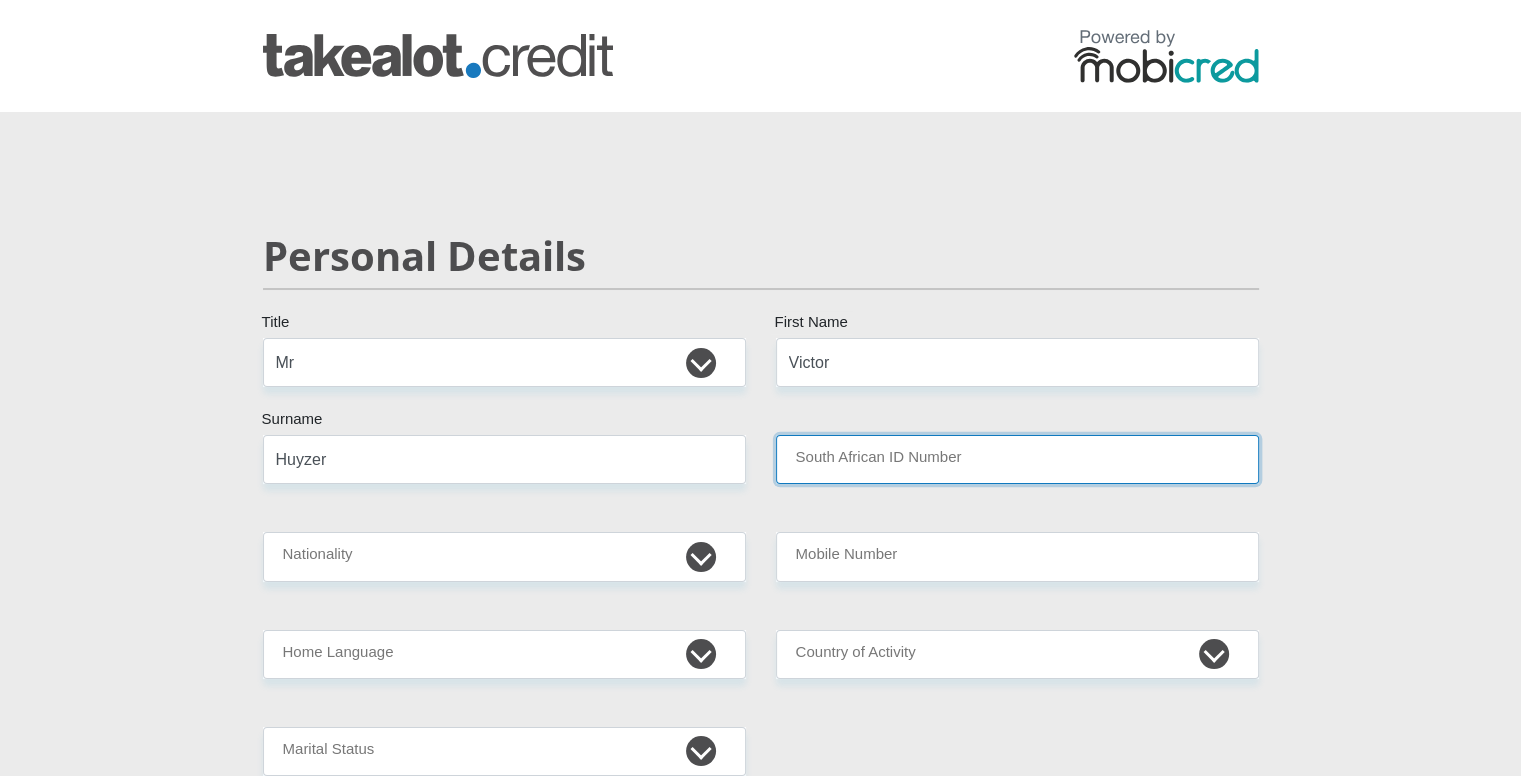 click on "South African ID Number" at bounding box center (1017, 459) 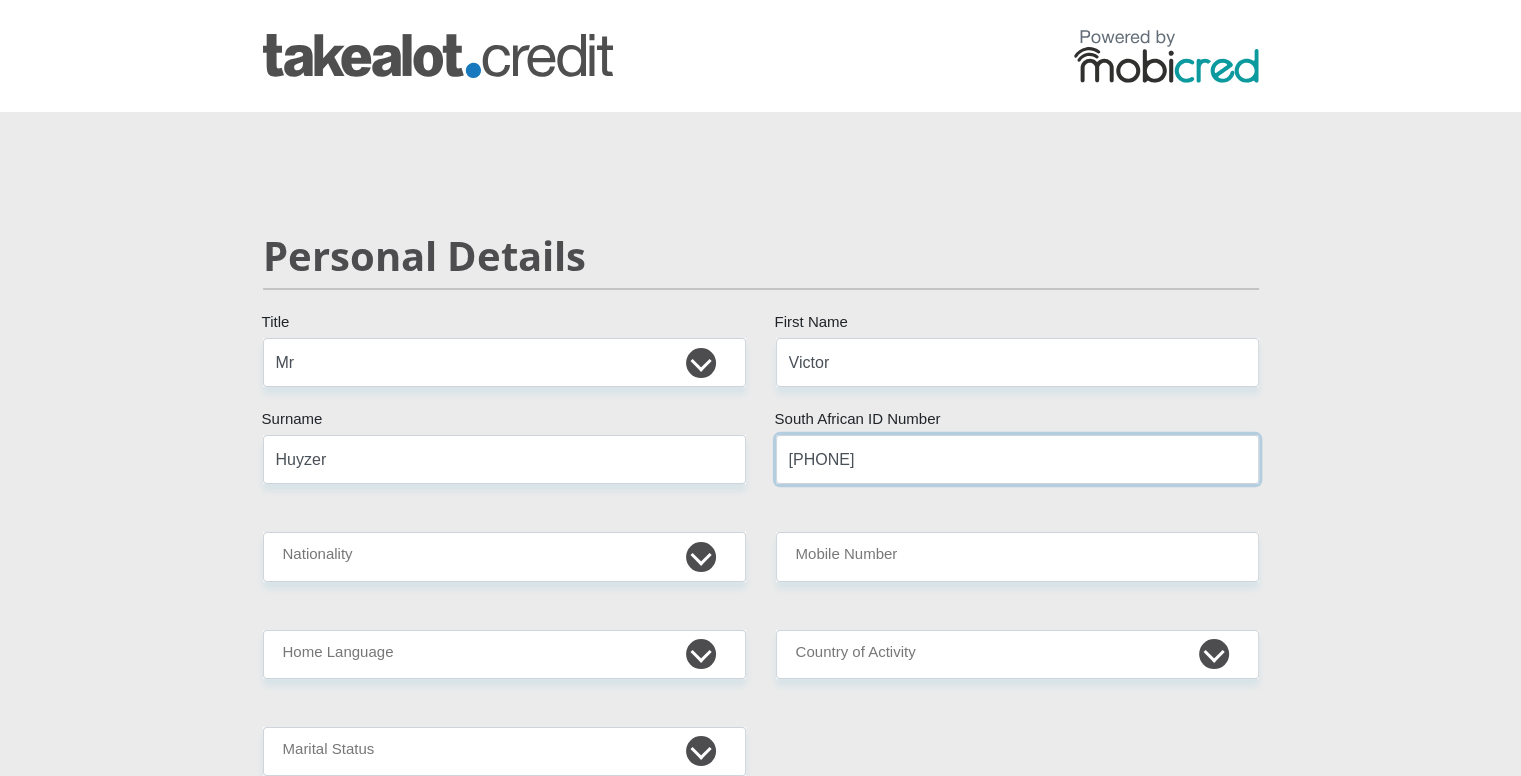 type on "[ID_NUMBER]" 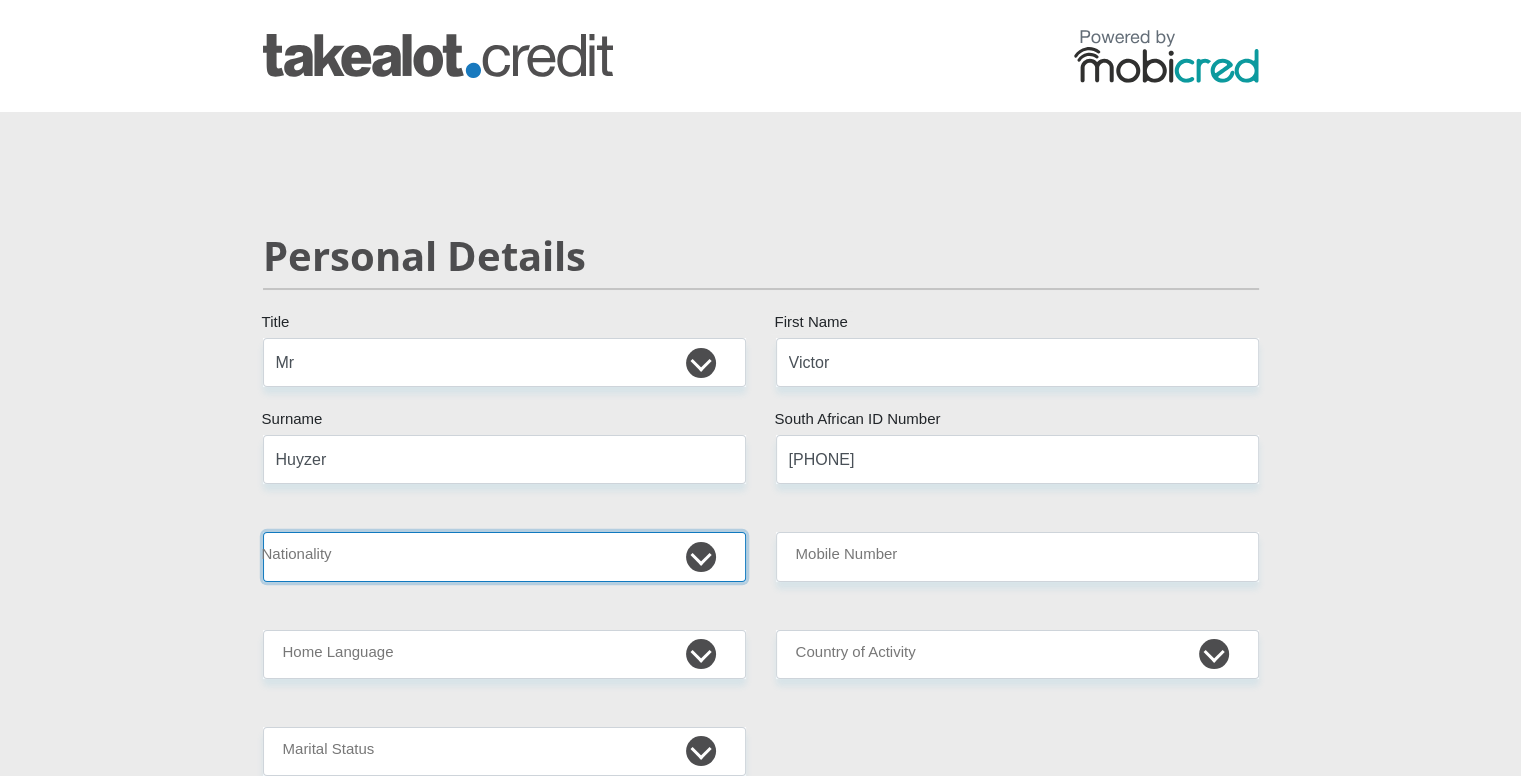 click on "South Africa
Afghanistan
Aland Islands
Albania
Algeria
America Samoa
American Virgin Islands
Andorra
Angola
Anguilla
Antarctica
Antigua and Barbuda
Argentina
Armenia
Aruba
Ascension Island
Australia
Austria
Azerbaijan
Bahamas
Bahrain
Bangladesh
Barbados
Chad" at bounding box center [504, 556] 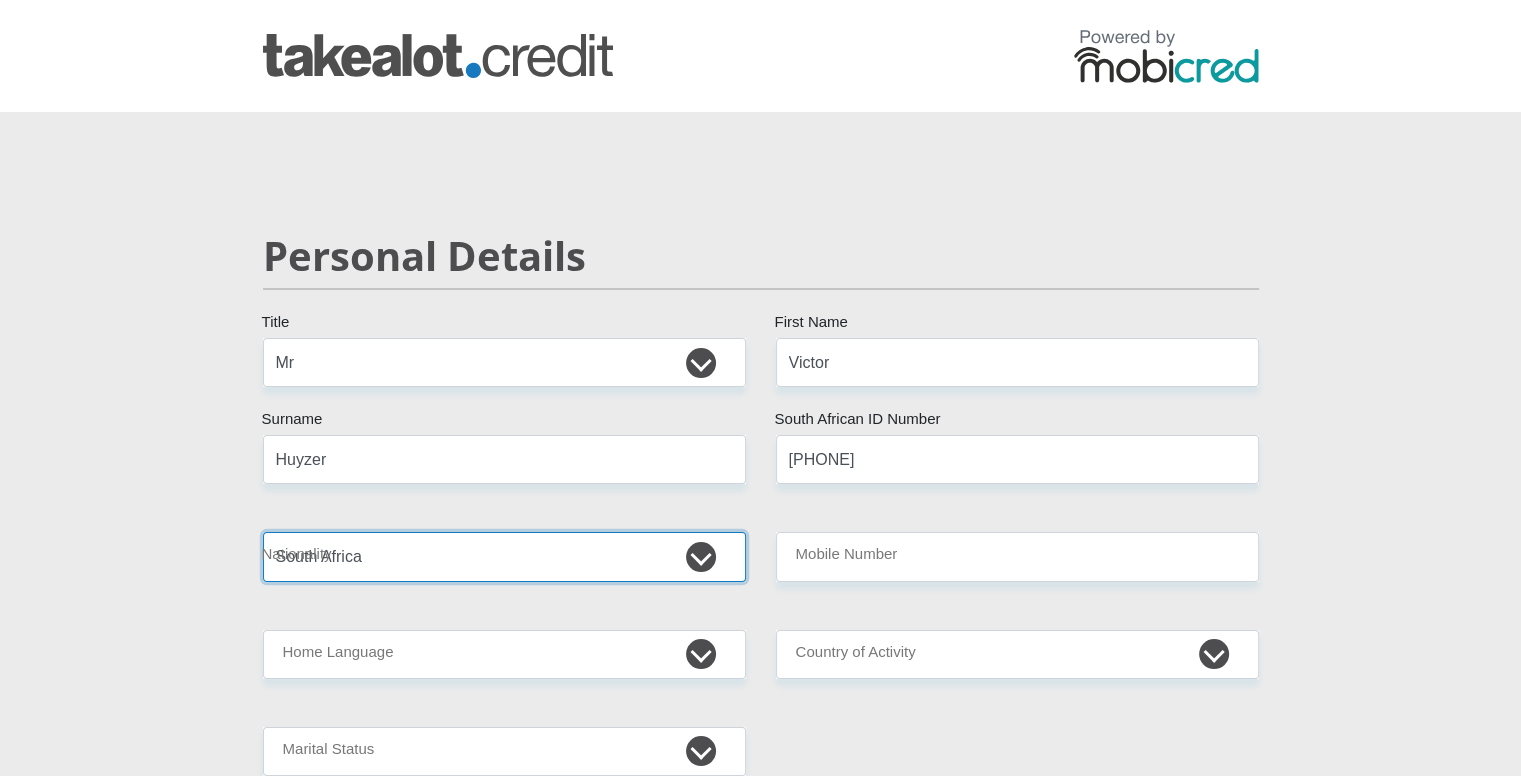 click on "South Africa
Afghanistan
Aland Islands
Albania
Algeria
America Samoa
American Virgin Islands
Andorra
Angola
Anguilla
Antarctica
Antigua and Barbuda
Argentina
Armenia
Aruba
Ascension Island
Australia
Austria
Azerbaijan
Bahamas
Bahrain
Bangladesh
Barbados
Chad" at bounding box center (504, 556) 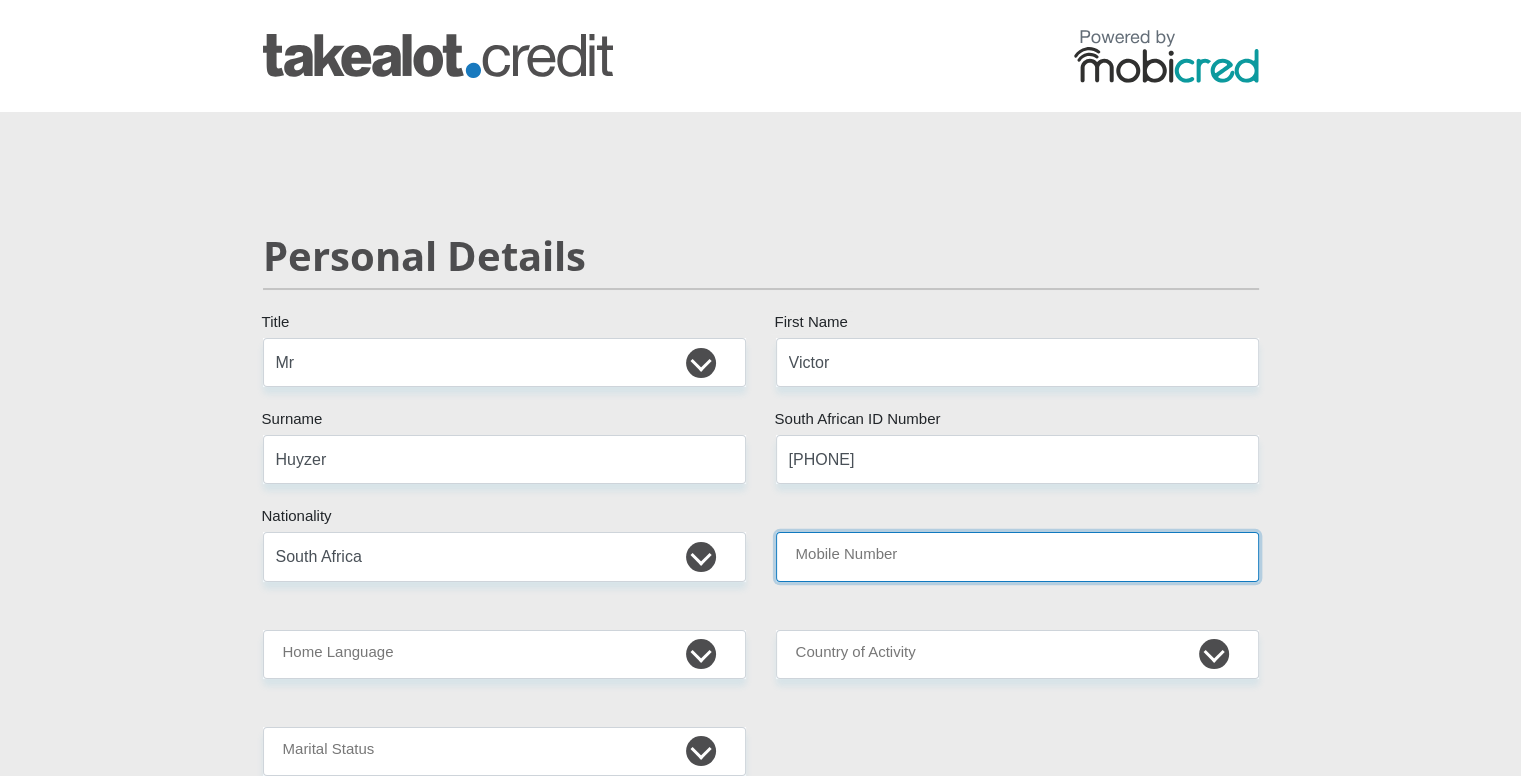 click on "Mobile Number" at bounding box center (1017, 556) 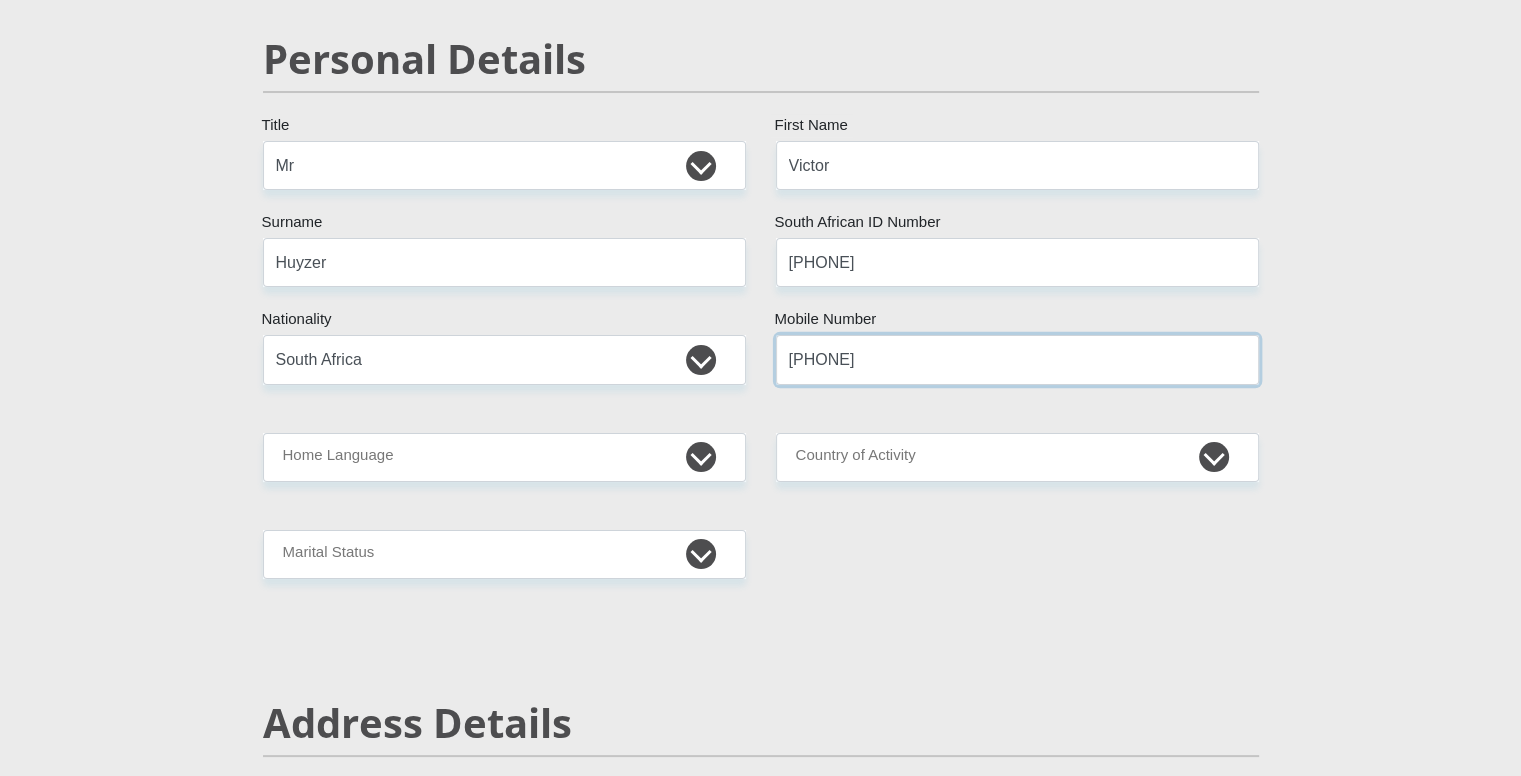 scroll, scrollTop: 200, scrollLeft: 0, axis: vertical 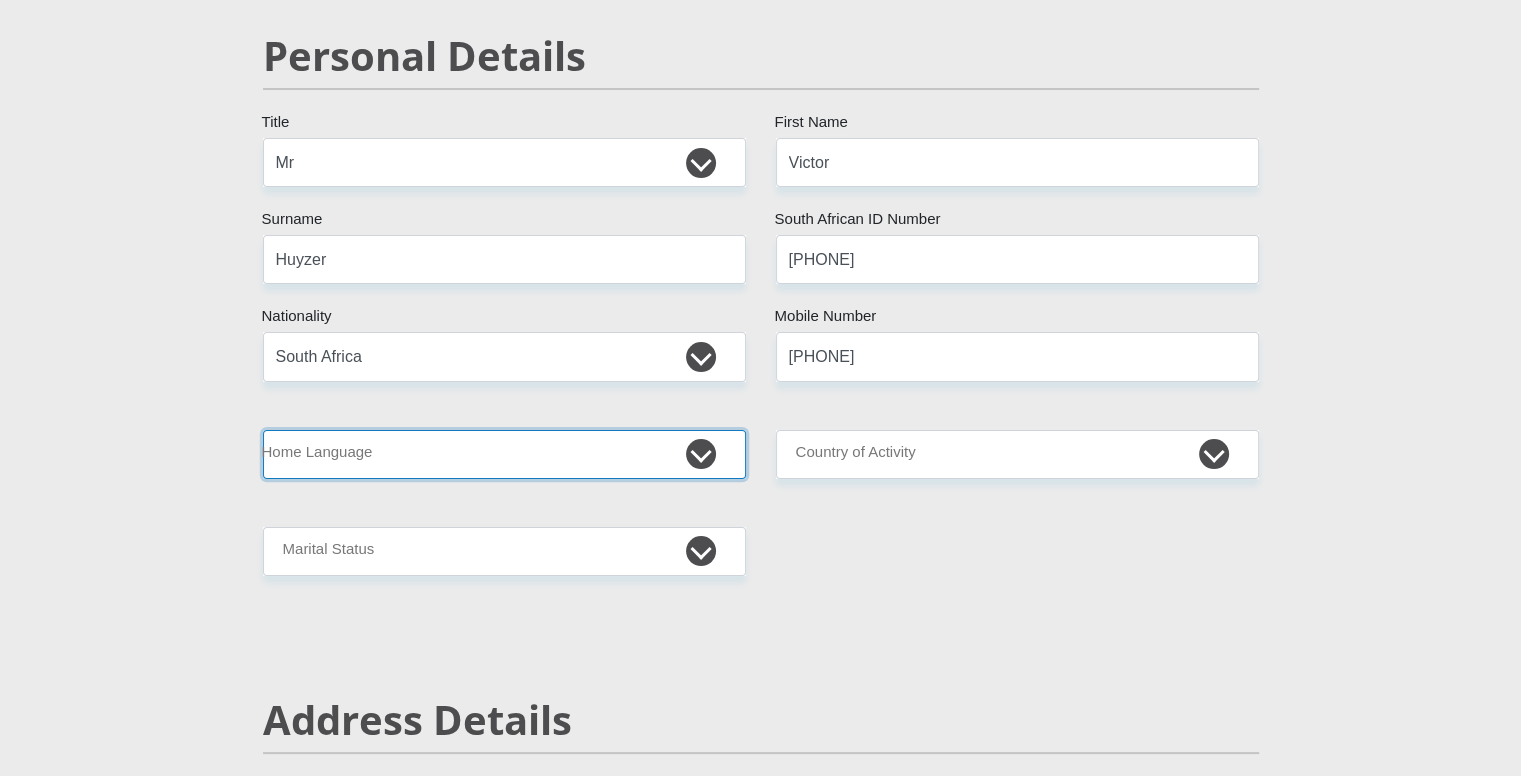 click on "Afrikaans
English
Sepedi
South Ndebele
Southern Sotho
Swati
Tsonga
Tswana
Venda
Xhosa
Zulu
Other" at bounding box center (504, 454) 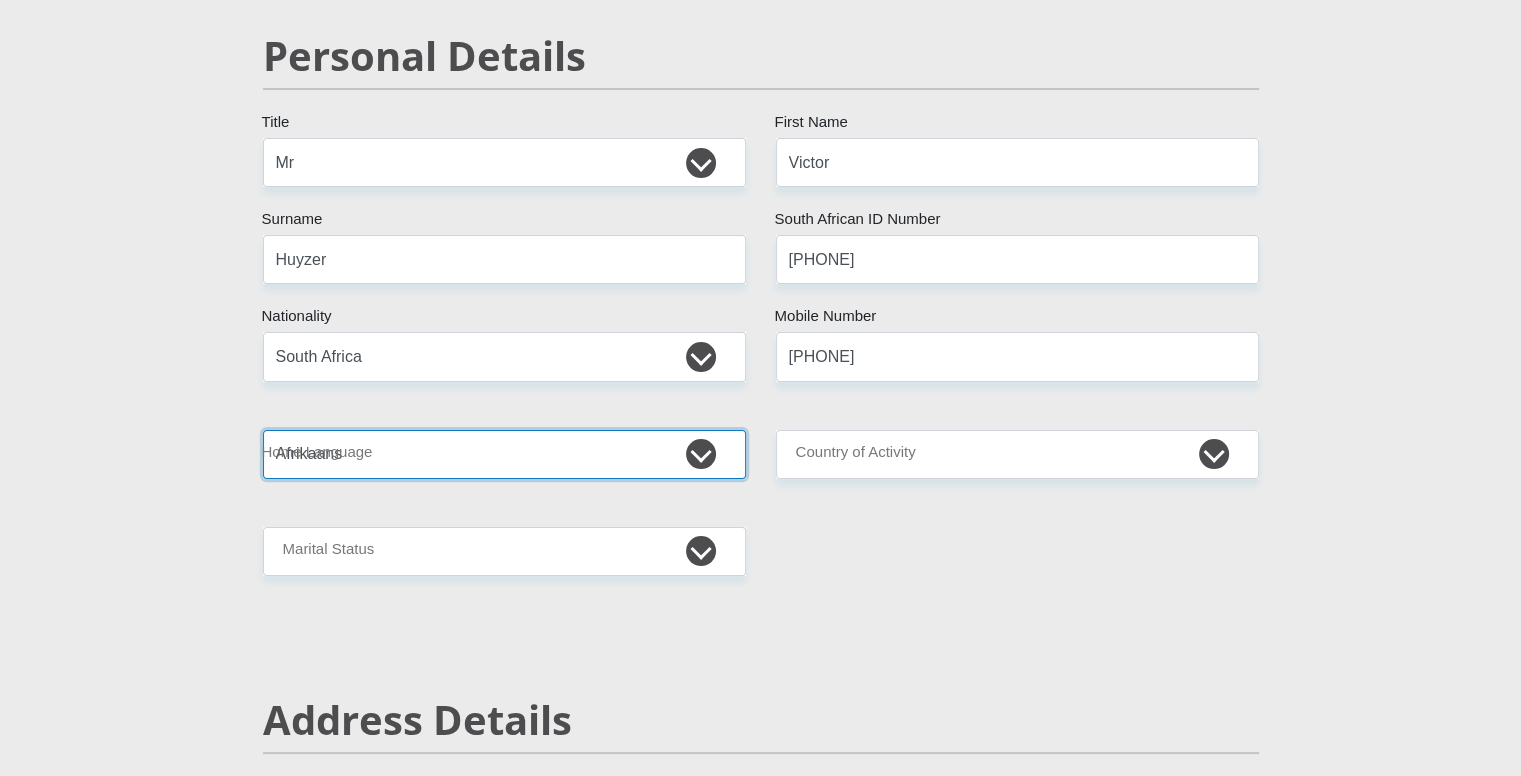 click on "Afrikaans
English
Sepedi
South Ndebele
Southern Sotho
Swati
Tsonga
Tswana
Venda
Xhosa
Zulu
Other" at bounding box center (504, 454) 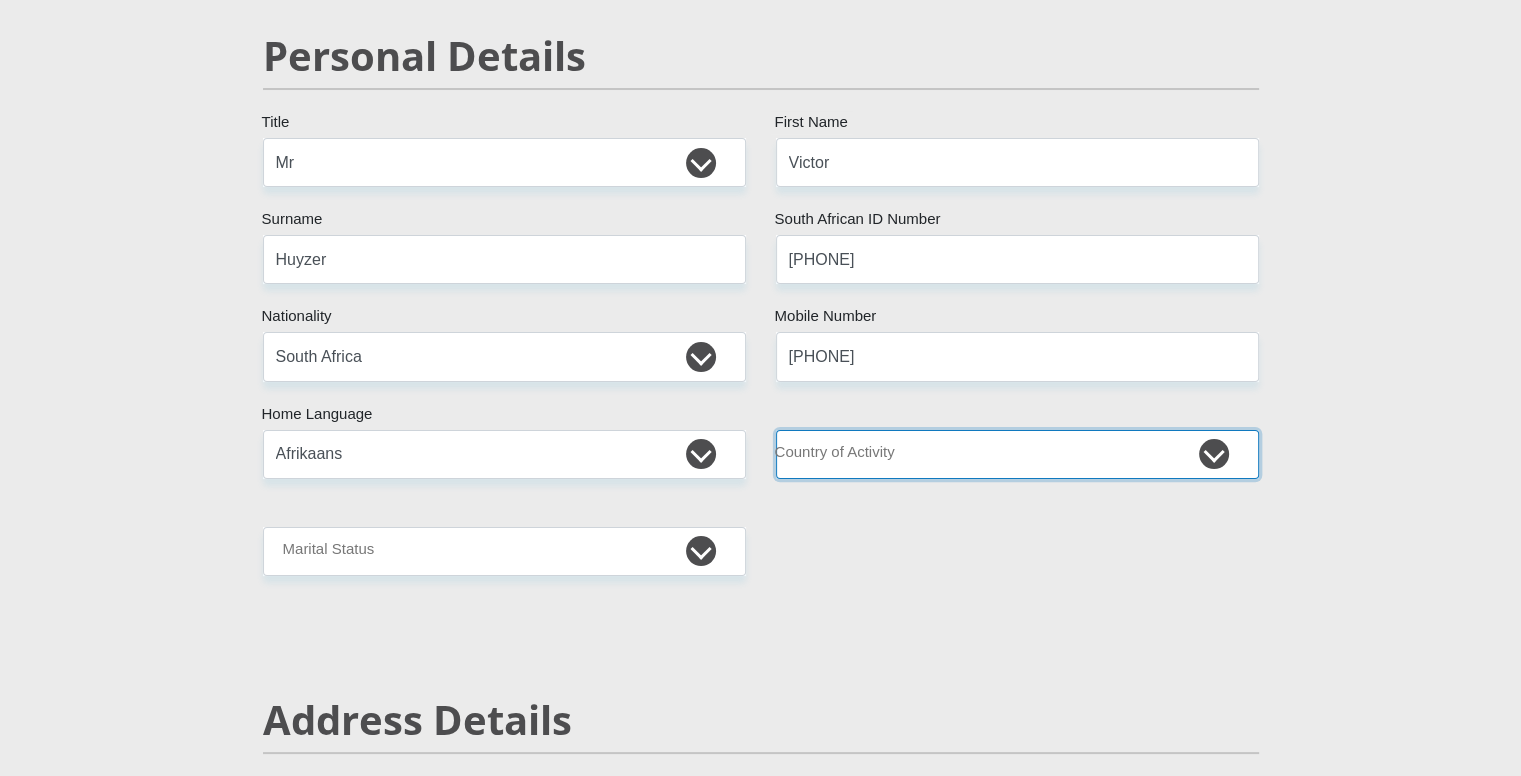 click on "South Africa
Afghanistan
Aland Islands
Albania
Algeria
America Samoa
American Virgin Islands
Andorra
Angola
Anguilla
Antarctica
Antigua and Barbuda
Argentina
Armenia
Aruba
Ascension Island
Australia
Austria
Azerbaijan
Chad" at bounding box center (1017, 454) 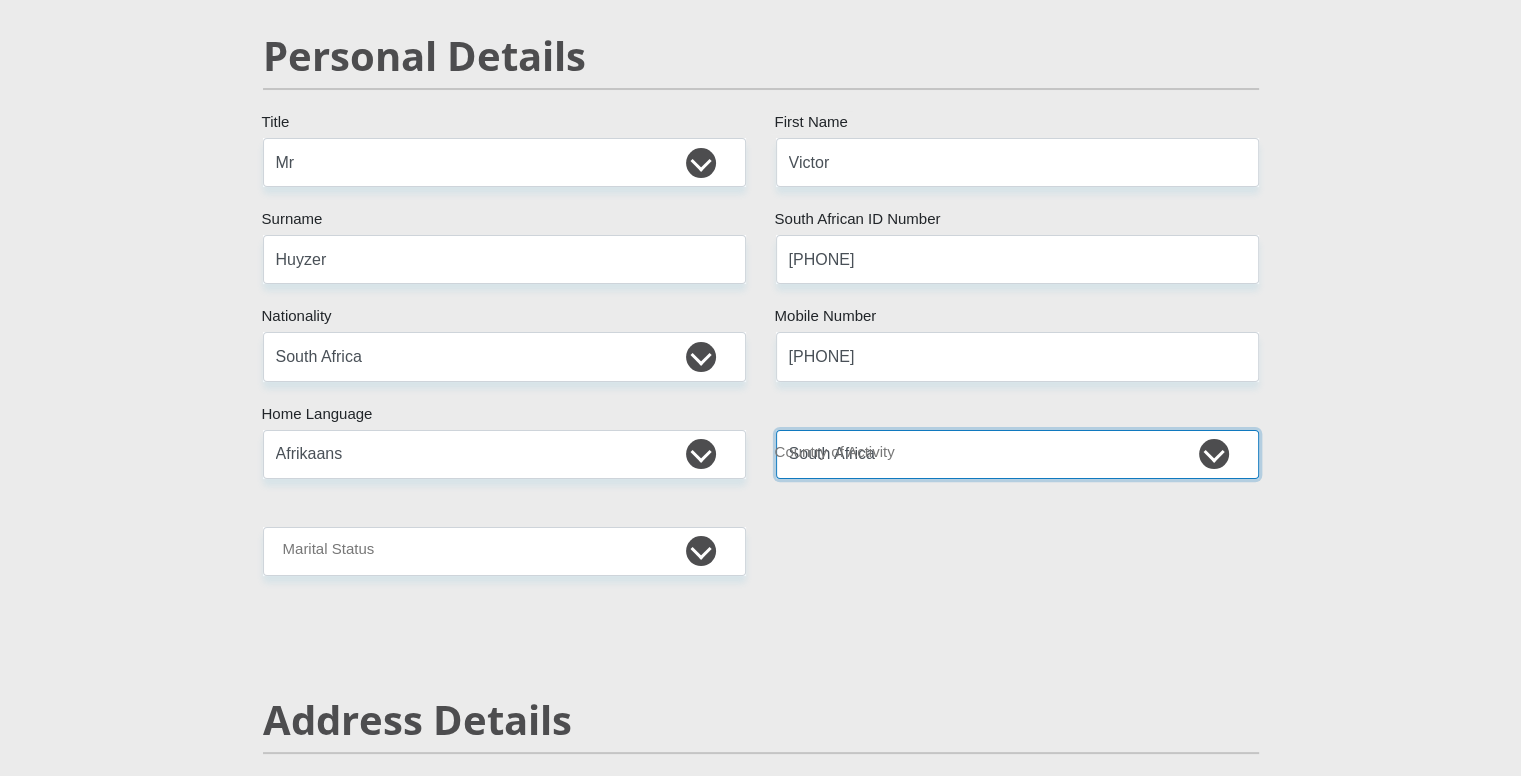 click on "South Africa
Afghanistan
Aland Islands
Albania
Algeria
America Samoa
American Virgin Islands
Andorra
Angola
Anguilla
Antarctica
Antigua and Barbuda
Argentina
Armenia
Aruba
Ascension Island
Australia
Austria
Azerbaijan
Chad" at bounding box center [1017, 454] 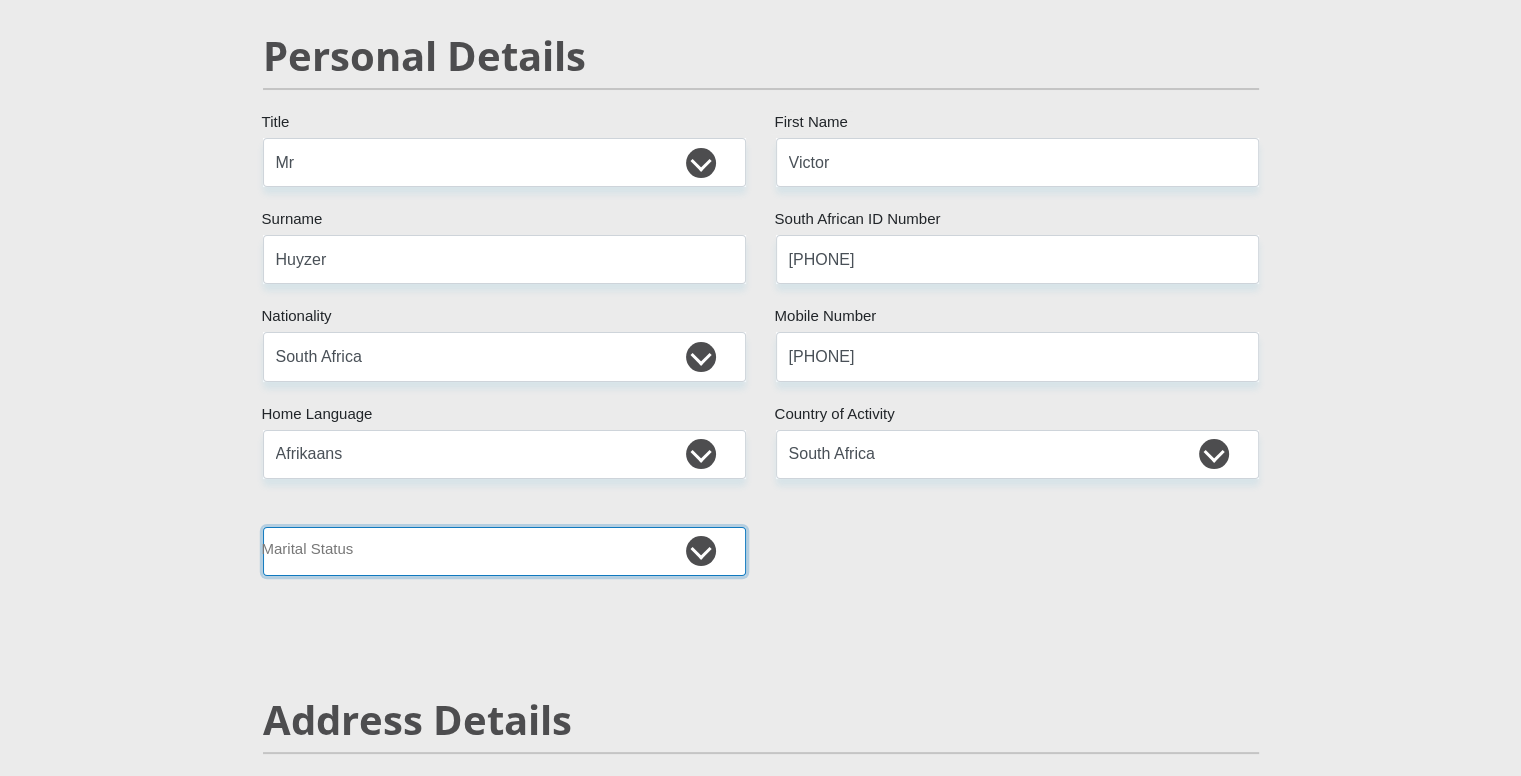 click on "Married ANC
Single
Divorced
Widowed
Married COP or Customary Law" at bounding box center [504, 551] 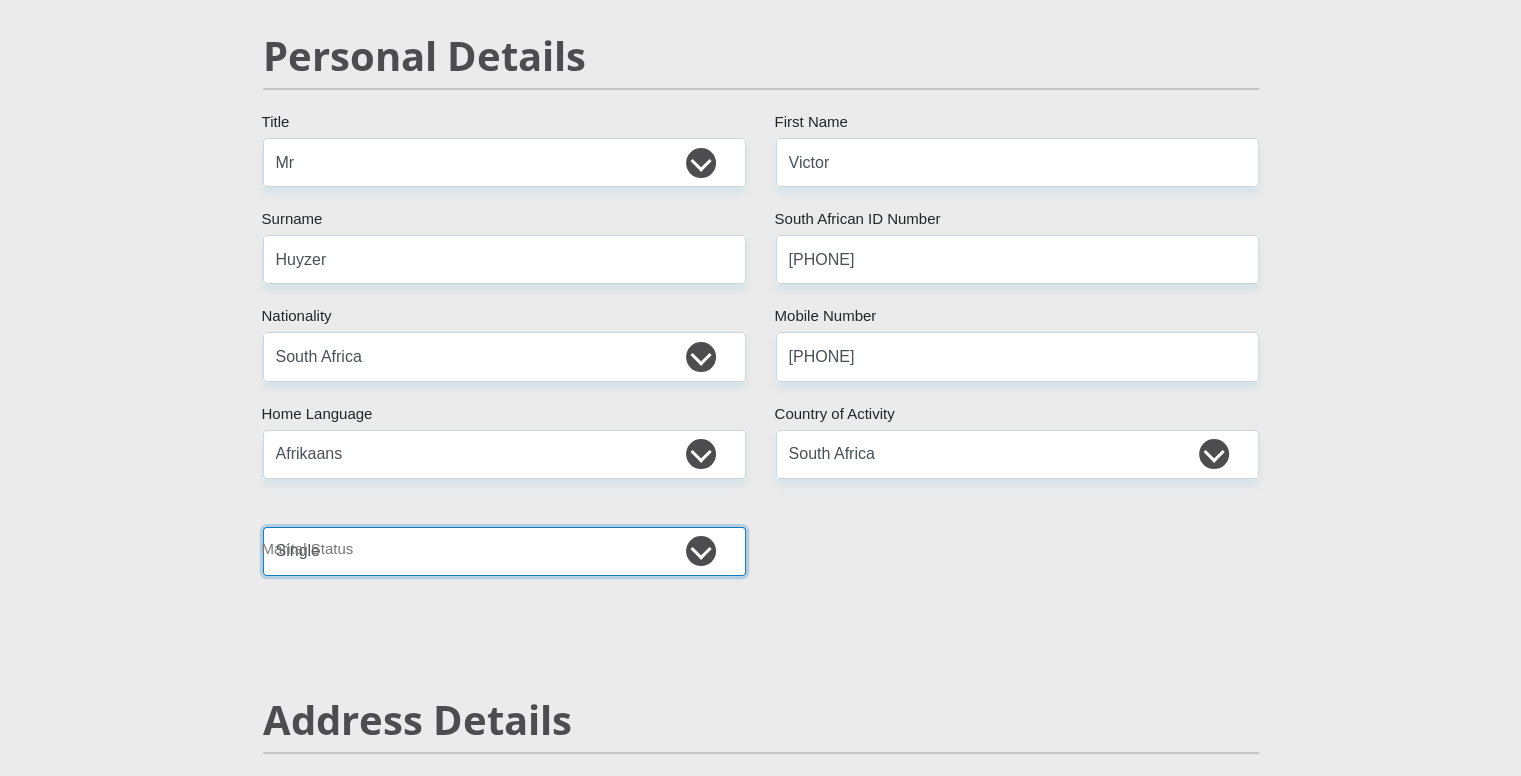 click on "Married ANC
Single
Divorced
Widowed
Married COP or Customary Law" at bounding box center [504, 551] 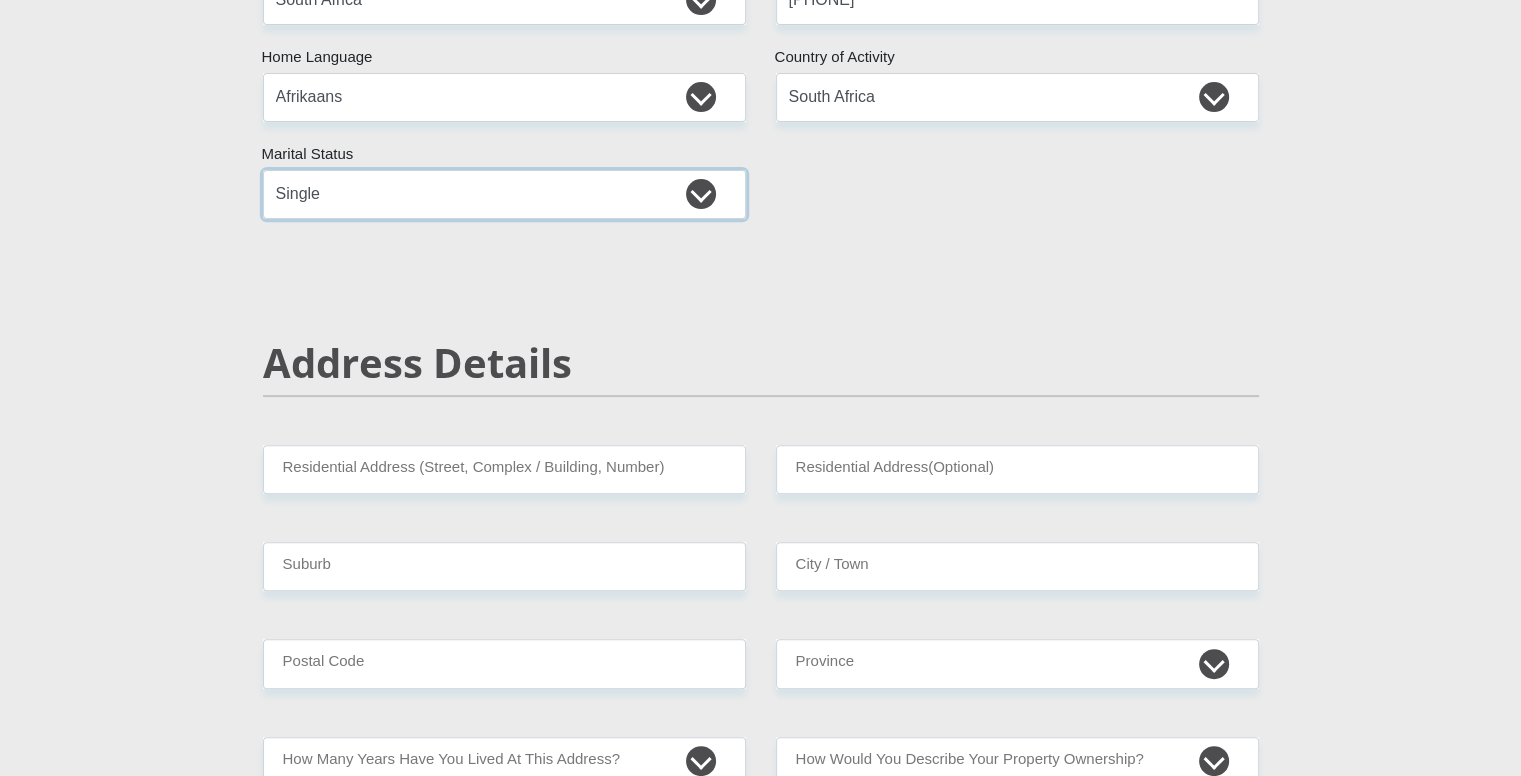 scroll, scrollTop: 700, scrollLeft: 0, axis: vertical 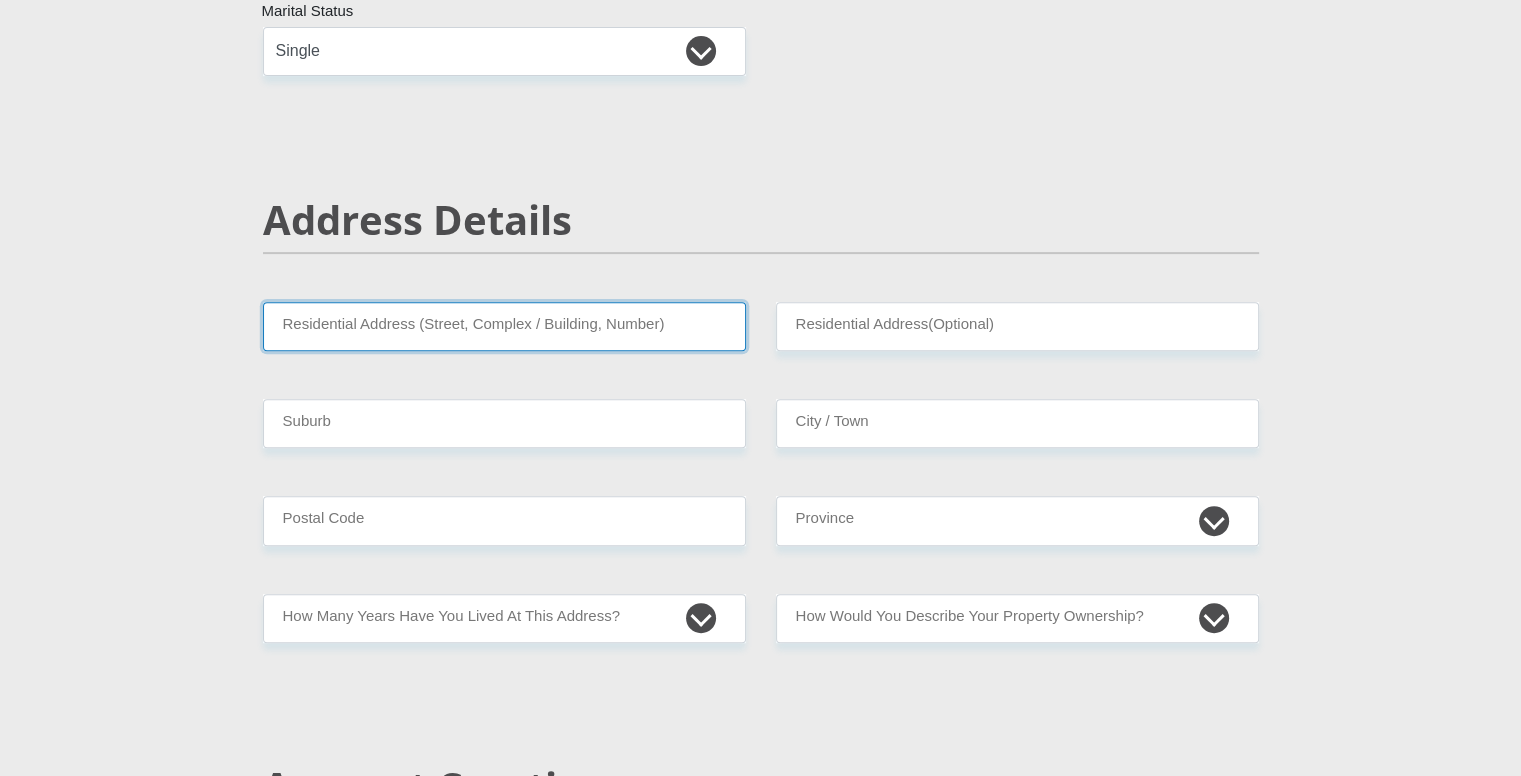 click on "Residential Address (Street, Complex / Building, Number)" at bounding box center [504, 326] 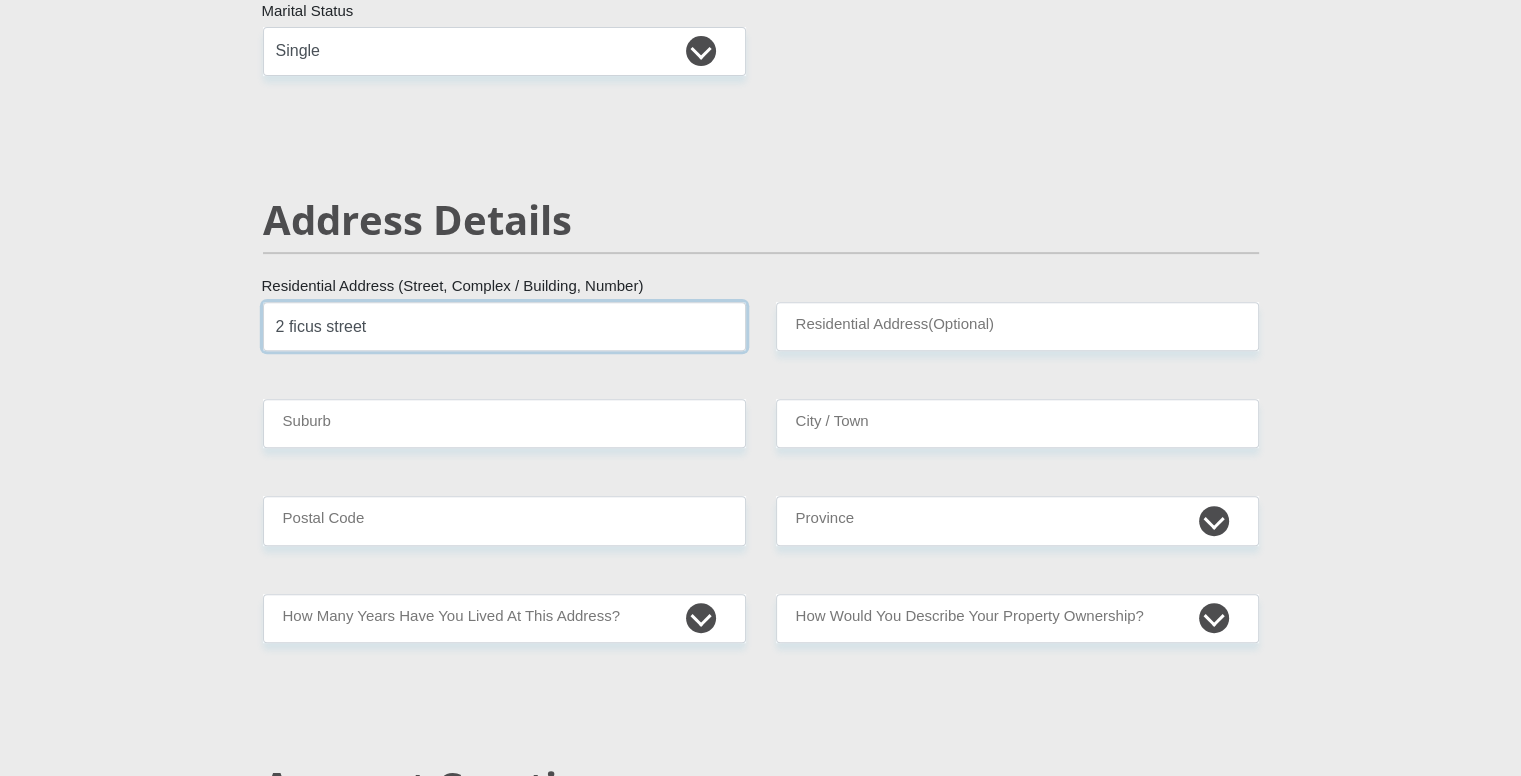 type on "2 ficus street" 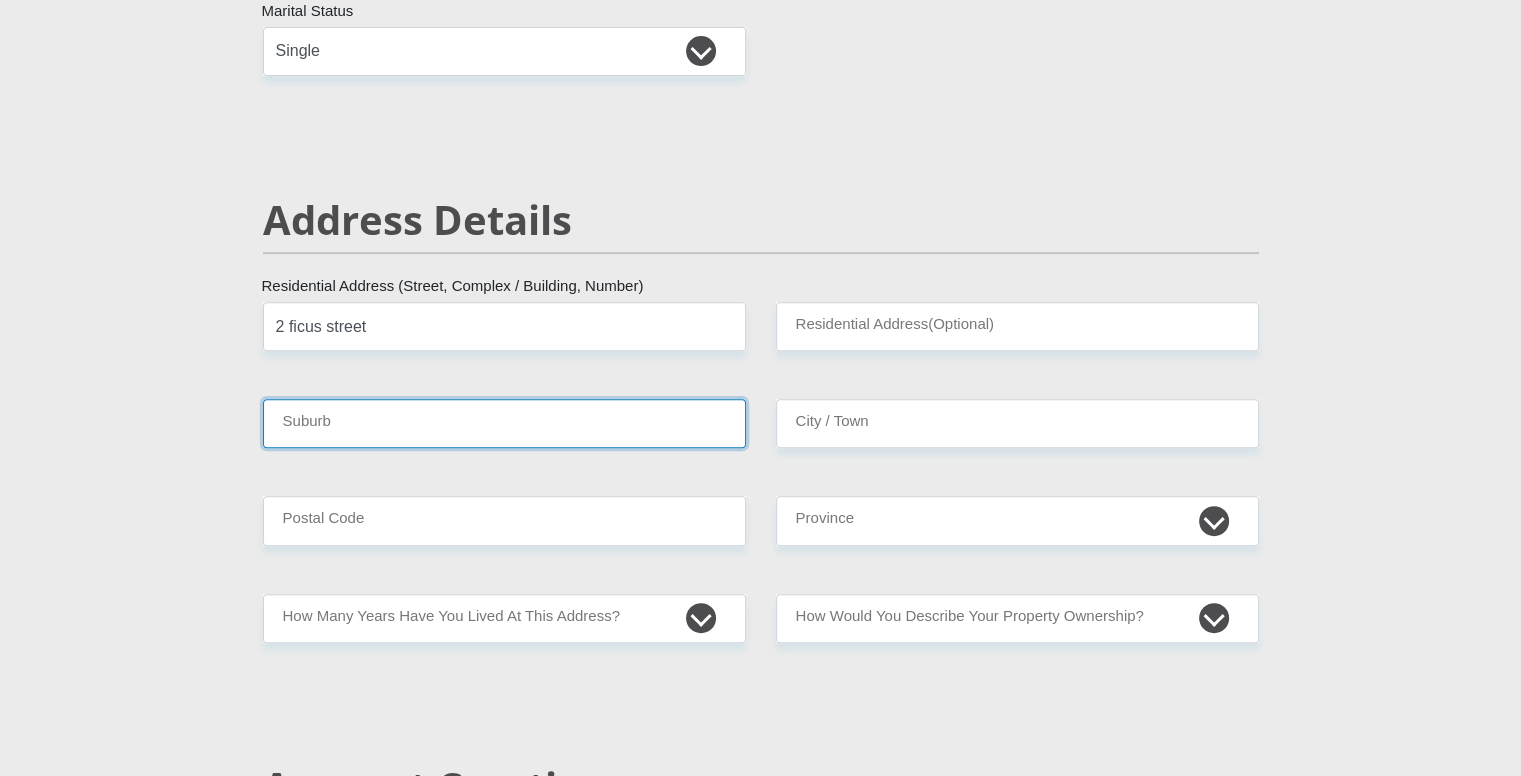 click on "Suburb" at bounding box center (504, 423) 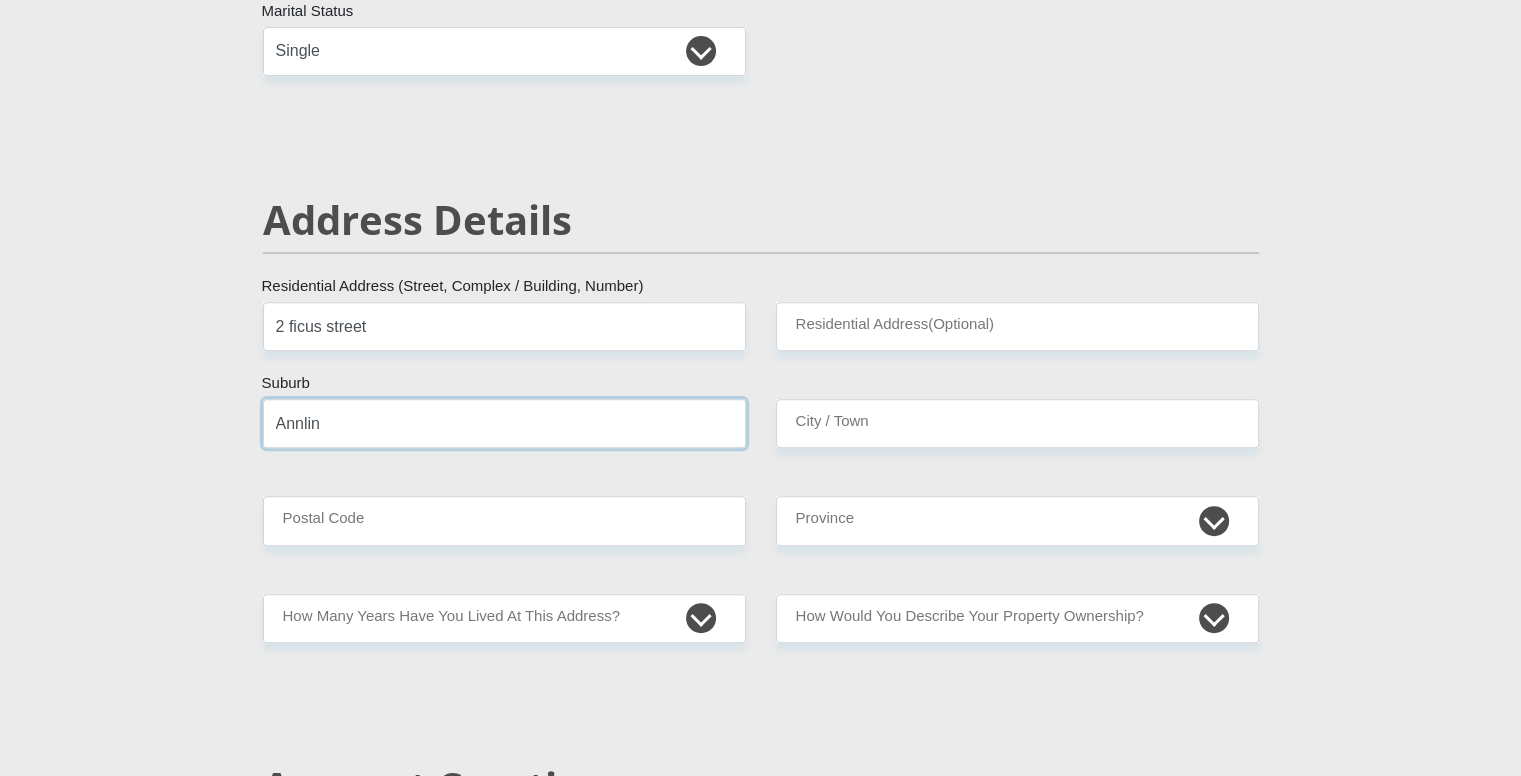 type on "Annlin" 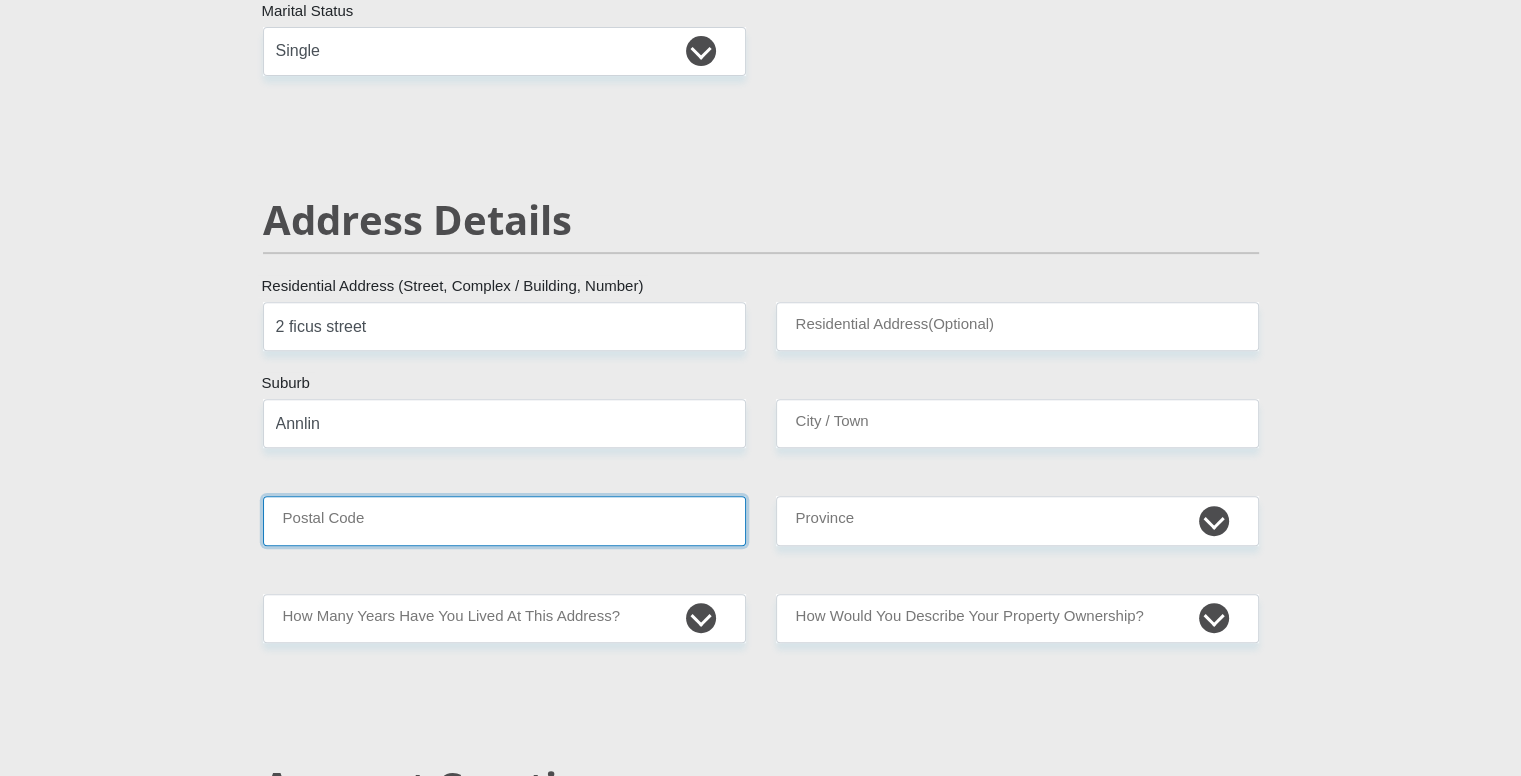 click on "Postal Code" at bounding box center [504, 520] 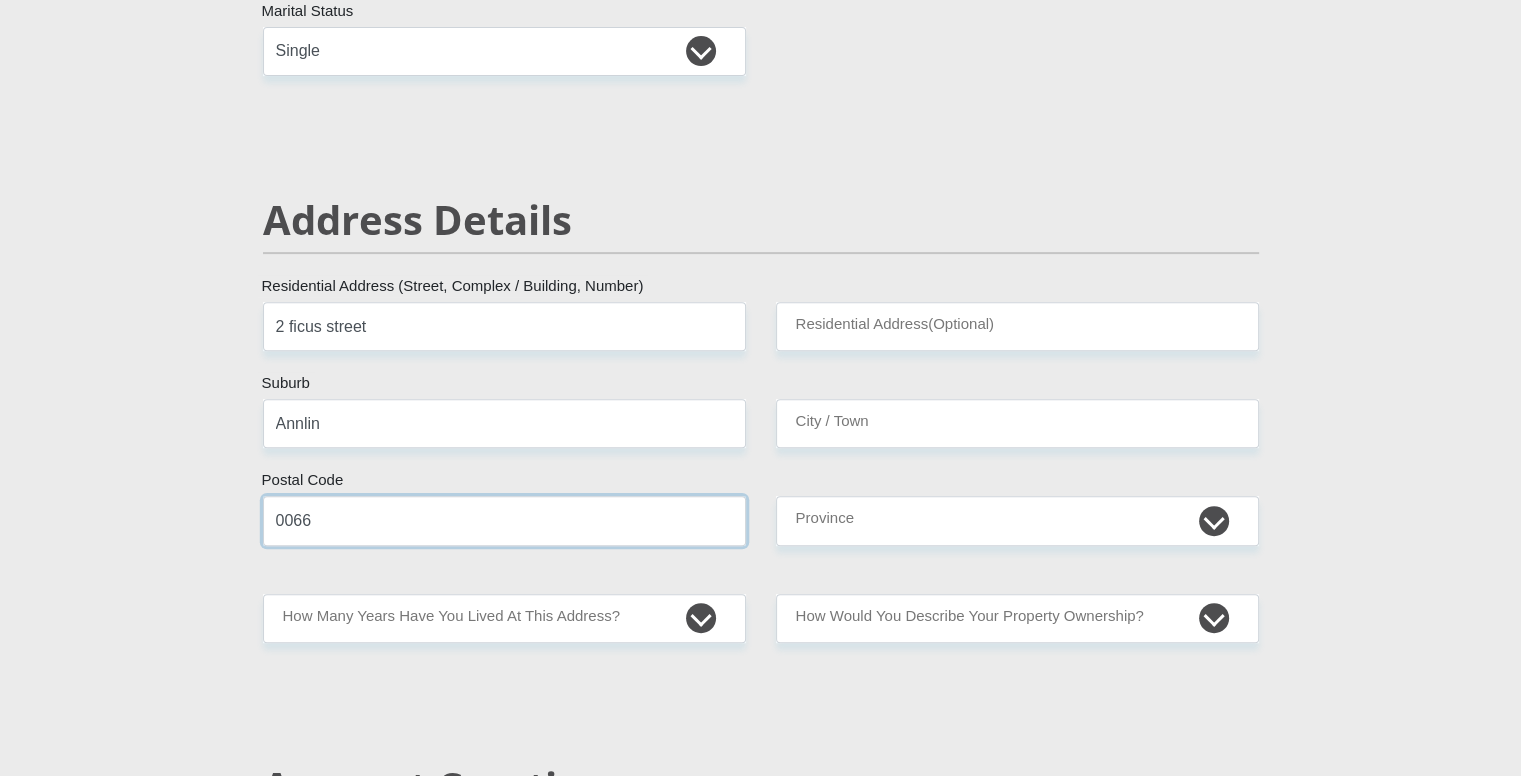 type on "[POSTAL_CODE]" 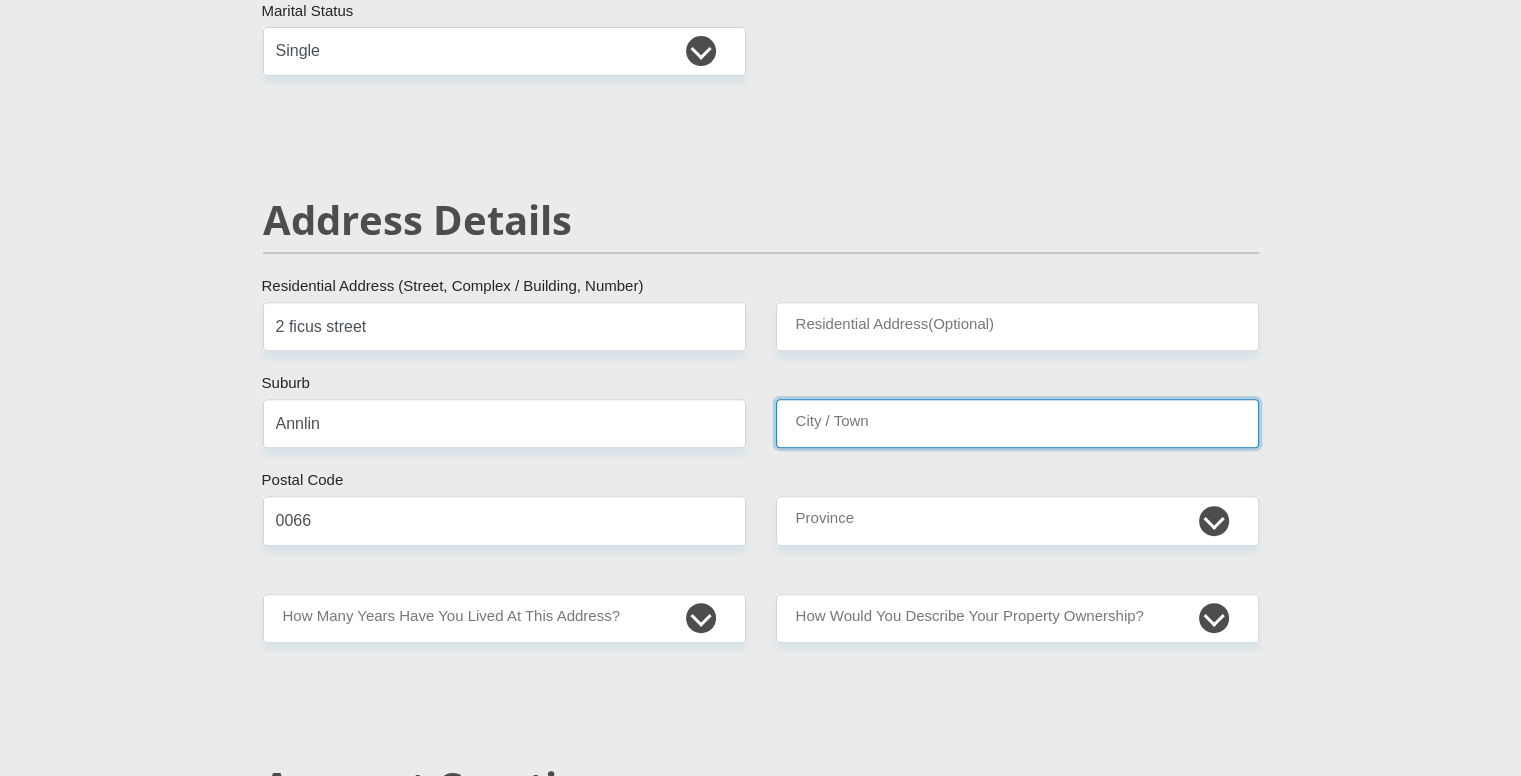 click on "City / Town" at bounding box center (1017, 423) 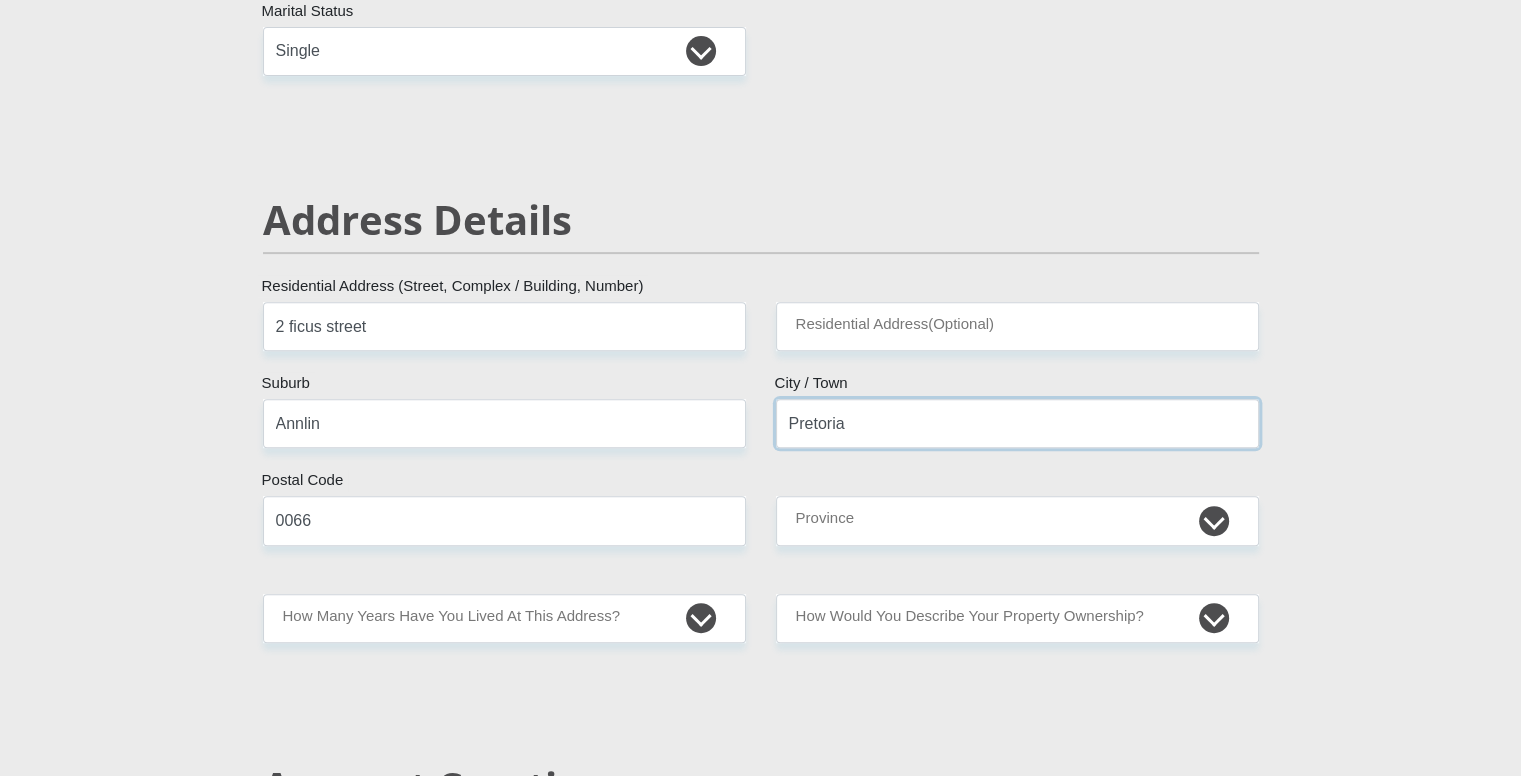 type on "Pretoria" 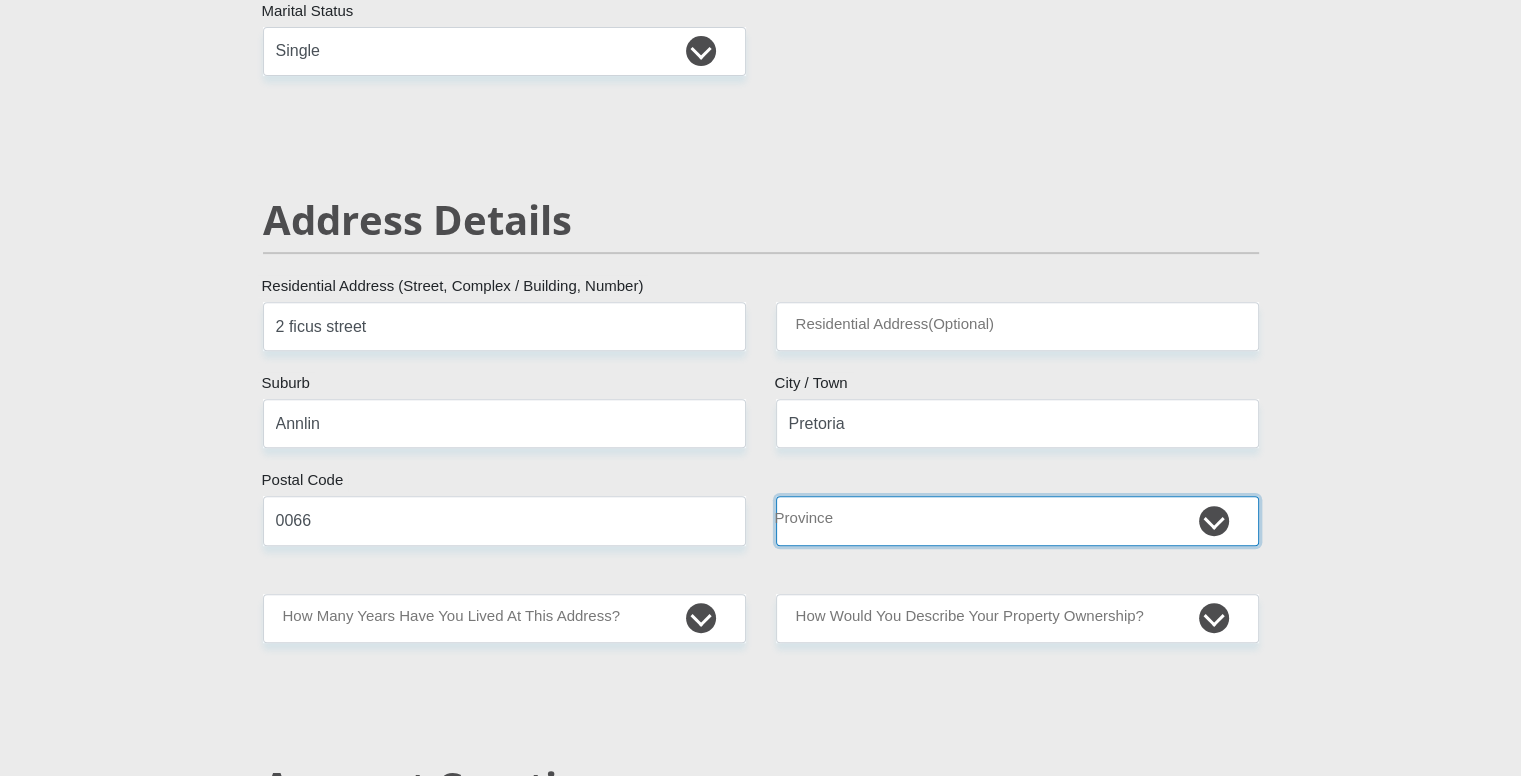 click on "Eastern Cape
Free State
Gauteng
KwaZulu-Natal
Limpopo
Mpumalanga
Northern Cape
North West
Western Cape" at bounding box center [1017, 520] 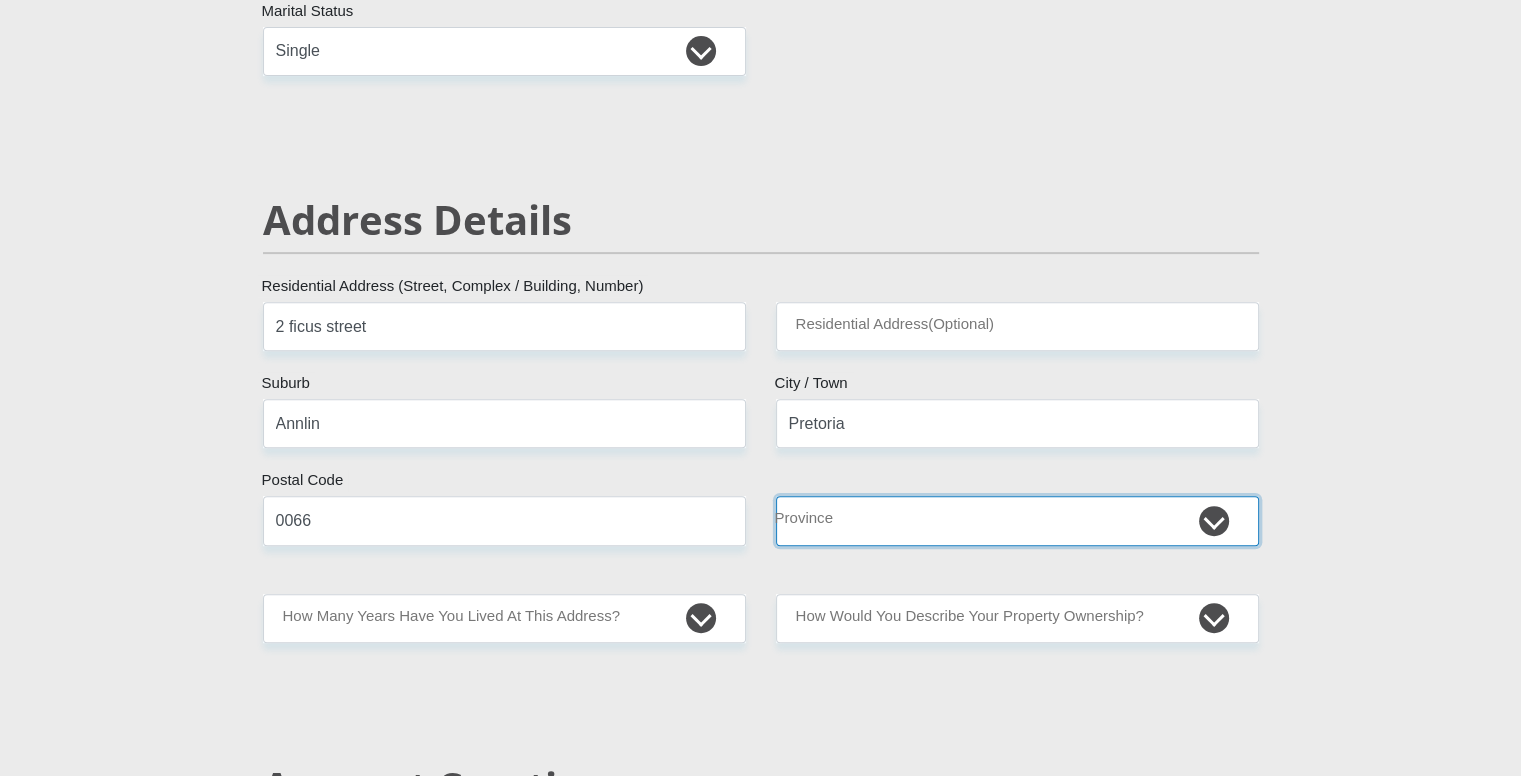 select on "Gauteng" 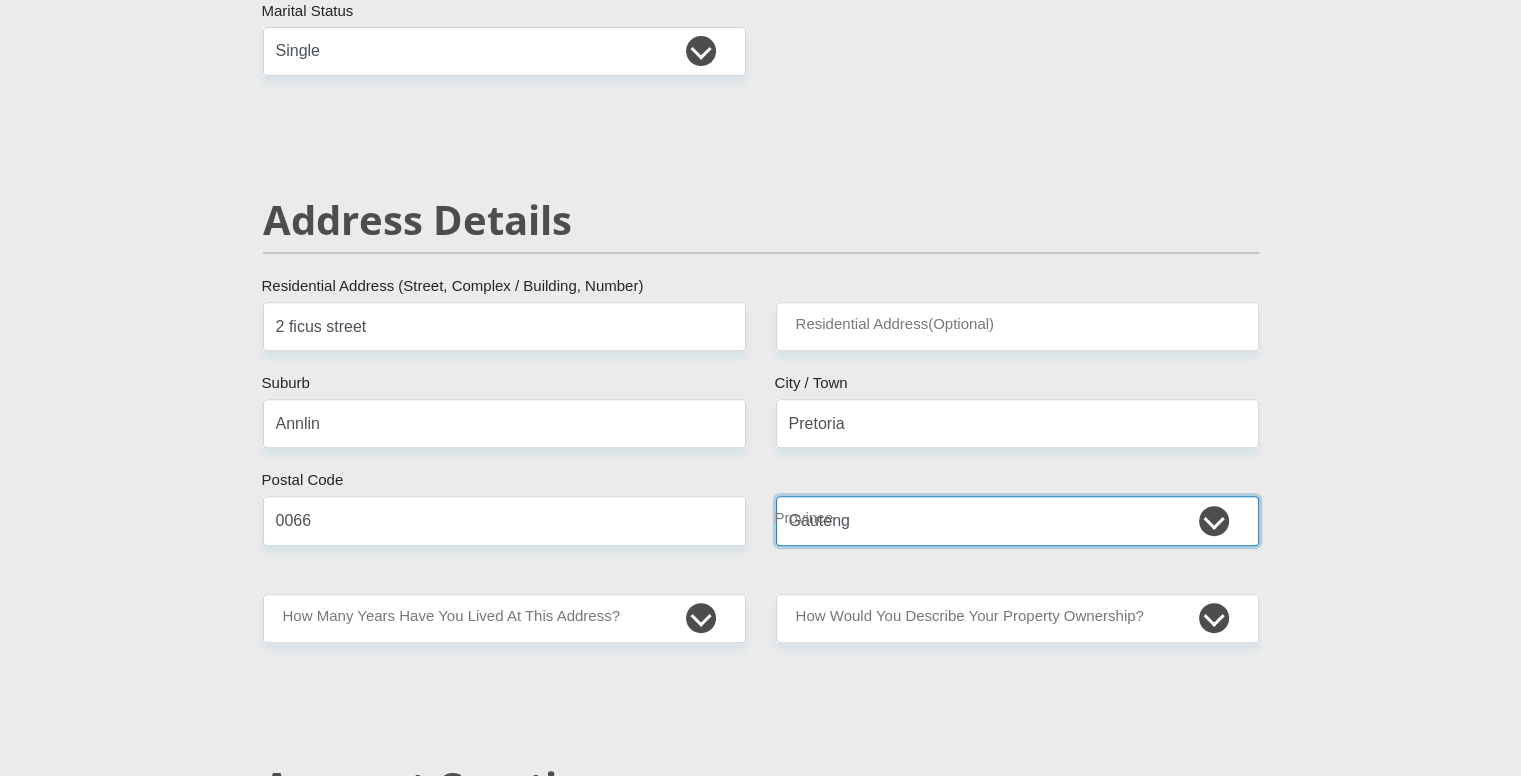 click on "Eastern Cape
Free State
Gauteng
KwaZulu-Natal
Limpopo
Mpumalanga
Northern Cape
North West
Western Cape" at bounding box center [1017, 520] 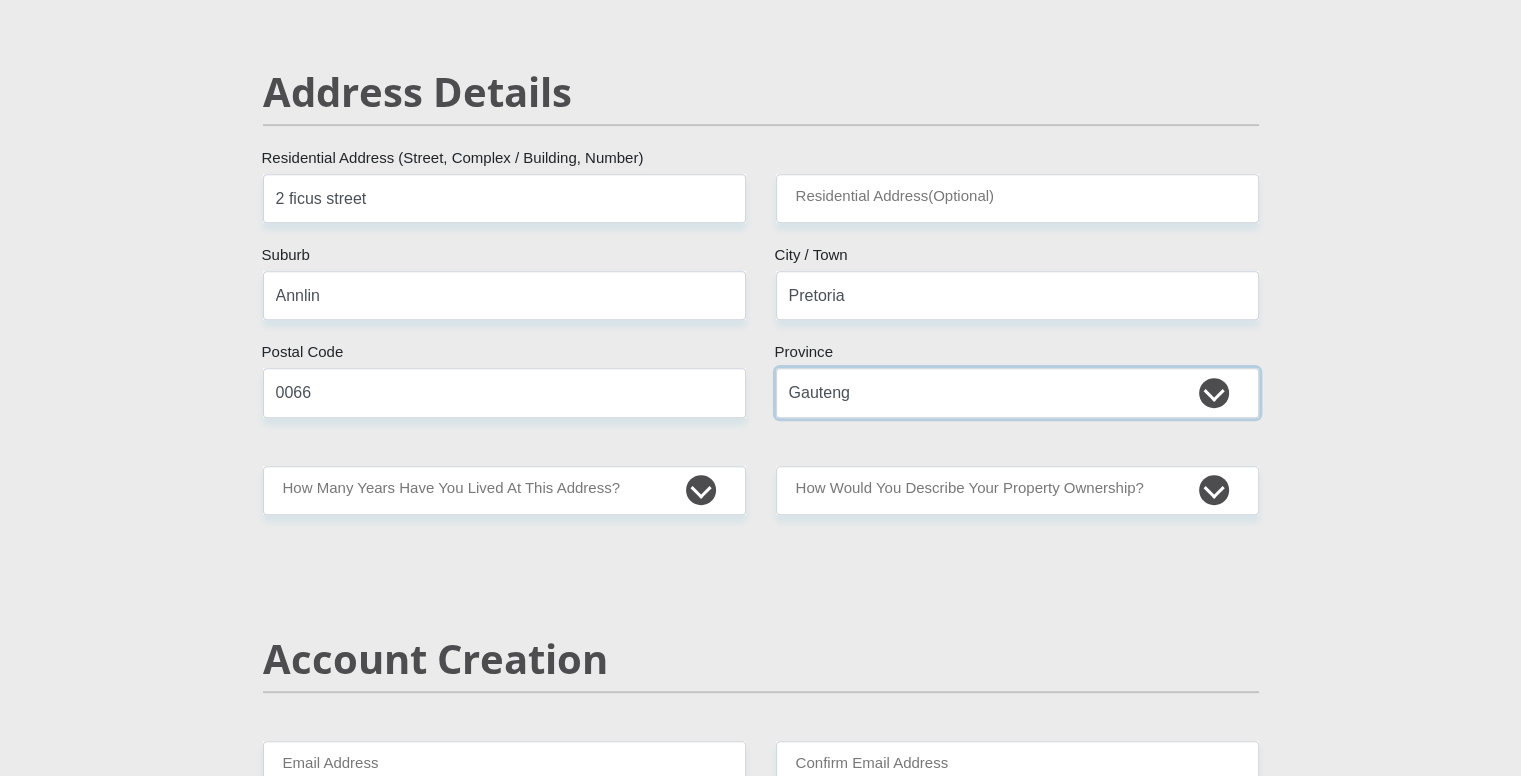 scroll, scrollTop: 900, scrollLeft: 0, axis: vertical 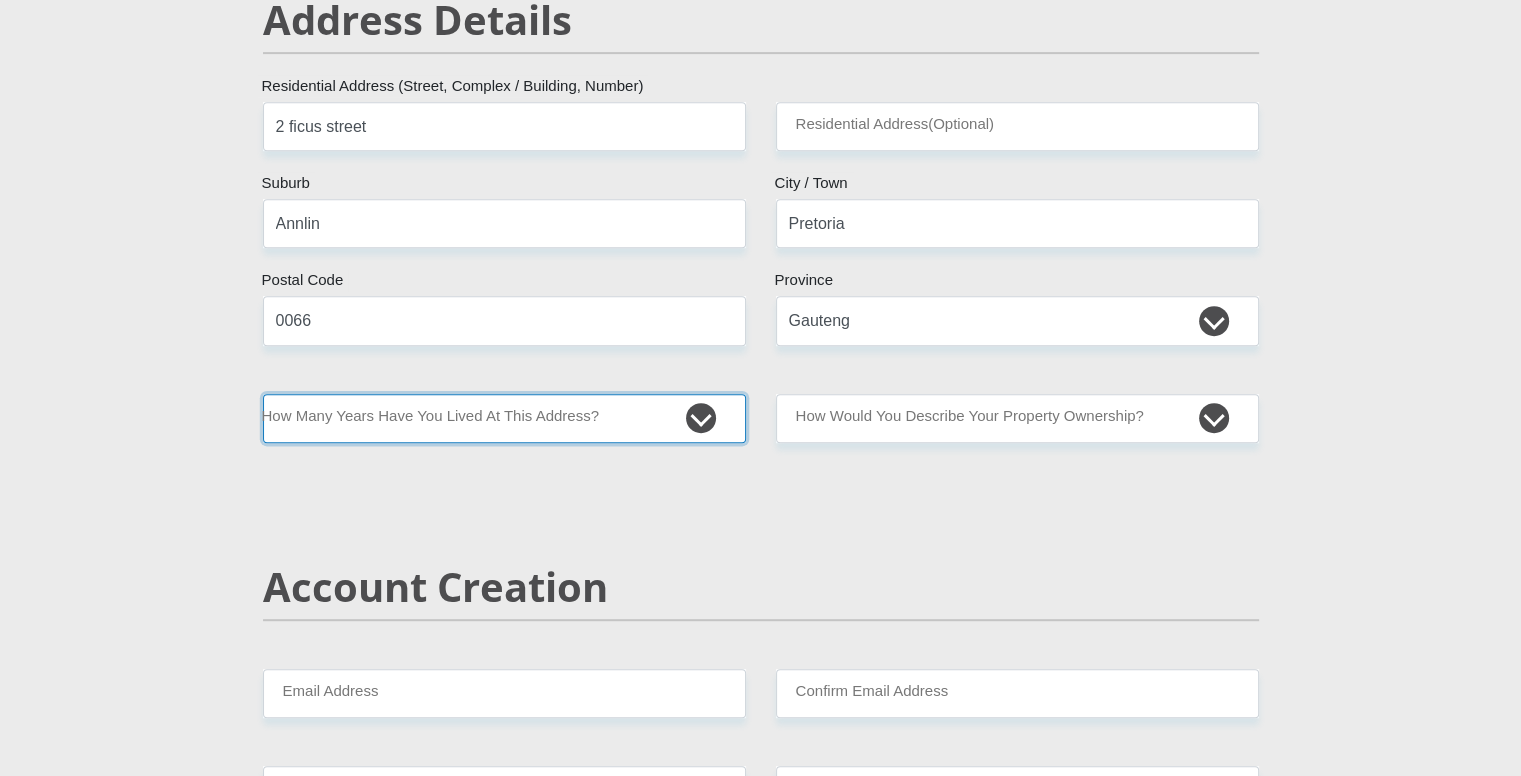 click on "less than 1 year
1-3 years
3-5 years
5+ years" at bounding box center (504, 418) 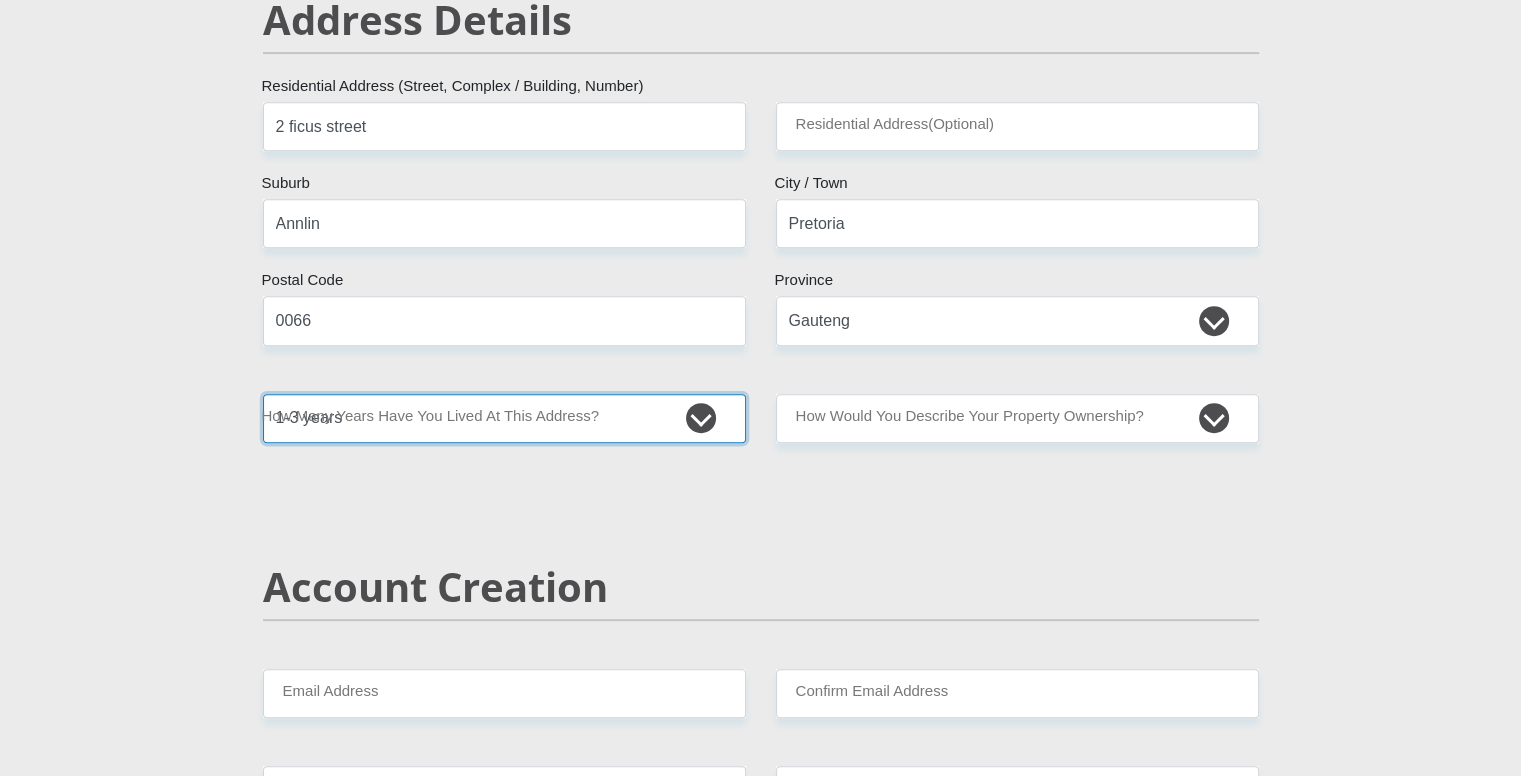 click on "less than 1 year
1-3 years
3-5 years
5+ years" at bounding box center (504, 418) 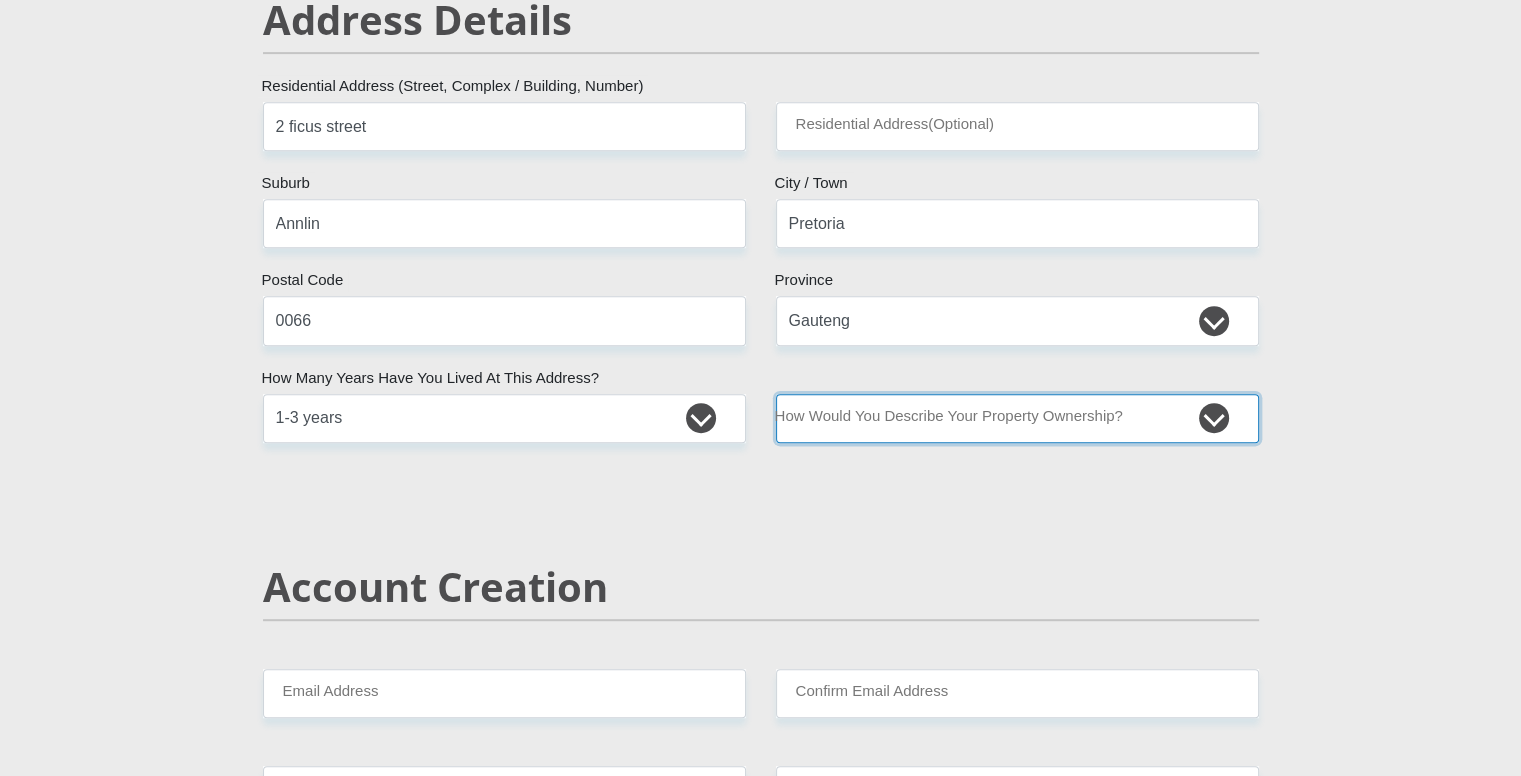 click on "Owned
Rented
Family Owned
Company Dwelling" at bounding box center (1017, 418) 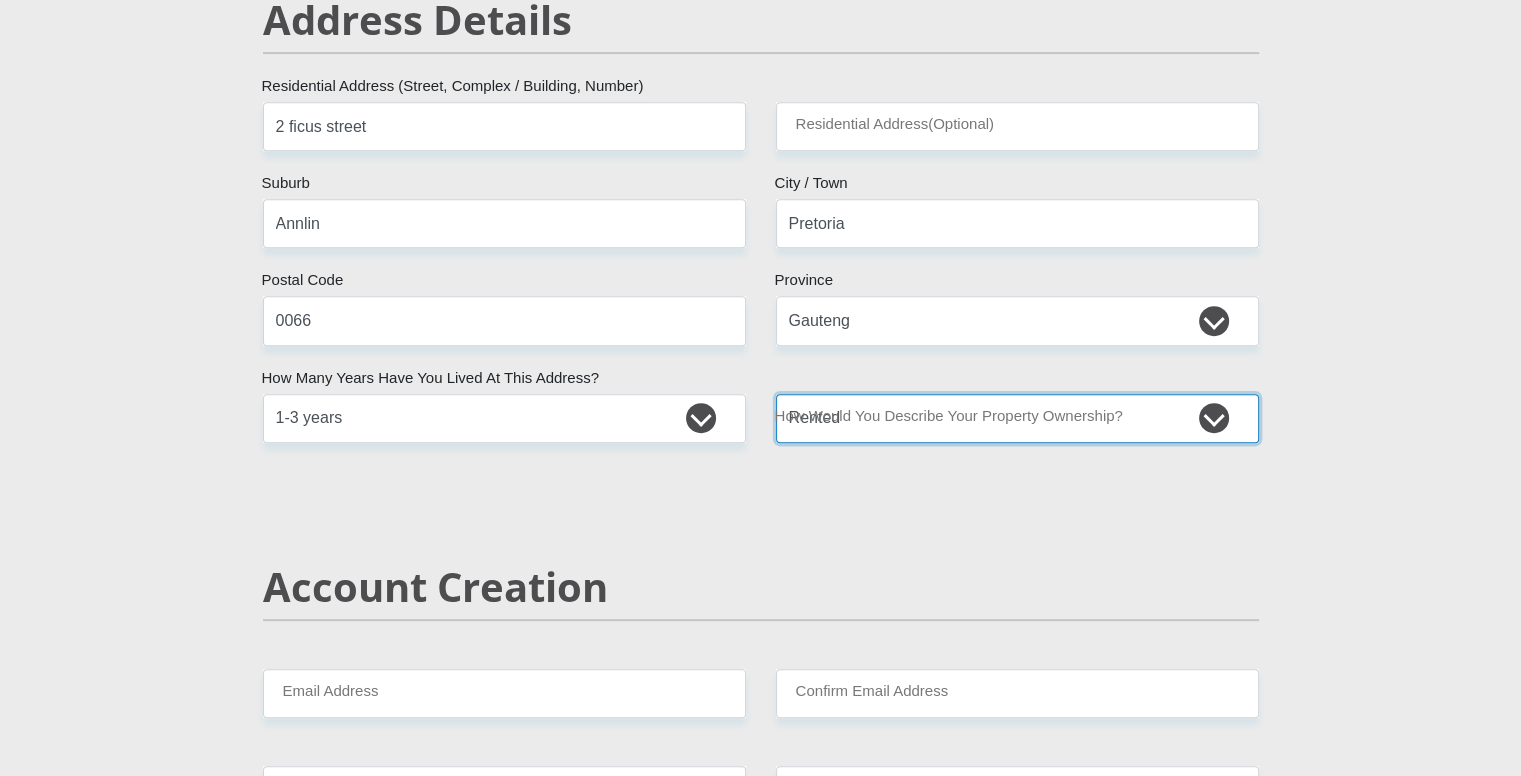click on "Owned
Rented
Family Owned
Company Dwelling" at bounding box center [1017, 418] 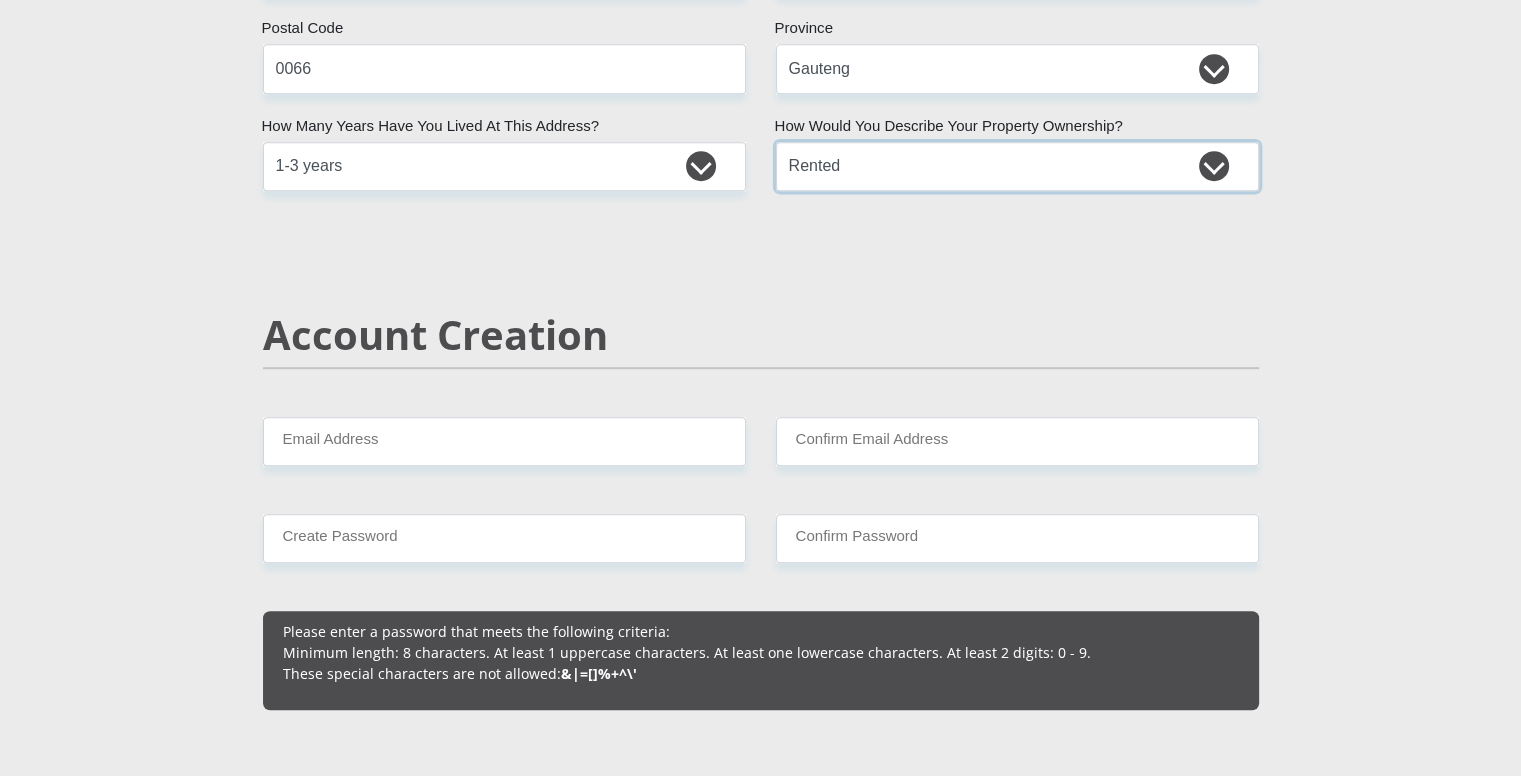 scroll, scrollTop: 1200, scrollLeft: 0, axis: vertical 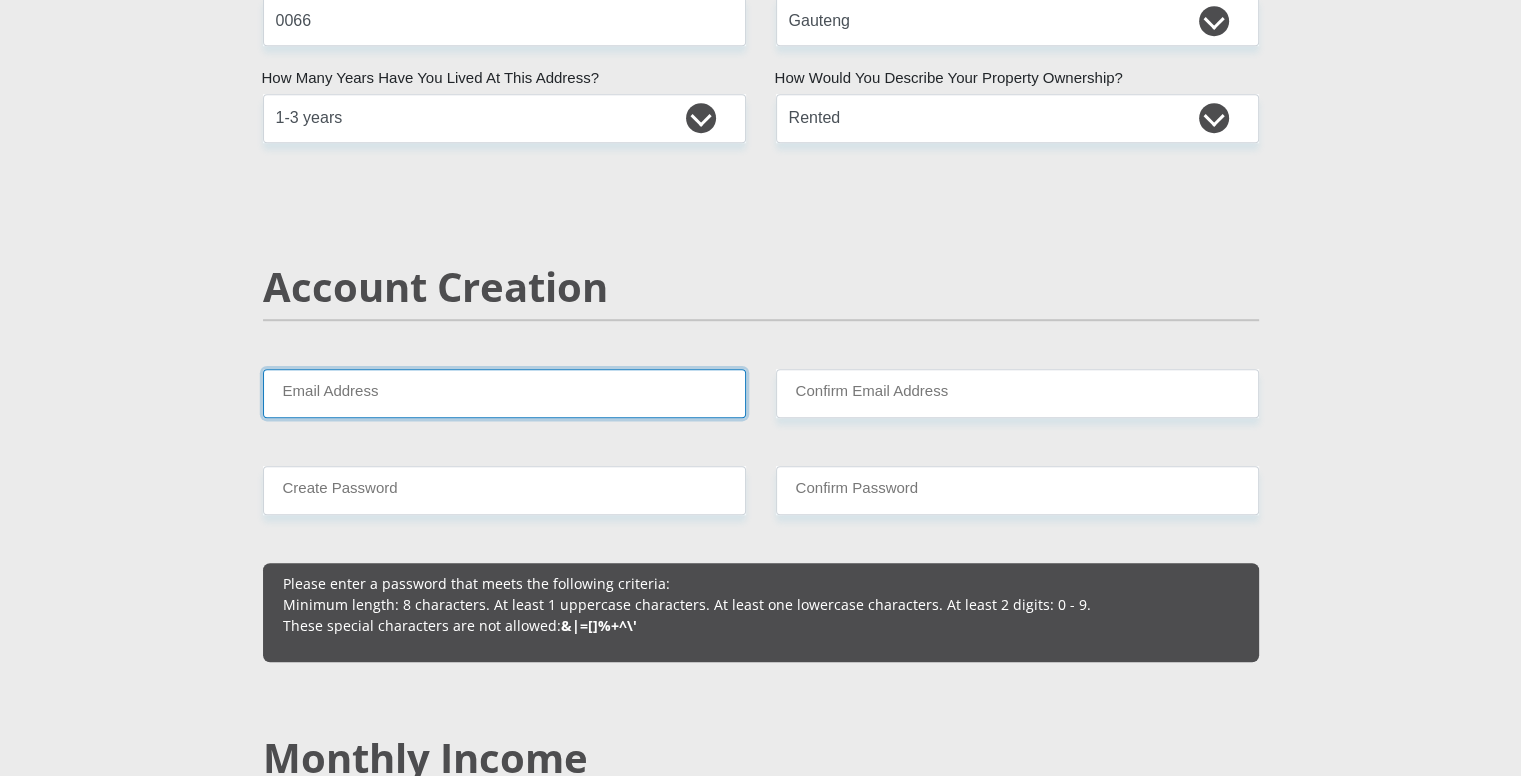 click on "Email Address" at bounding box center (504, 393) 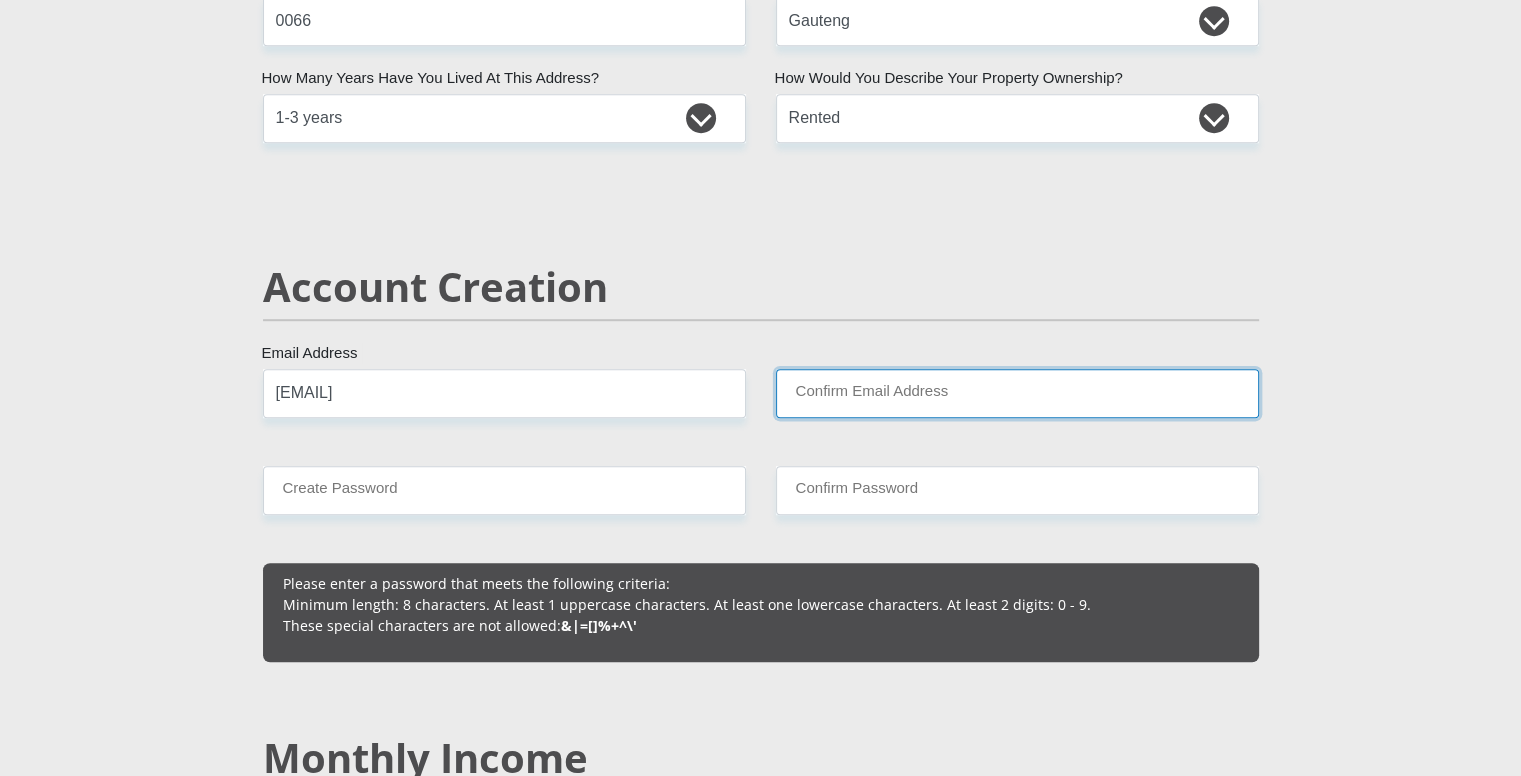 type on "[FIRST].[LAST]@[EMAIL]" 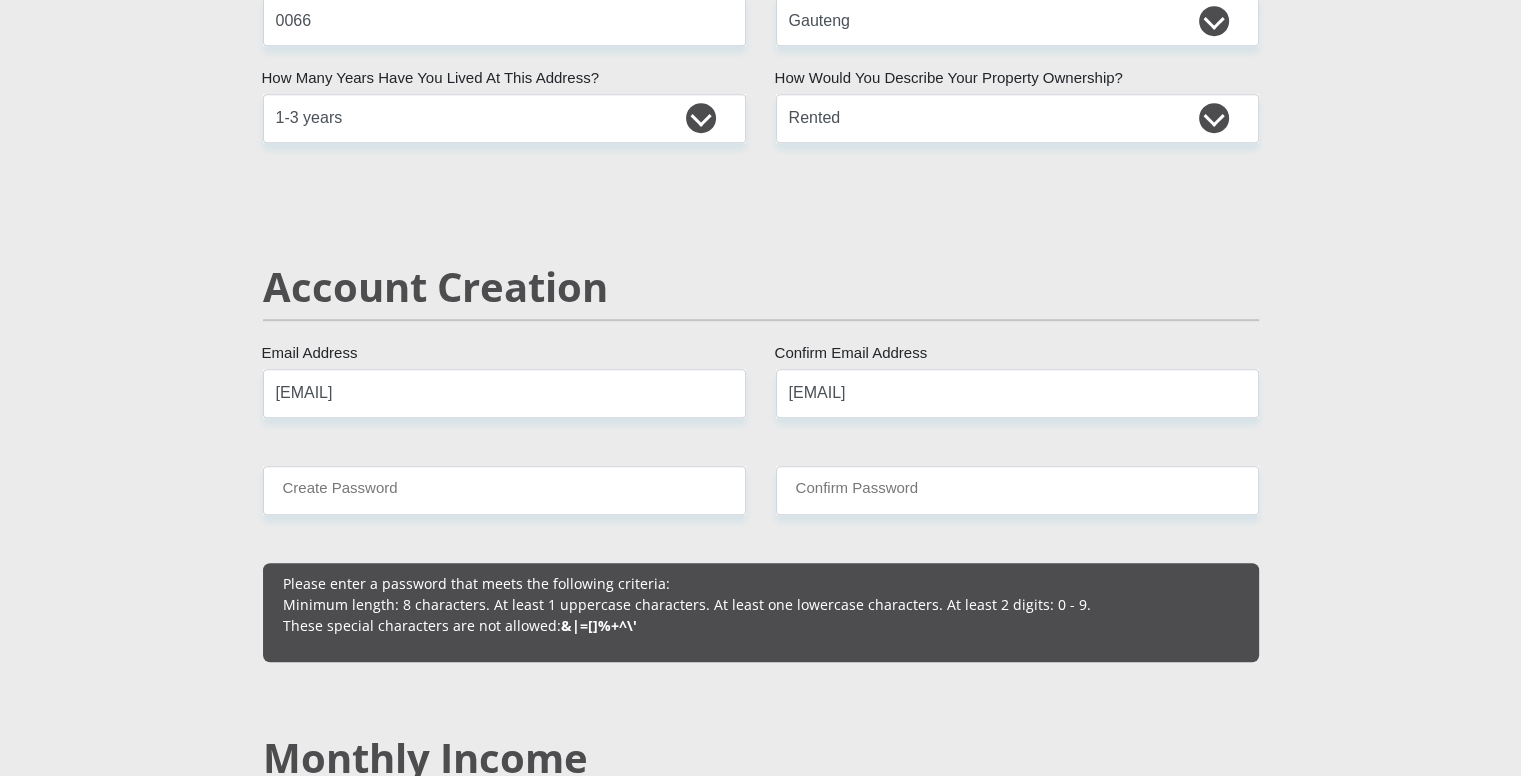 type 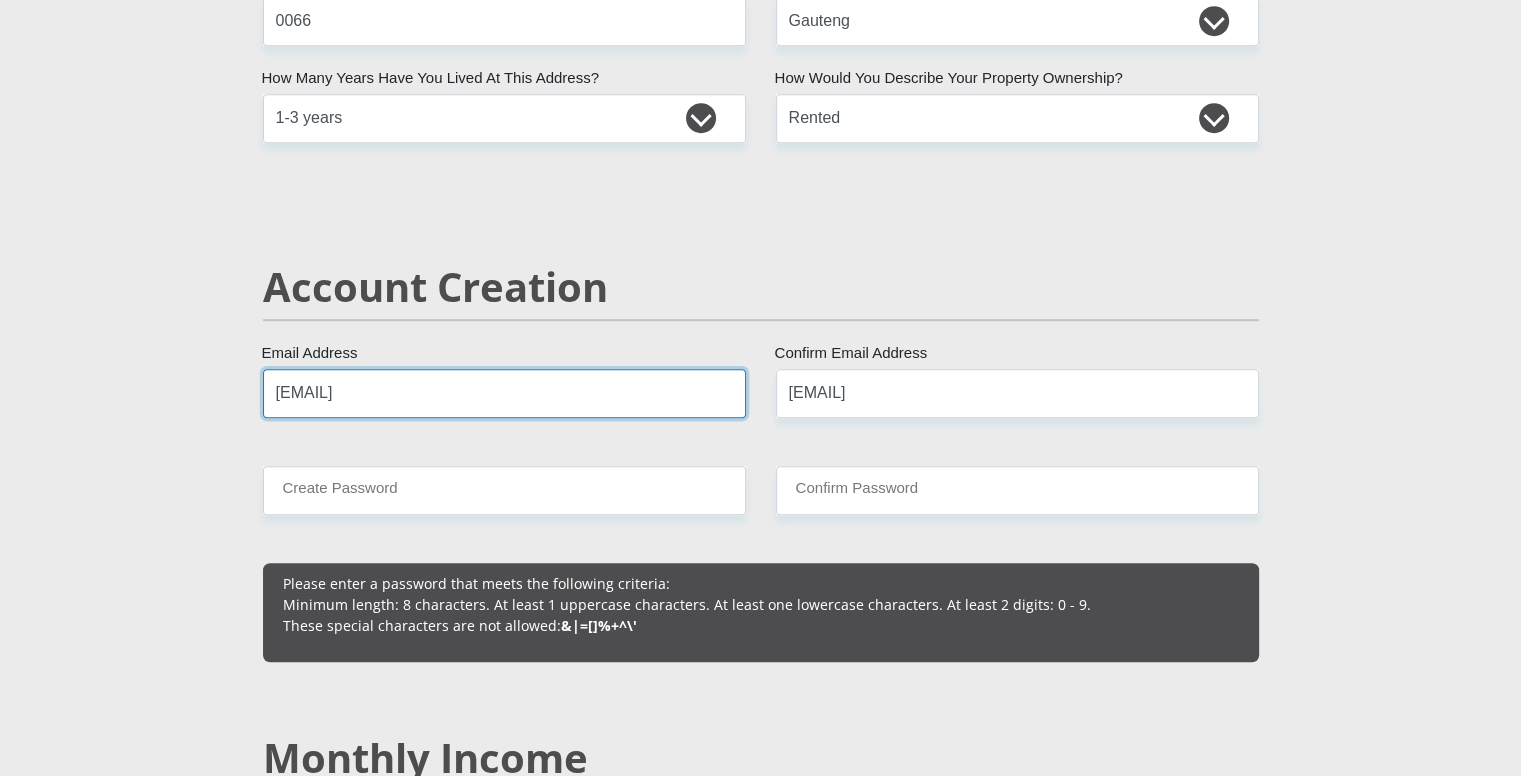 type 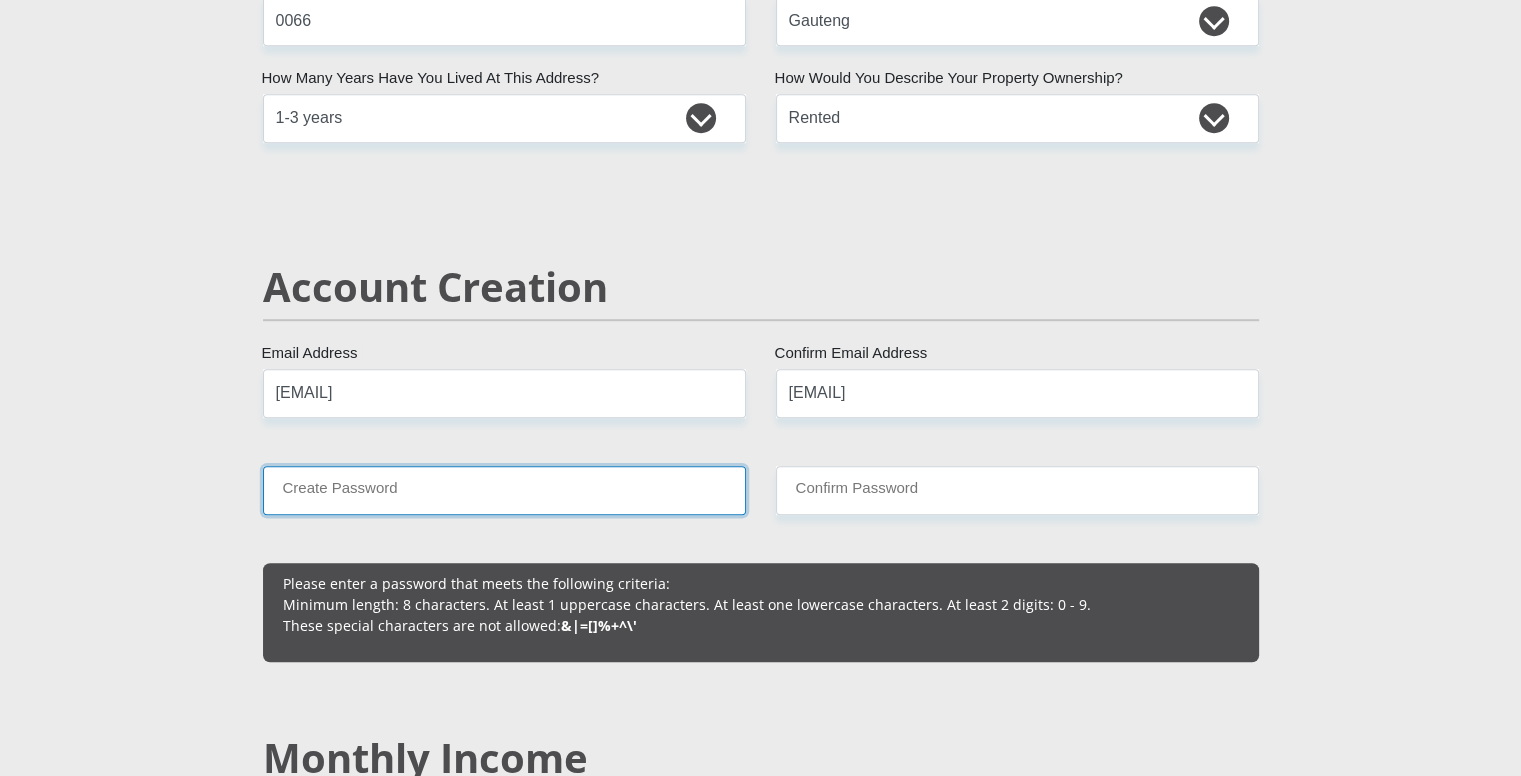 click on "Create Password" at bounding box center (504, 490) 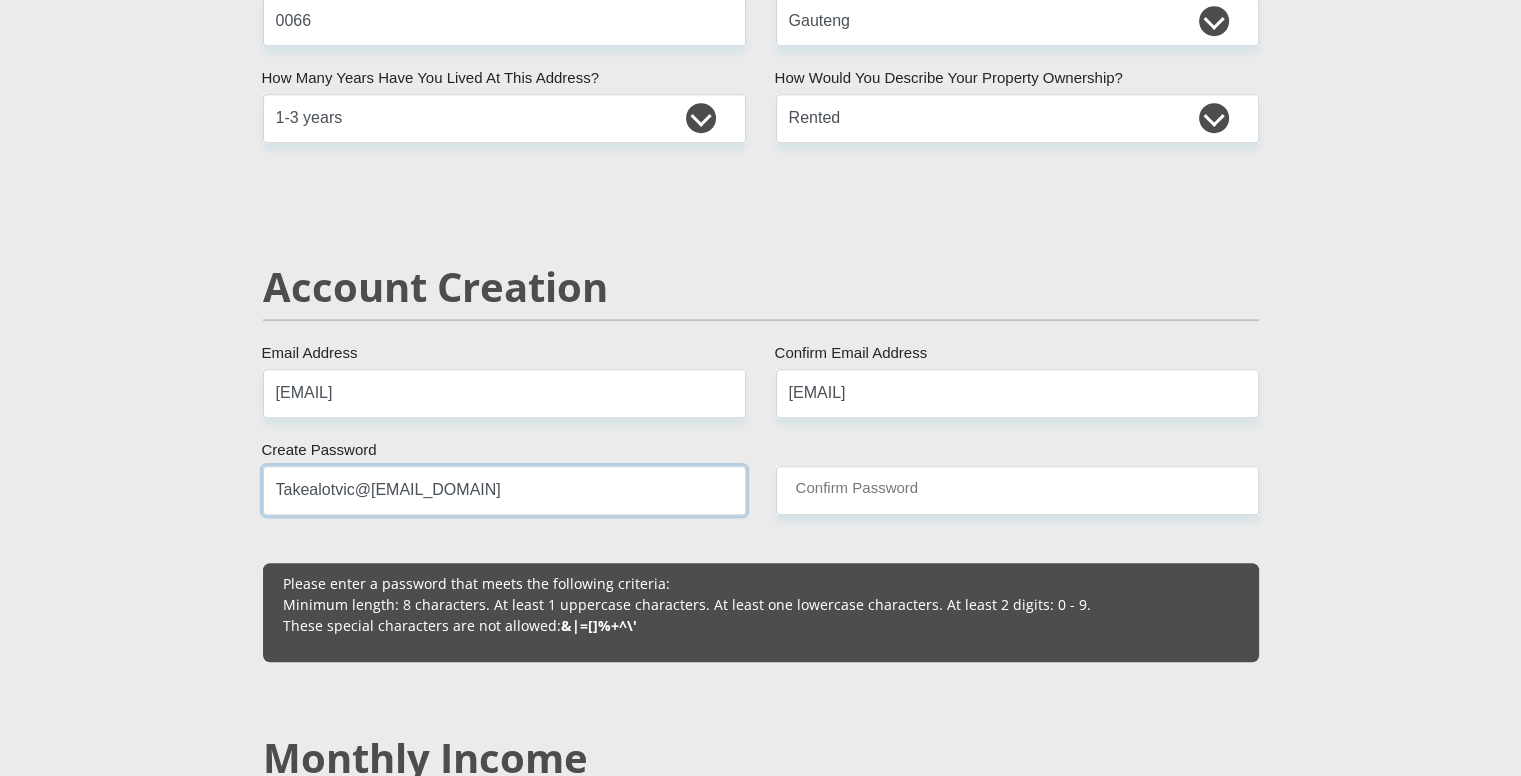 type on "Takealotvic@[EMAIL]" 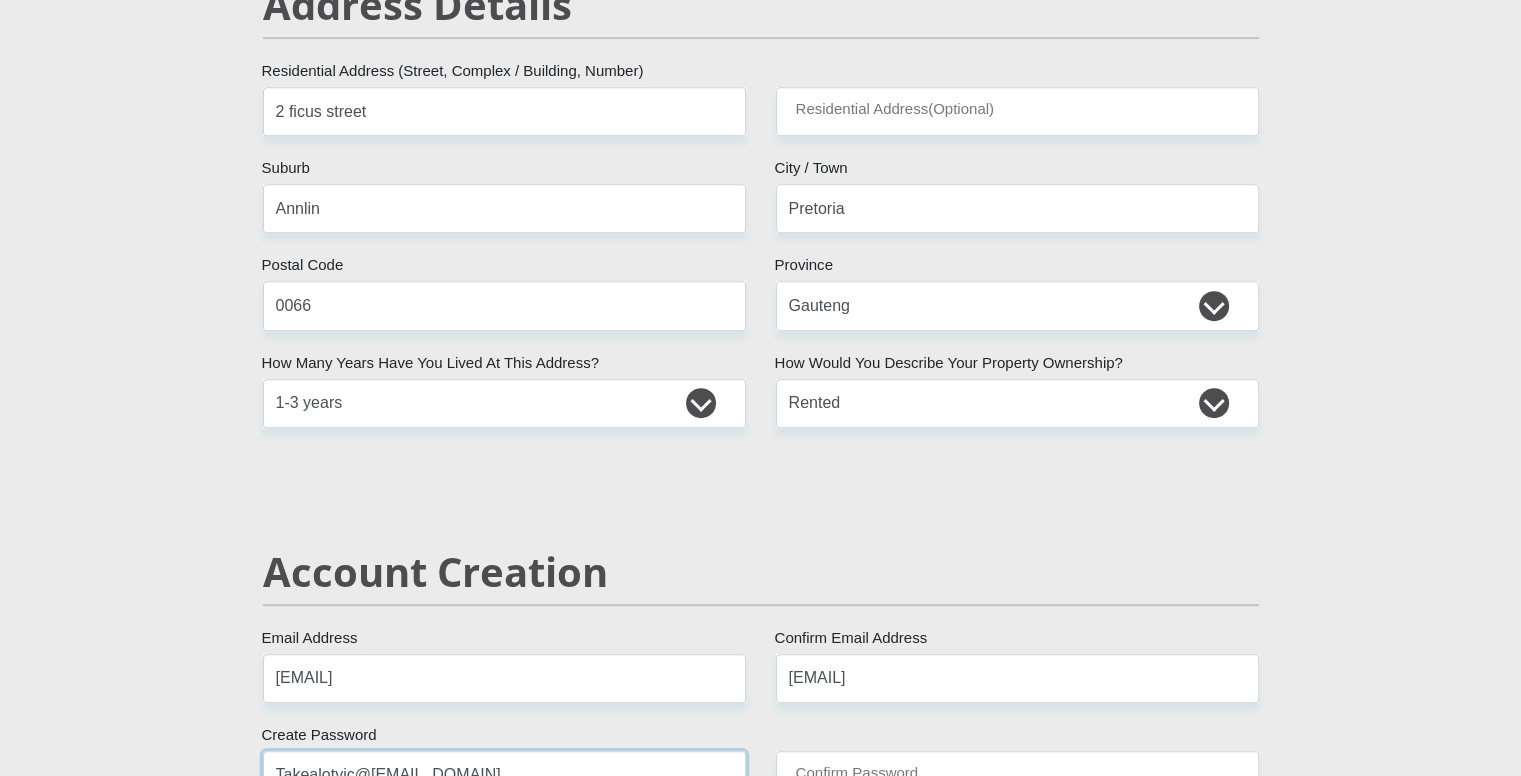 scroll, scrollTop: 900, scrollLeft: 0, axis: vertical 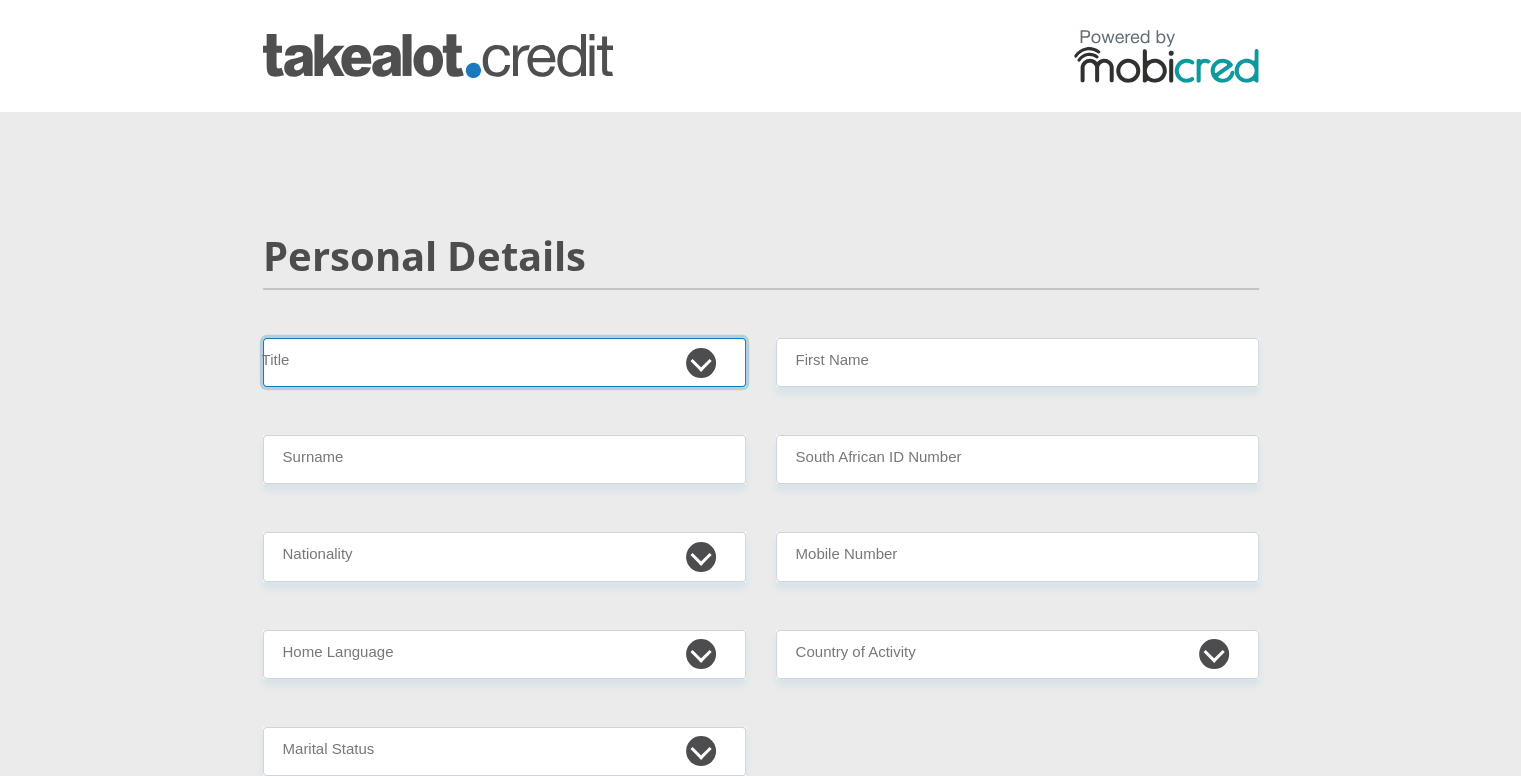 click on "Mr
Ms
Mrs
Dr
Other" at bounding box center [504, 362] 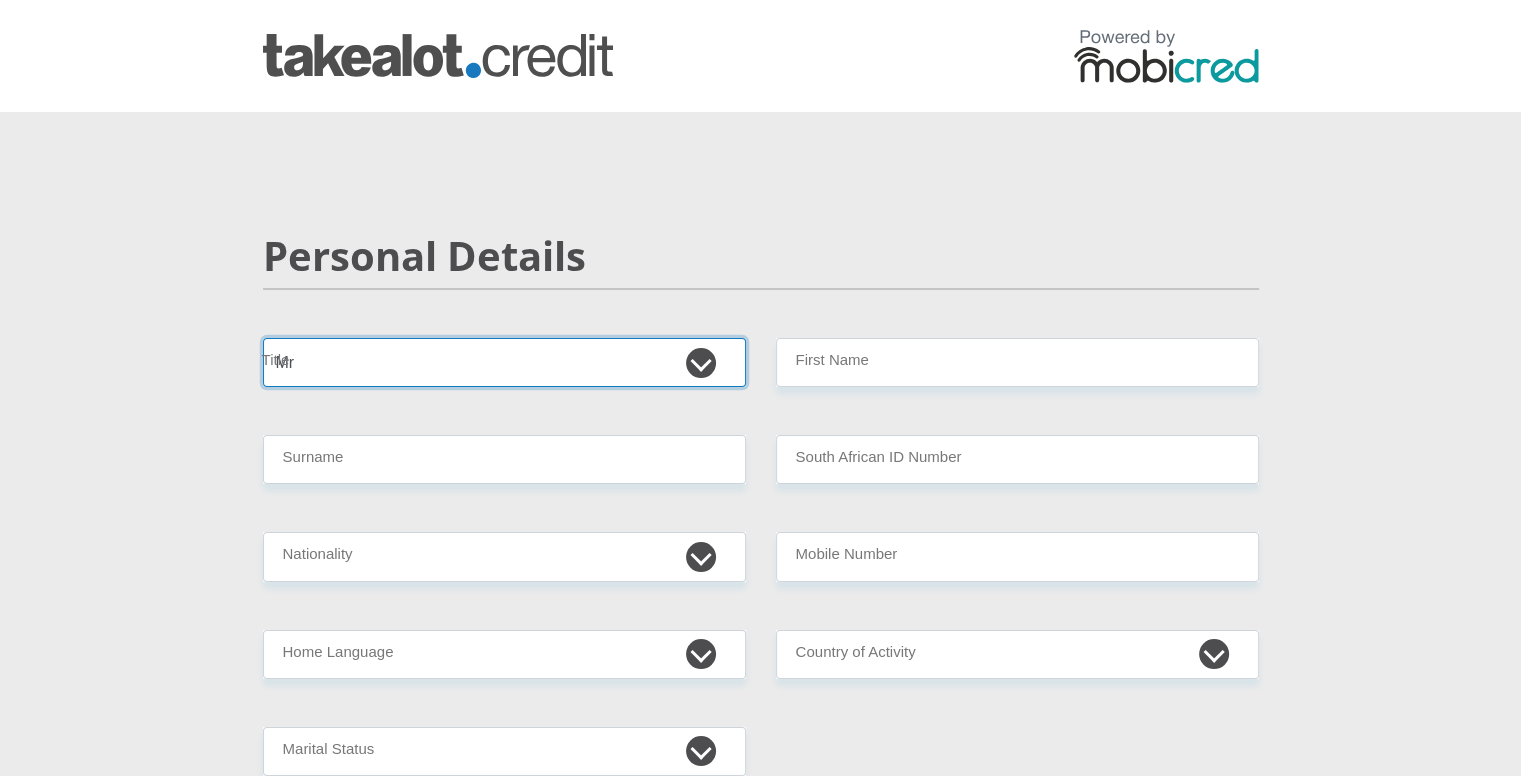 click on "Mr
Ms
Mrs
Dr
Other" at bounding box center [504, 362] 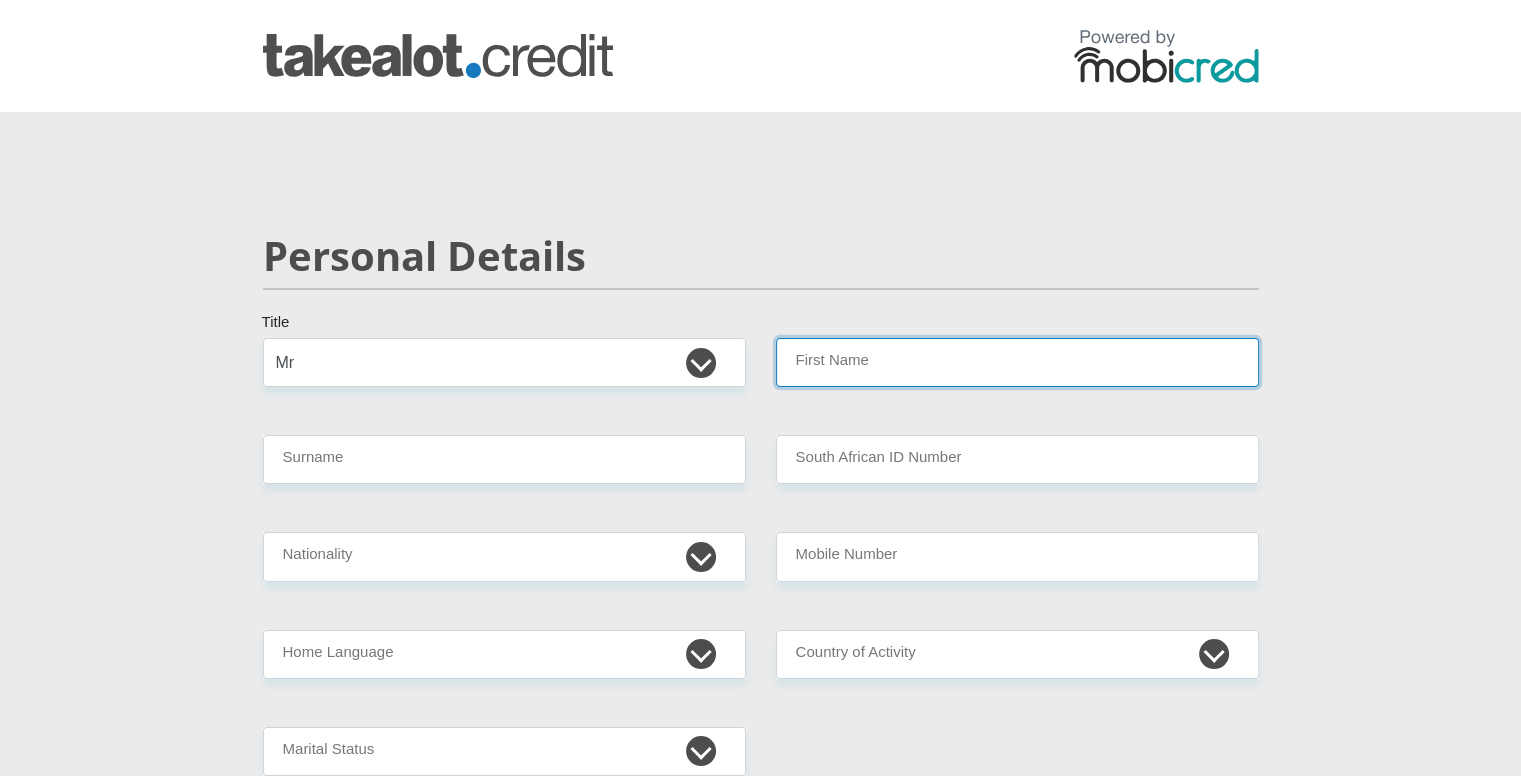 click on "First Name" at bounding box center [1017, 362] 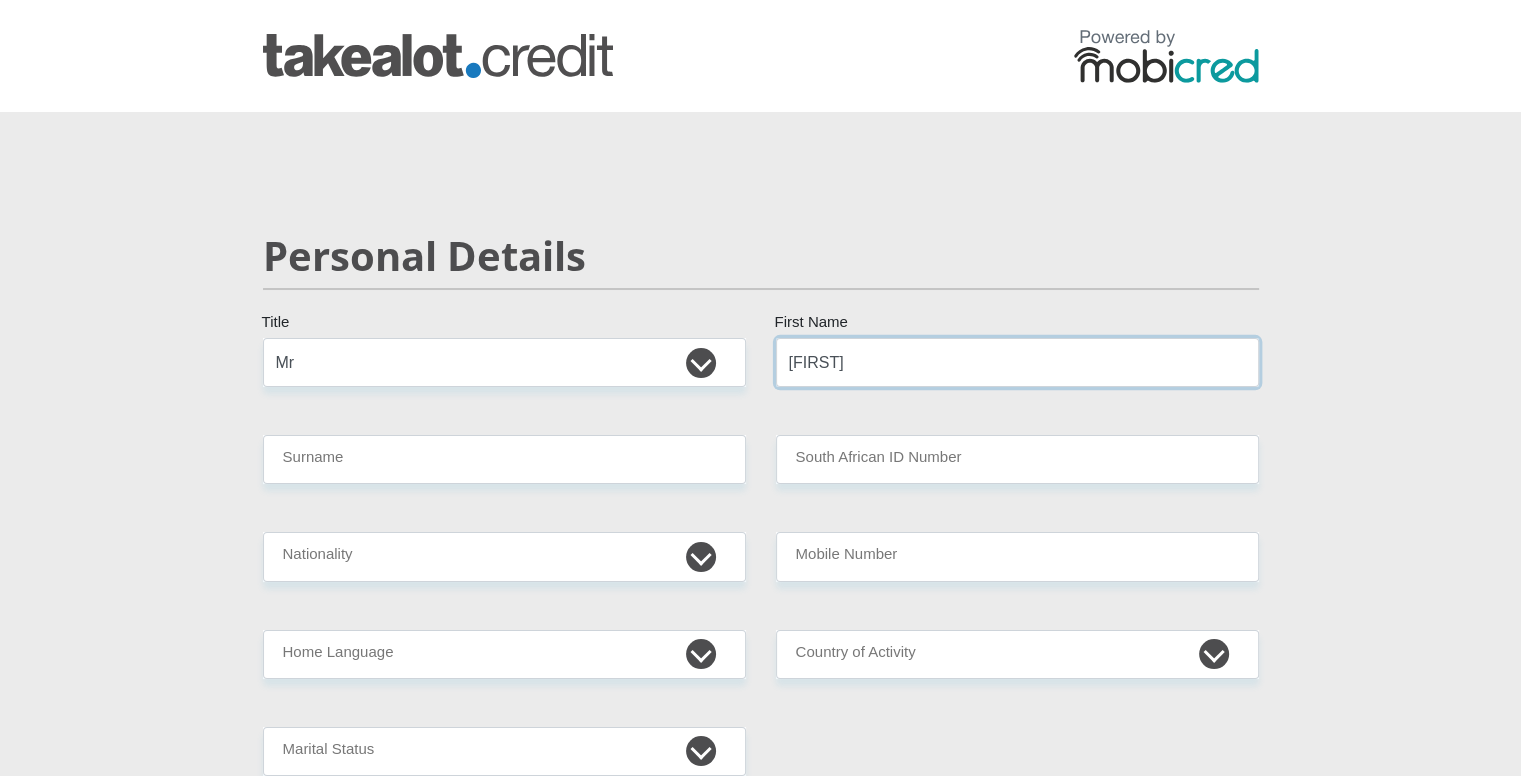 type on "[FIRST]" 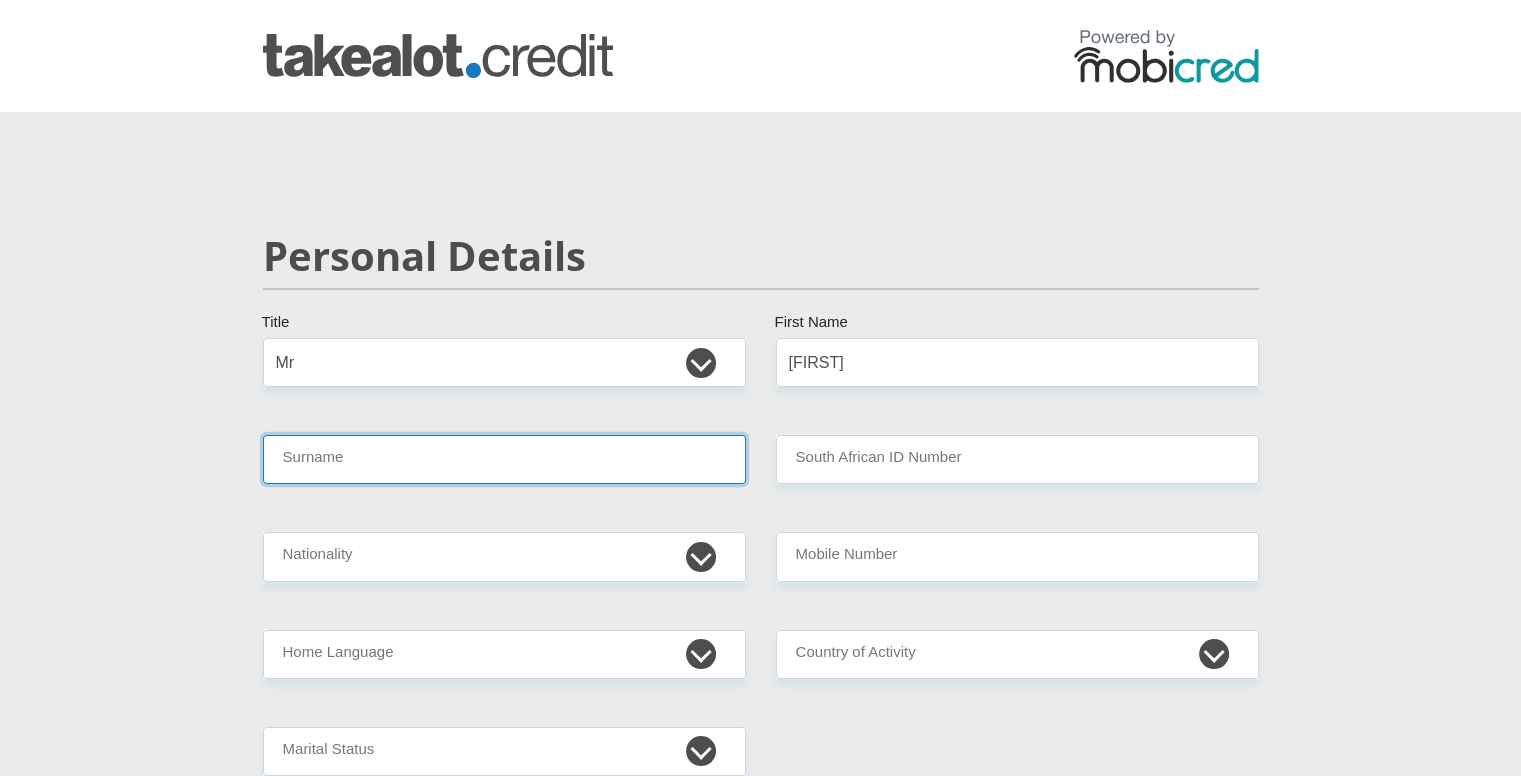 click on "Surname" at bounding box center [504, 459] 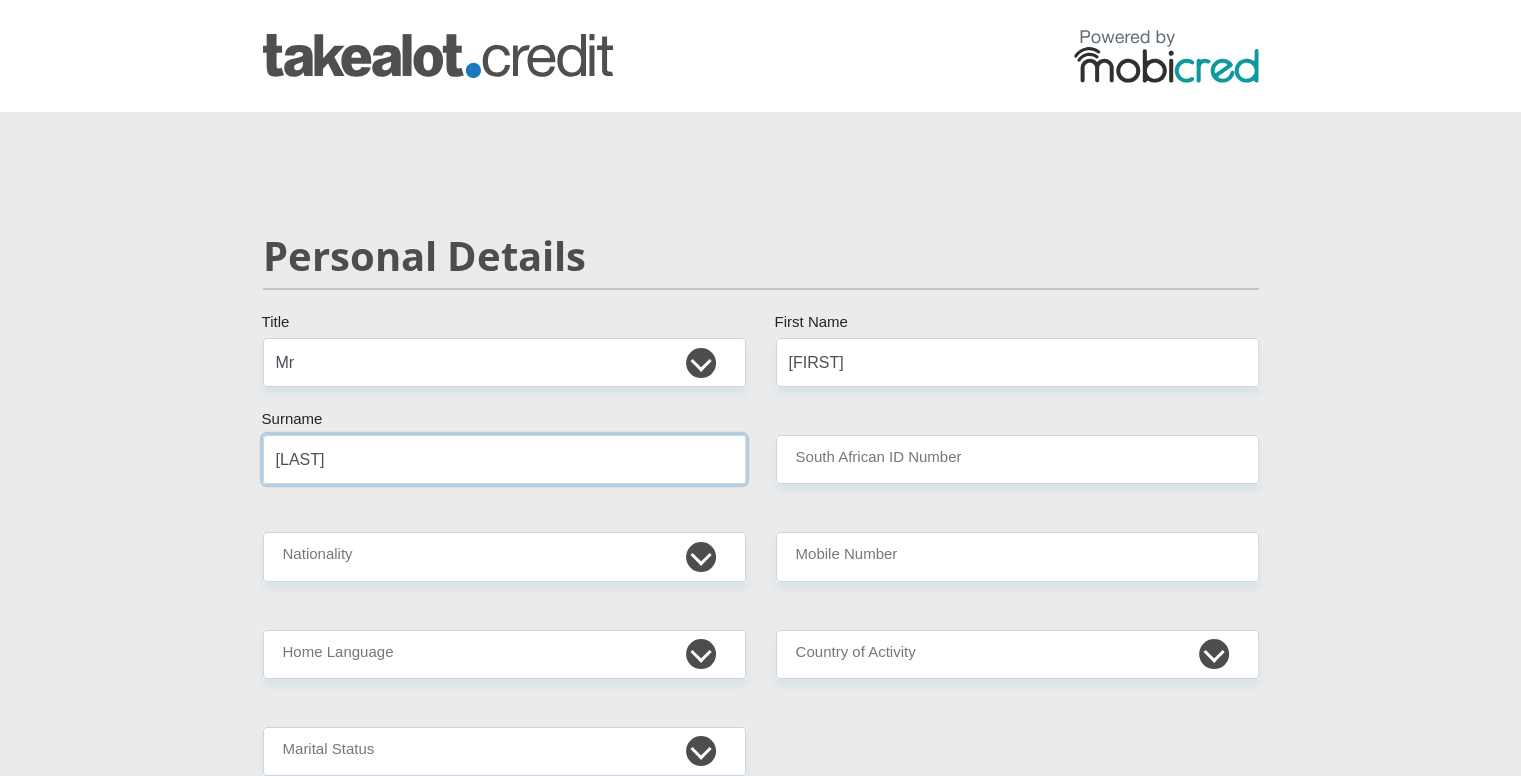 type on "[LAST]" 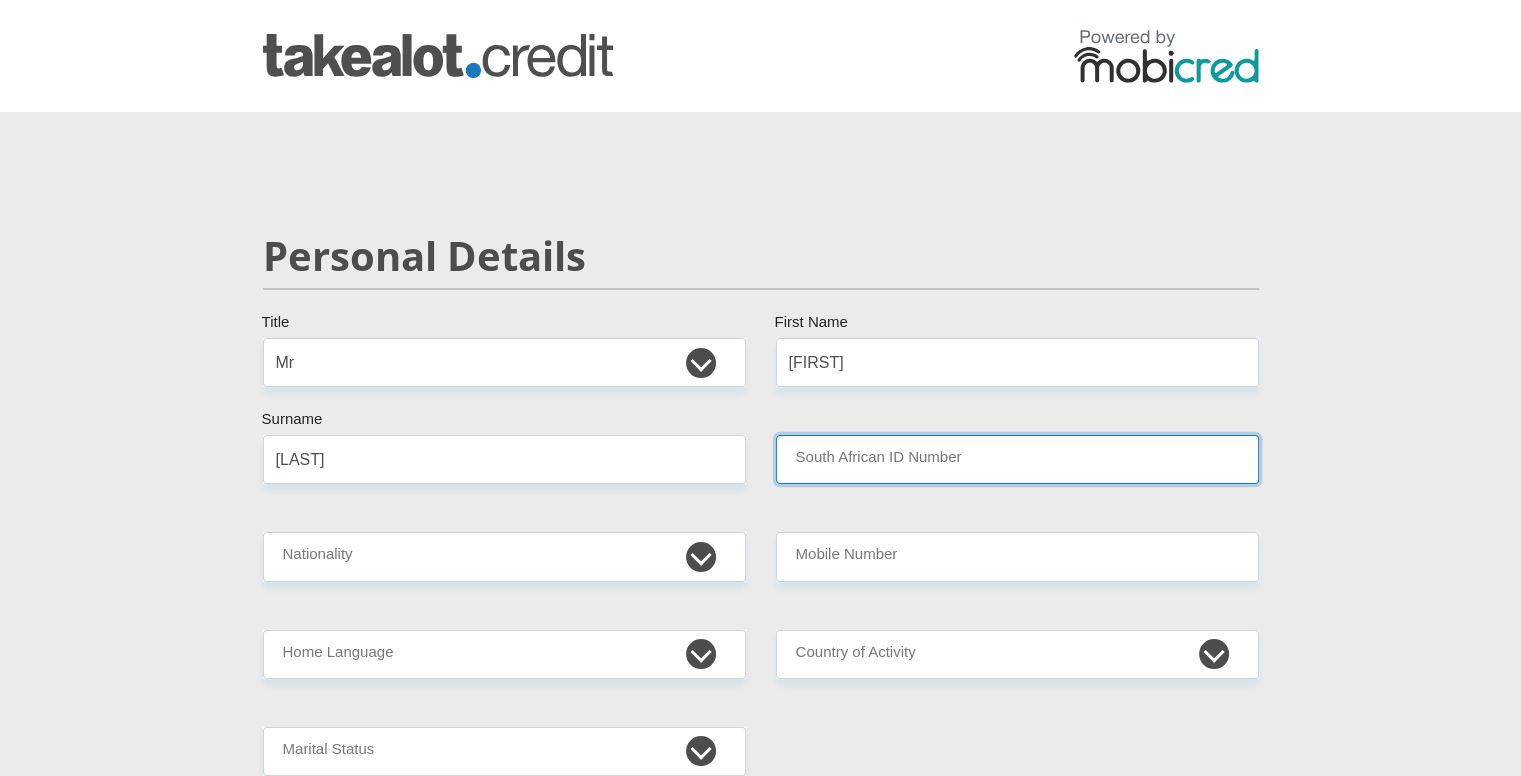 click on "South African ID Number" at bounding box center [1017, 459] 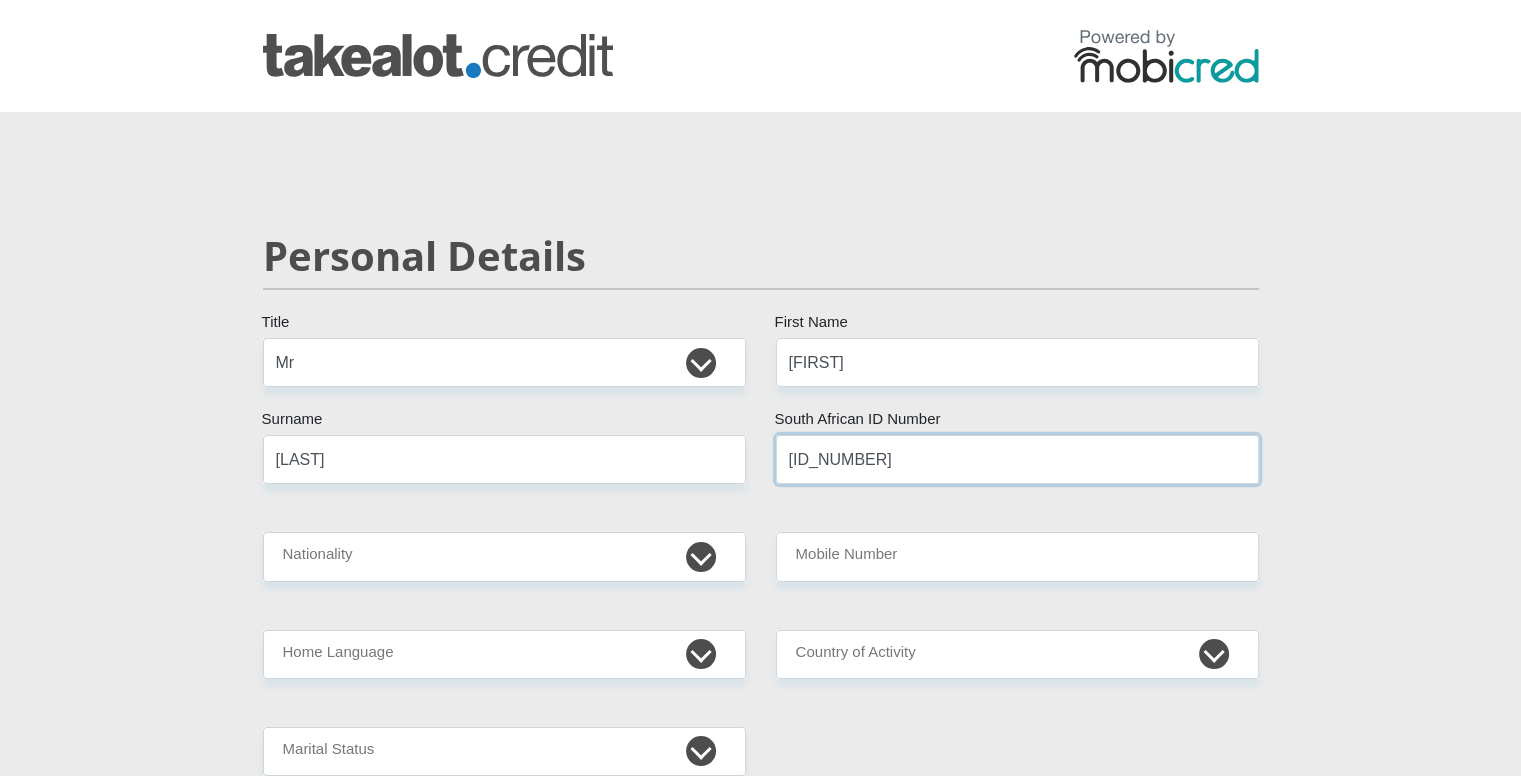 type on "[ID_NUMBER]" 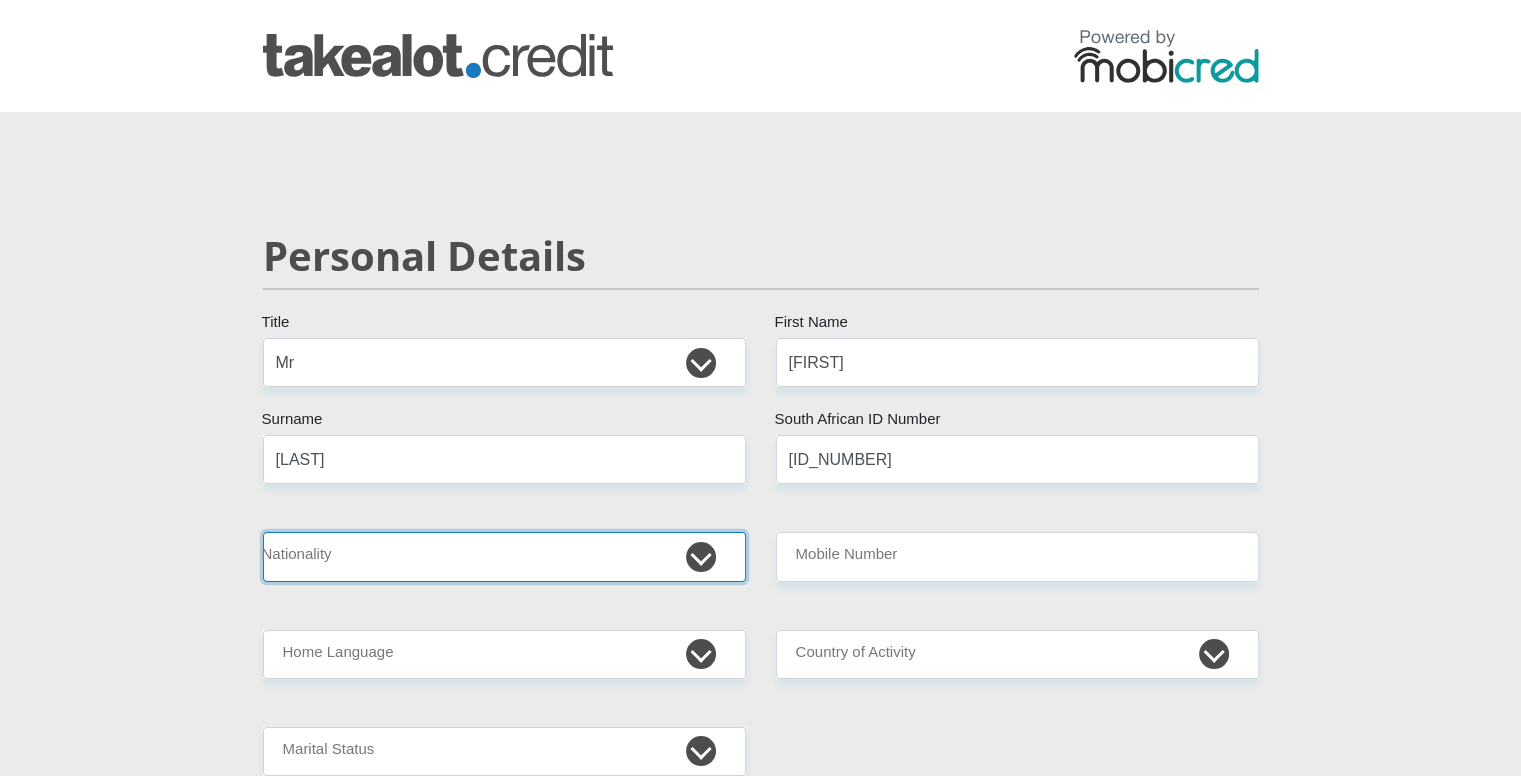 click on "South Africa
Afghanistan
Aland Islands
Albania
Algeria
America Samoa
American Virgin Islands
Andorra
Angola
Anguilla
Antarctica
Antigua and Barbuda
Argentina
Armenia
Aruba
Ascension Island
Australia
Austria
Azerbaijan
Bahamas
Bahrain
Bangladesh
Barbados
Chad" at bounding box center (504, 556) 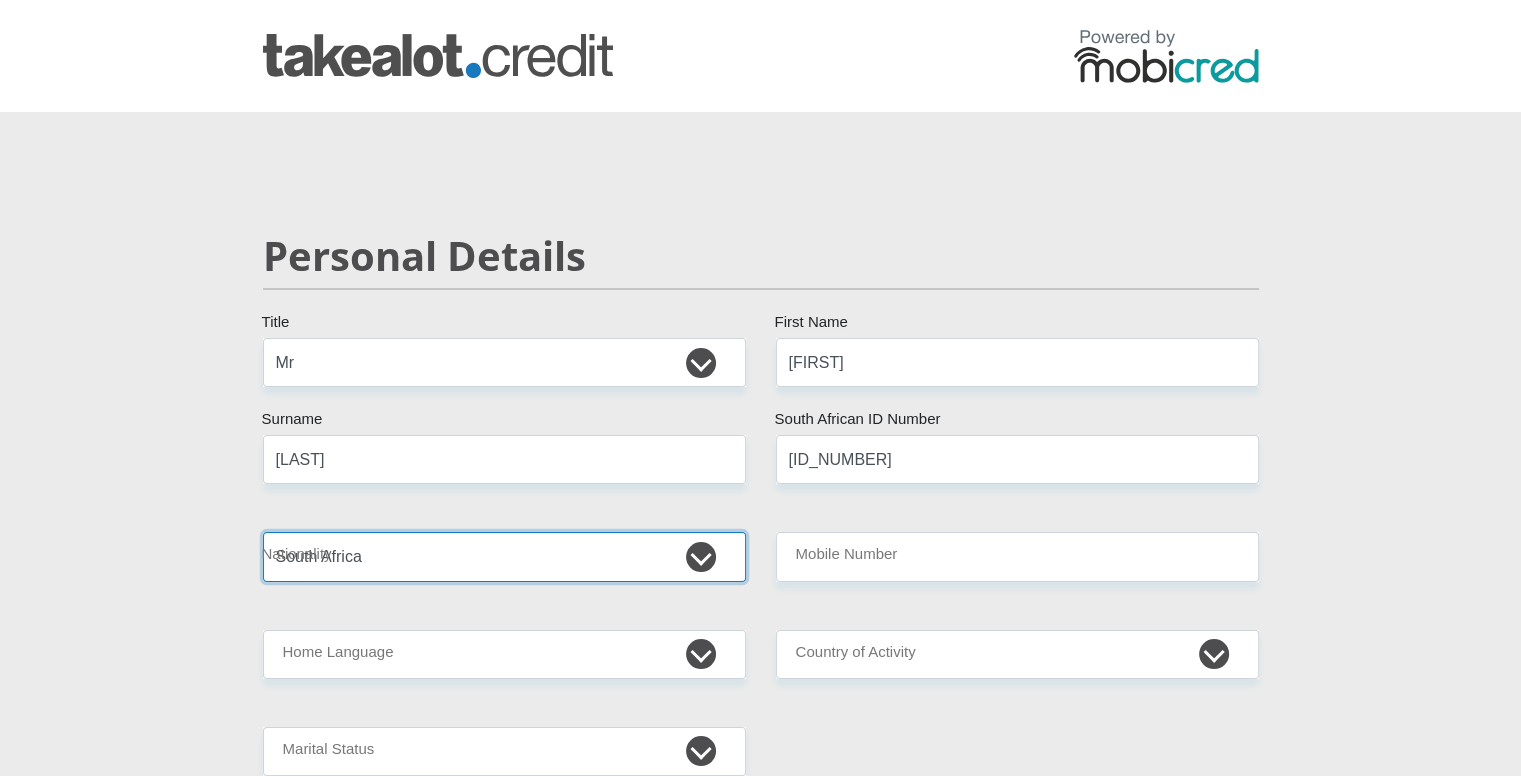 click on "South Africa
Afghanistan
Aland Islands
Albania
Algeria
America Samoa
American Virgin Islands
Andorra
Angola
Anguilla
Antarctica
Antigua and Barbuda
Argentina
Armenia
Aruba
Ascension Island
Australia
Austria
Azerbaijan
Bahamas
Bahrain
Bangladesh
Barbados
Chad" at bounding box center (504, 556) 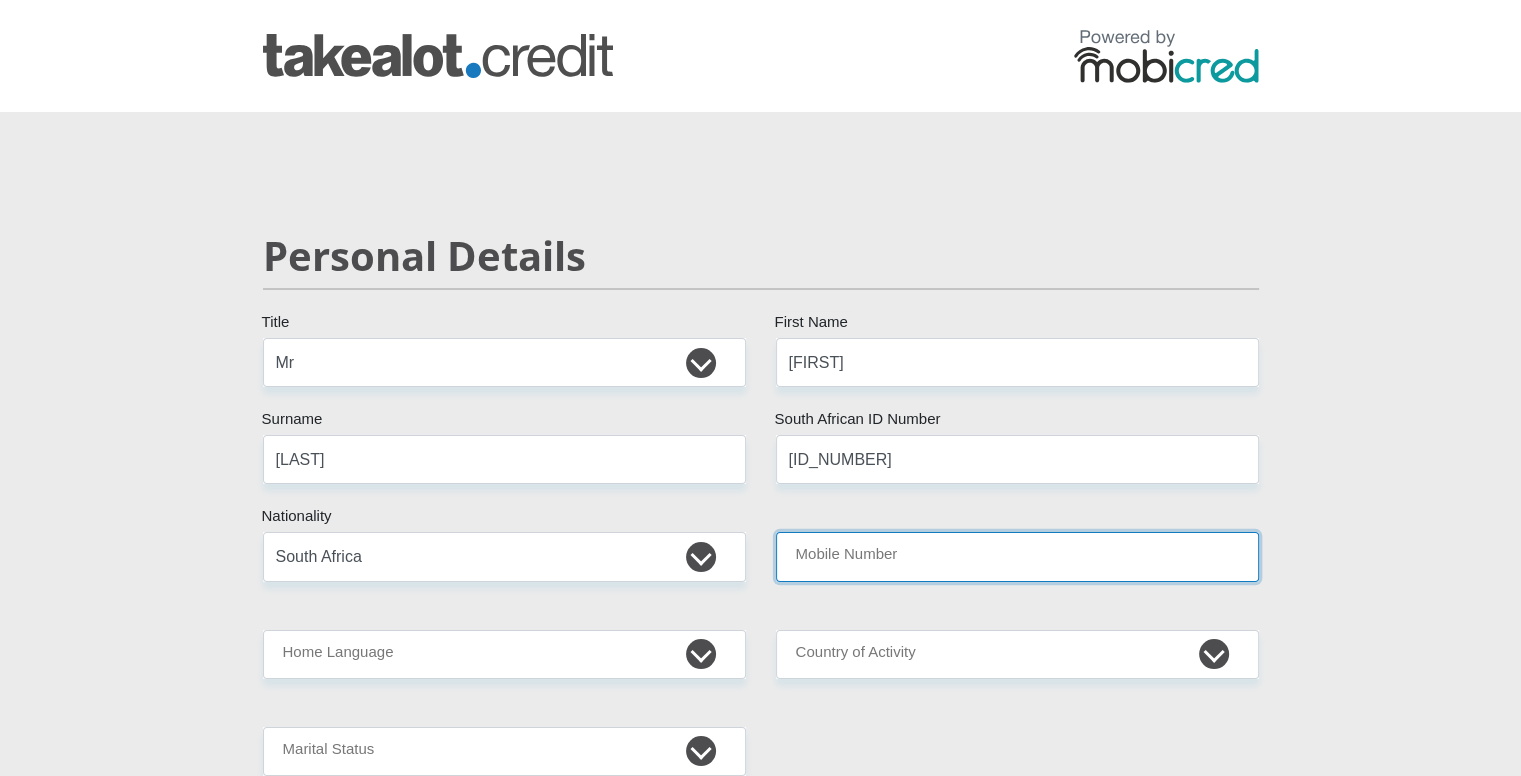 click on "Mobile Number" at bounding box center (1017, 556) 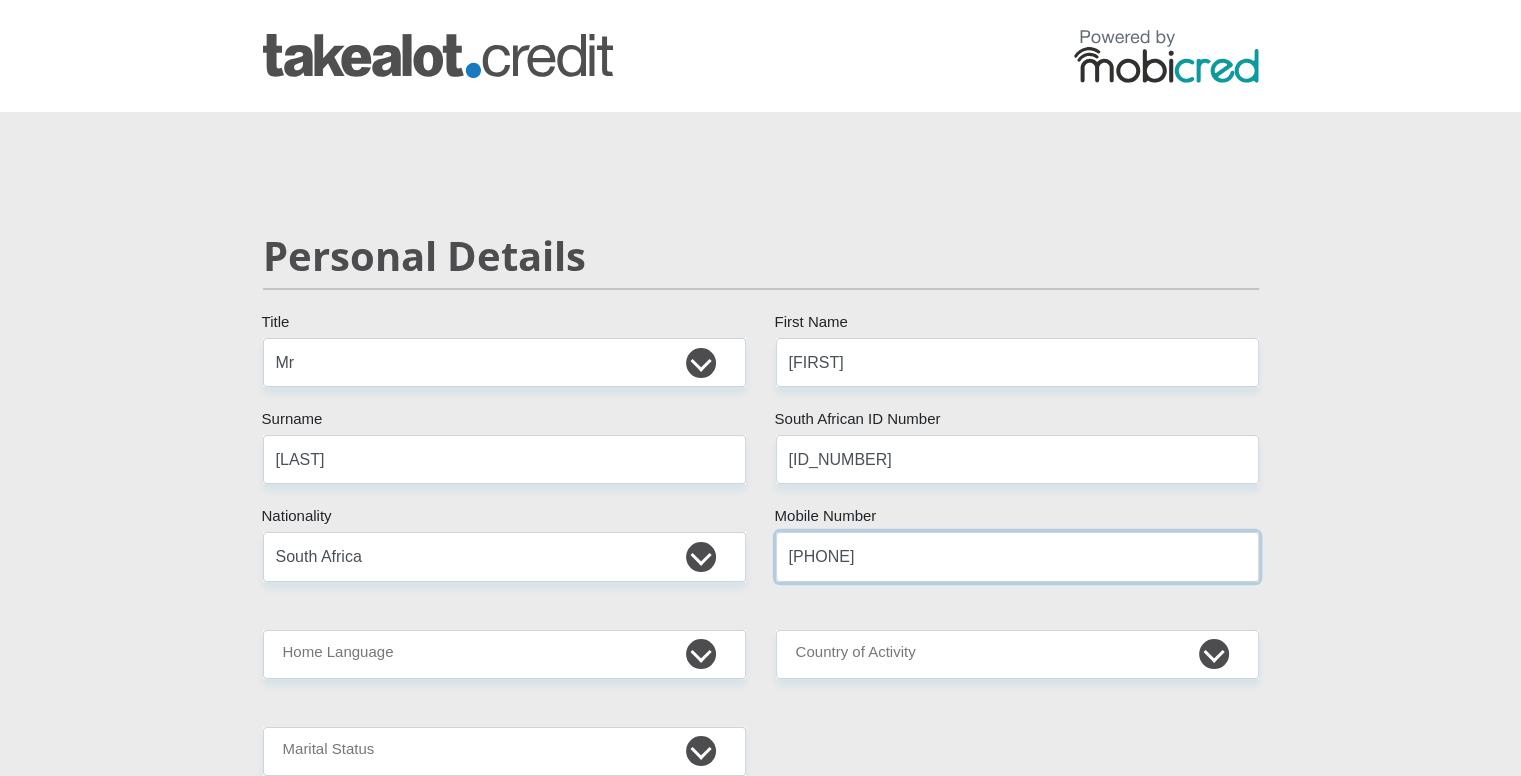 type on "[PHONE]" 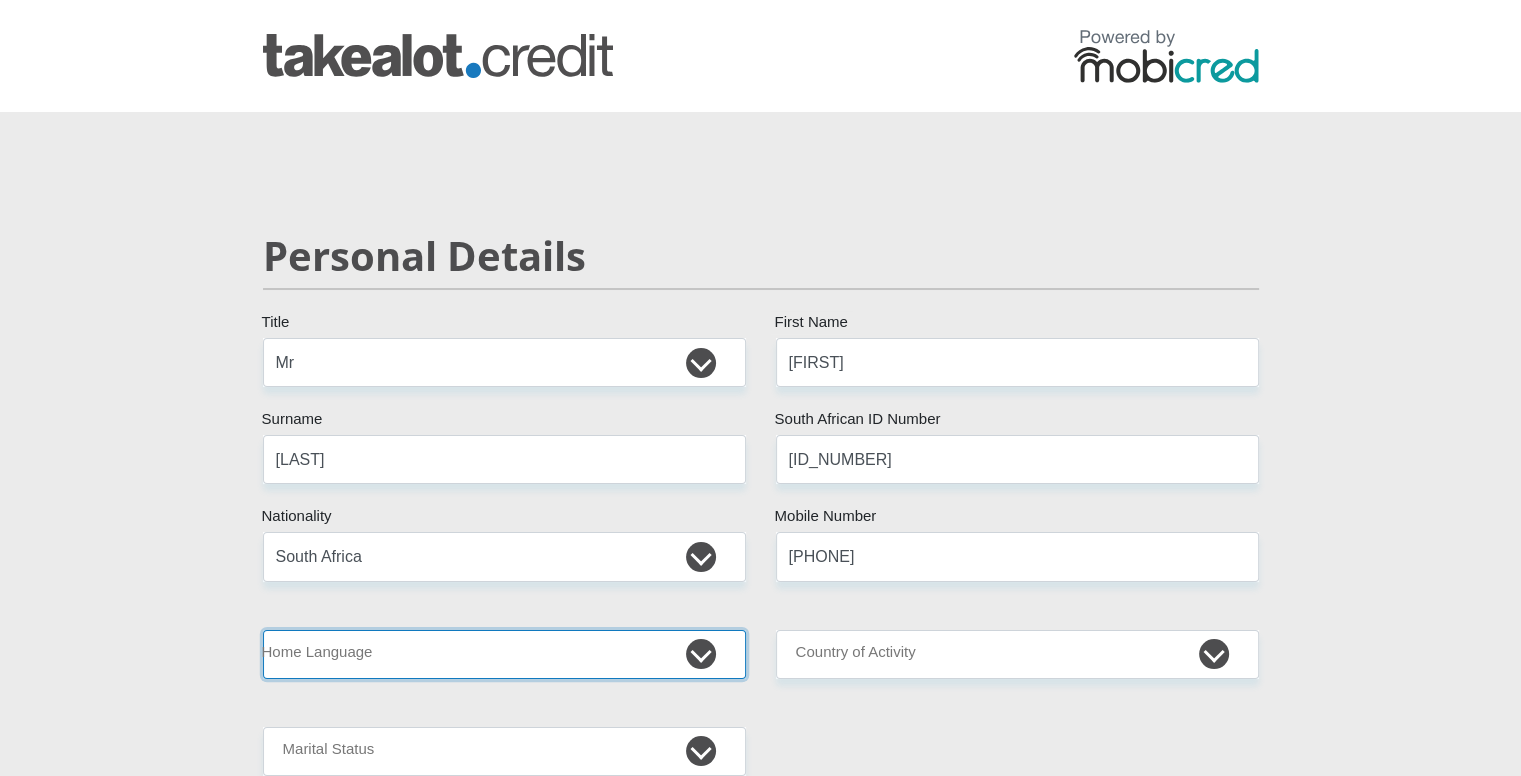 click on "Afrikaans
English
Sepedi
South Ndebele
Southern Sotho
Swati
Tsonga
Tswana
Venda
Xhosa
Zulu
Other" at bounding box center [504, 654] 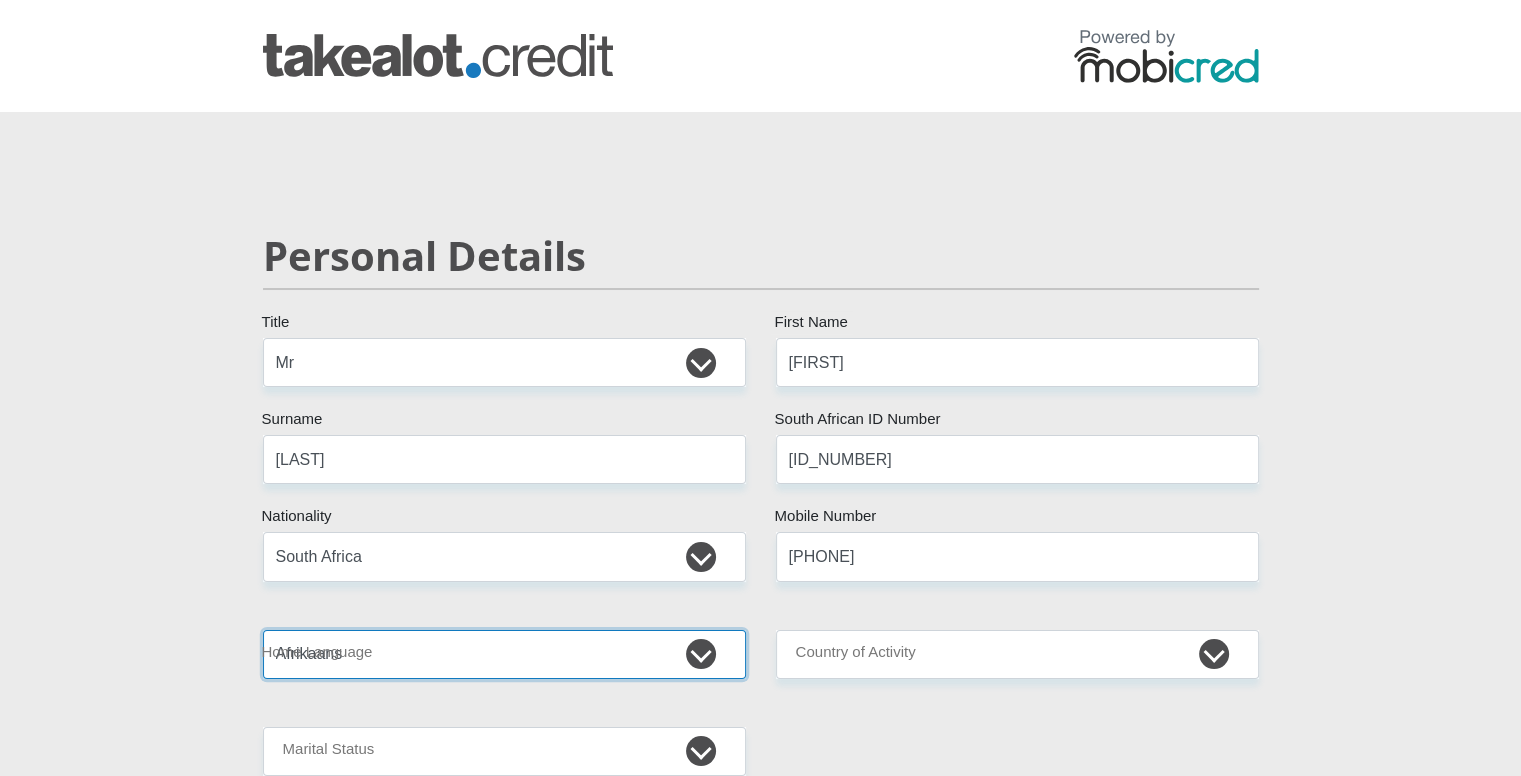click on "Afrikaans
English
Sepedi
South Ndebele
Southern Sotho
Swati
Tsonga
Tswana
Venda
Xhosa
Zulu
Other" at bounding box center (504, 654) 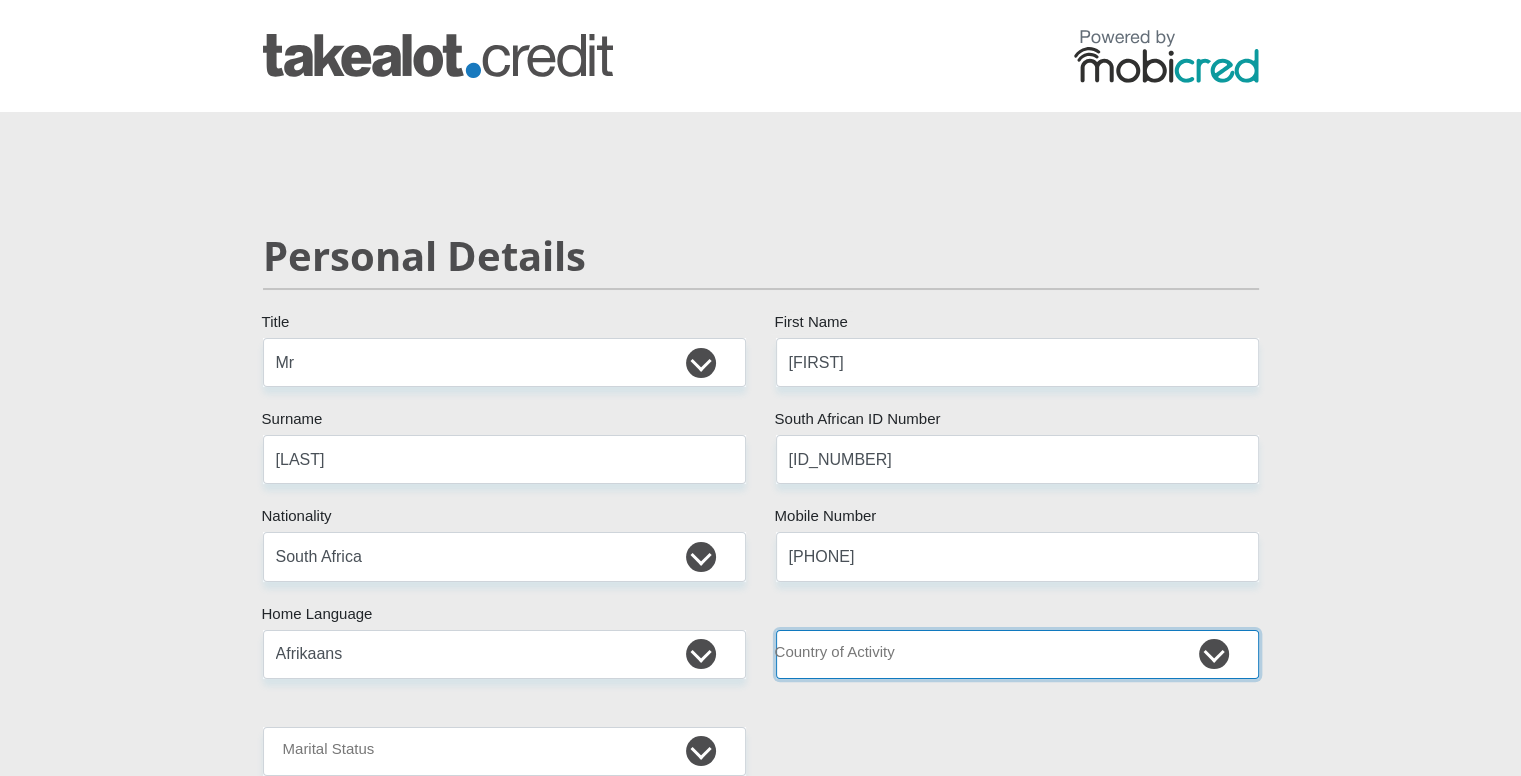 click on "South Africa
Afghanistan
Aland Islands
Albania
Algeria
America Samoa
American Virgin Islands
Andorra
Angola
Anguilla
Antarctica
Antigua and Barbuda
Argentina
Armenia
Aruba
Ascension Island
Australia
Austria
Azerbaijan
Chad" at bounding box center (1017, 654) 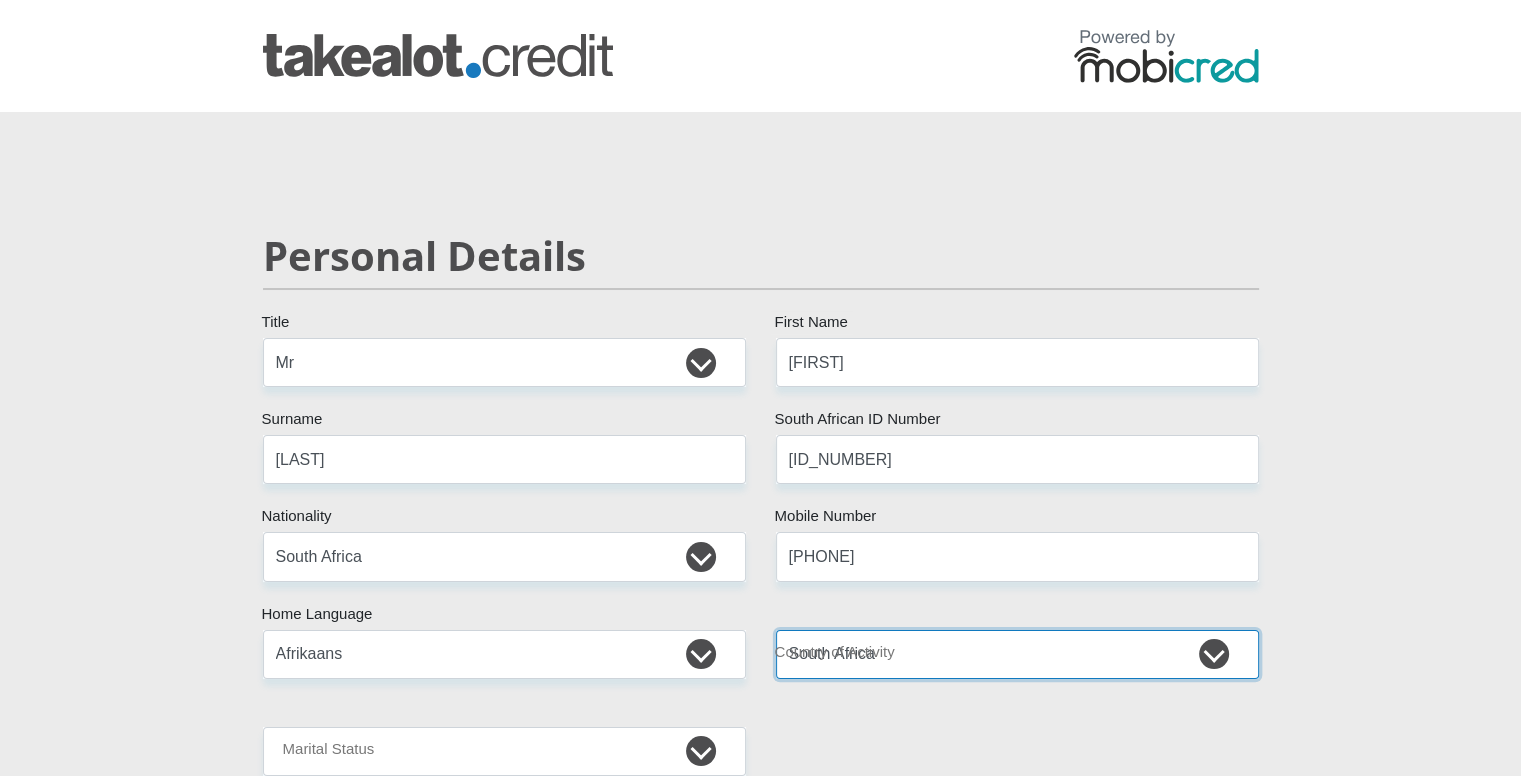 click on "South Africa
Afghanistan
Aland Islands
Albania
Algeria
America Samoa
American Virgin Islands
Andorra
Angola
Anguilla
Antarctica
Antigua and Barbuda
Argentina
Armenia
Aruba
Ascension Island
Australia
Austria
Azerbaijan
Chad" at bounding box center (1017, 654) 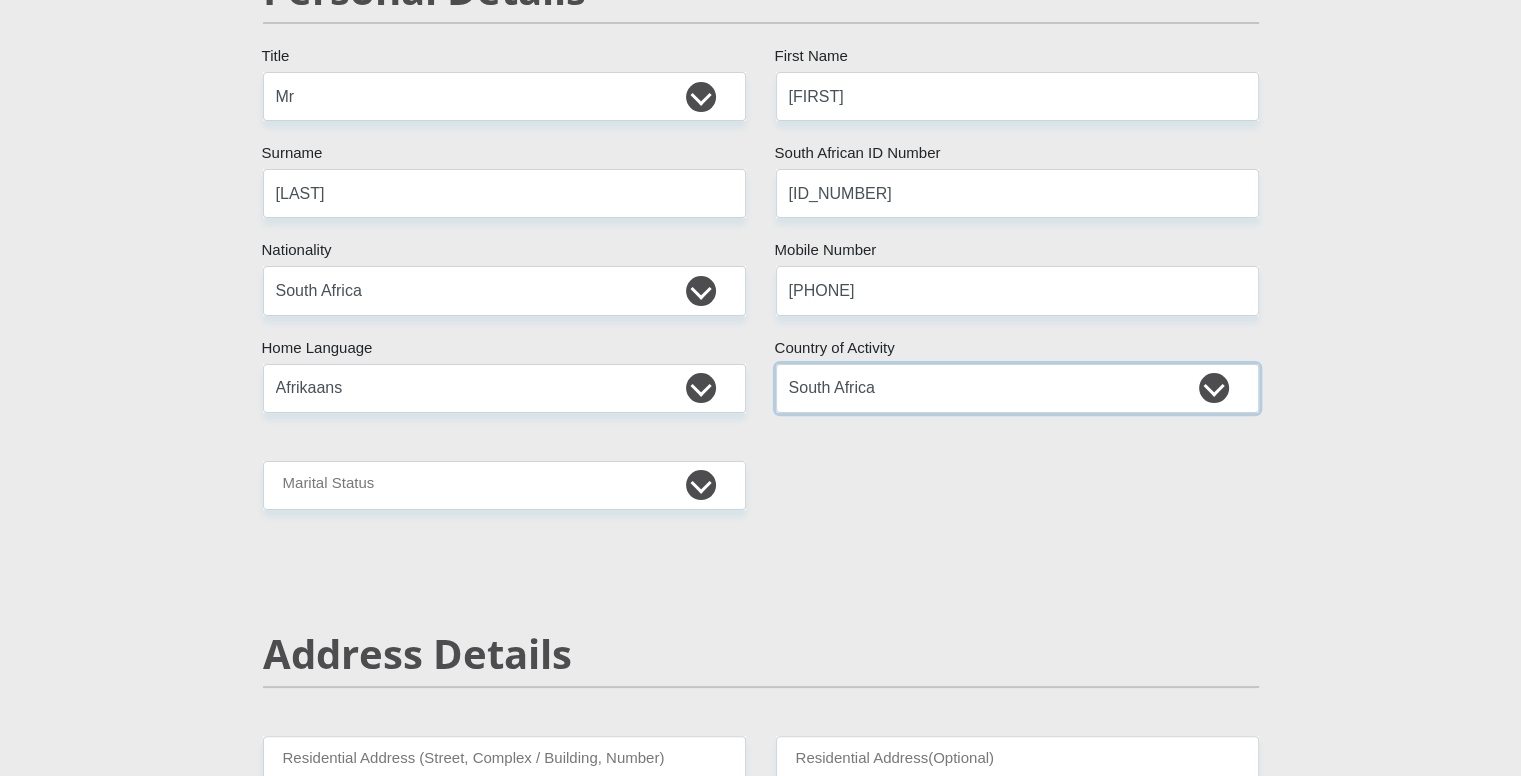 scroll, scrollTop: 300, scrollLeft: 0, axis: vertical 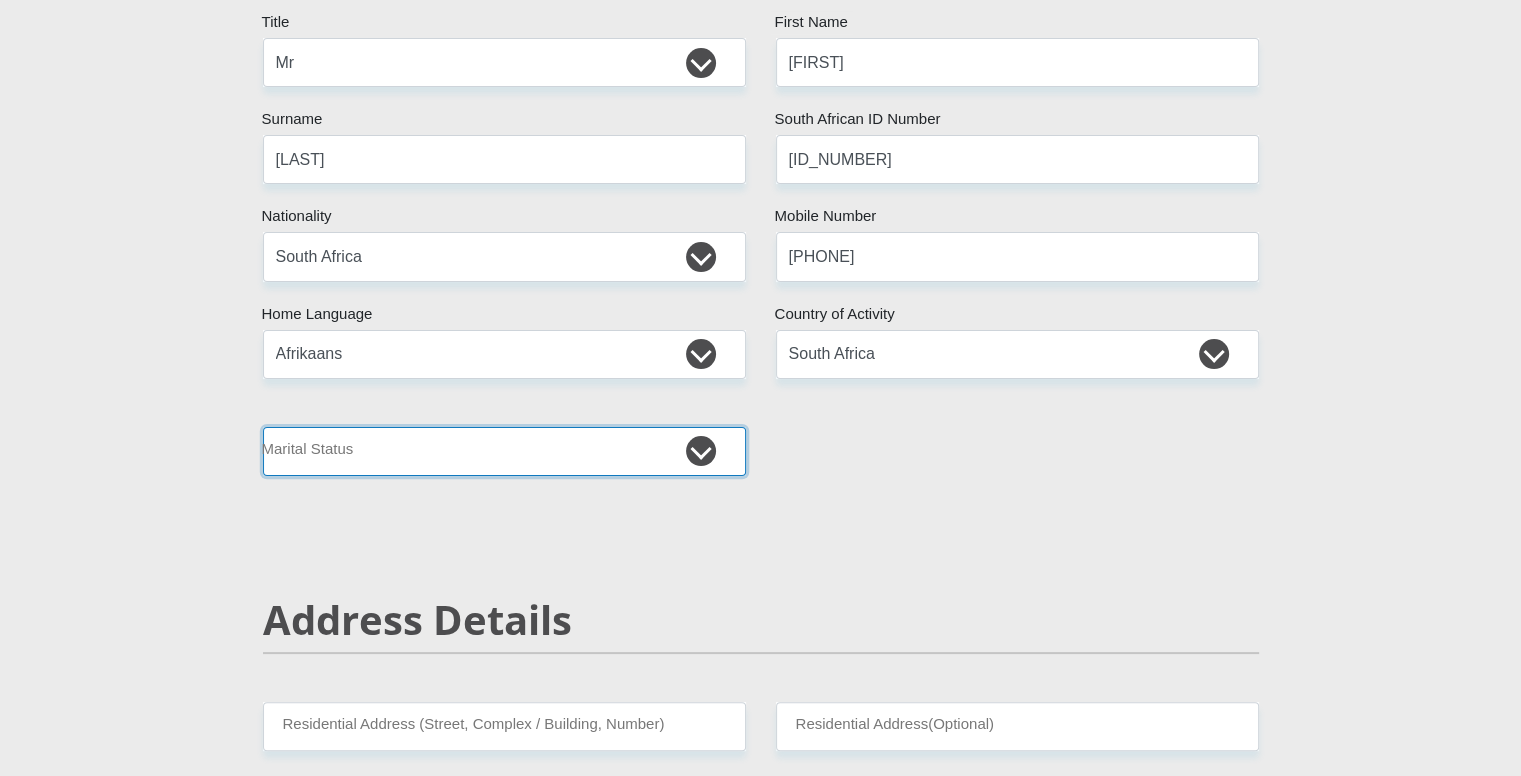 click on "Married ANC
Single
Divorced
Widowed
Married COP or Customary Law" at bounding box center [504, 451] 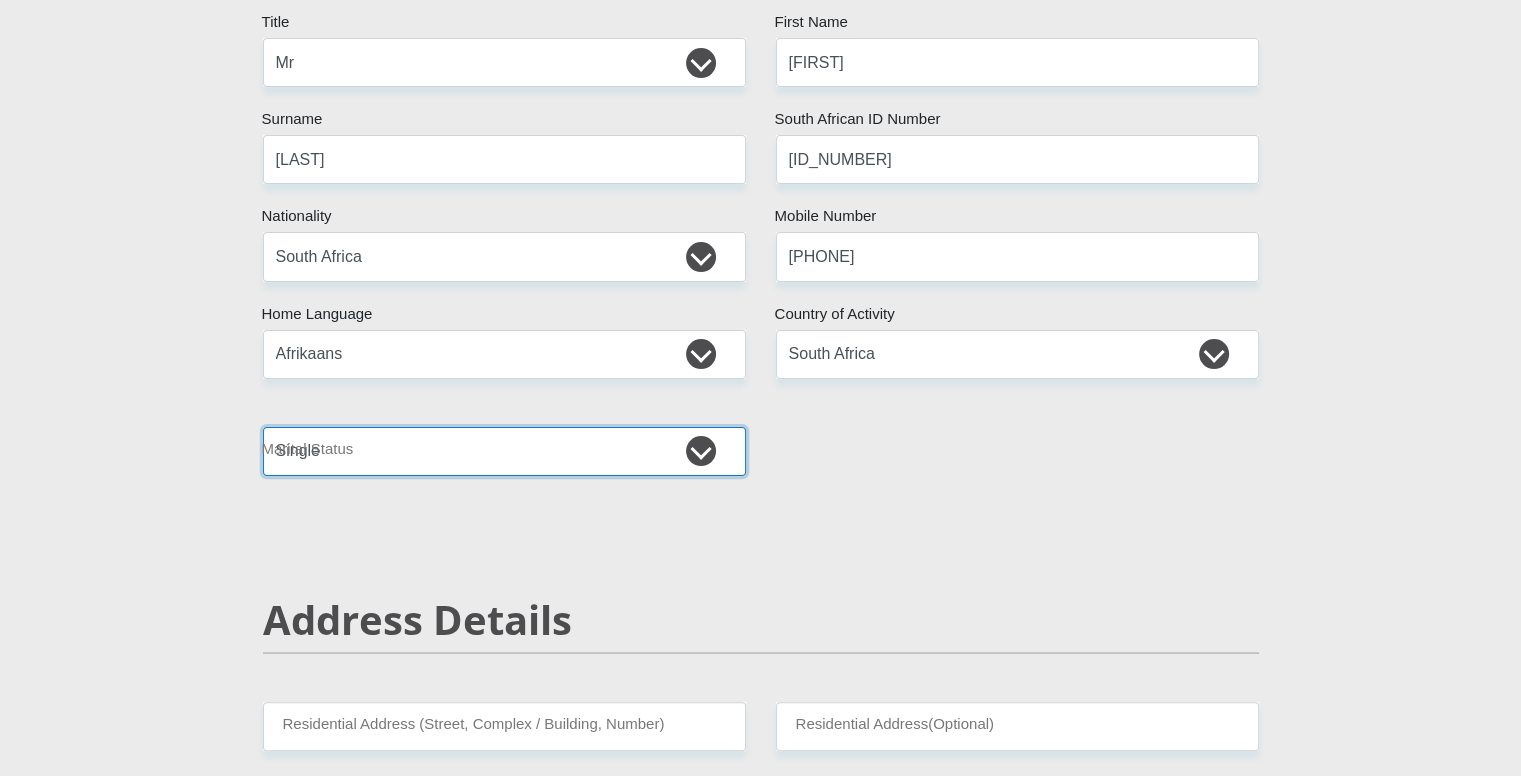click on "Married ANC
Single
Divorced
Widowed
Married COP or Customary Law" at bounding box center [504, 451] 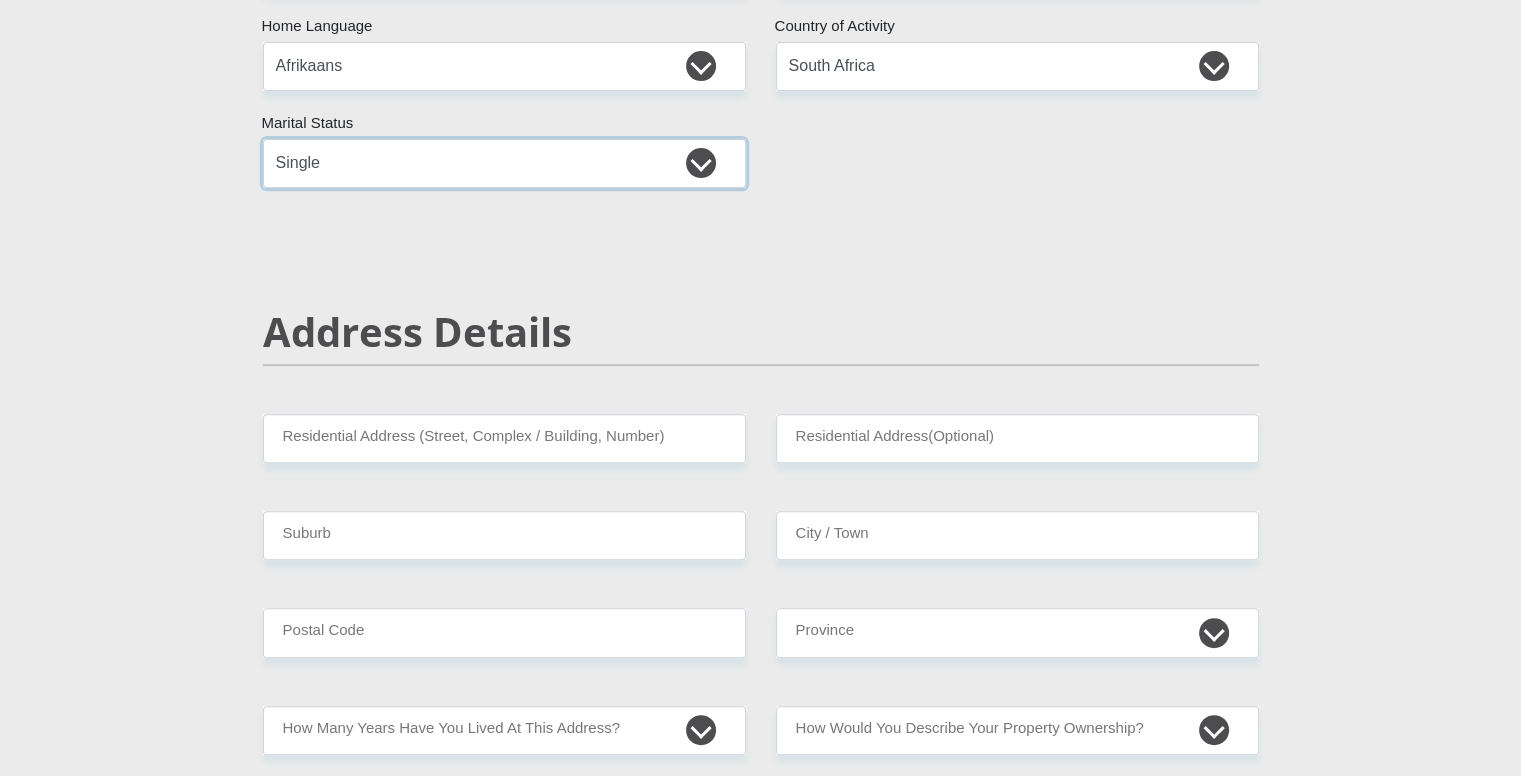 scroll, scrollTop: 600, scrollLeft: 0, axis: vertical 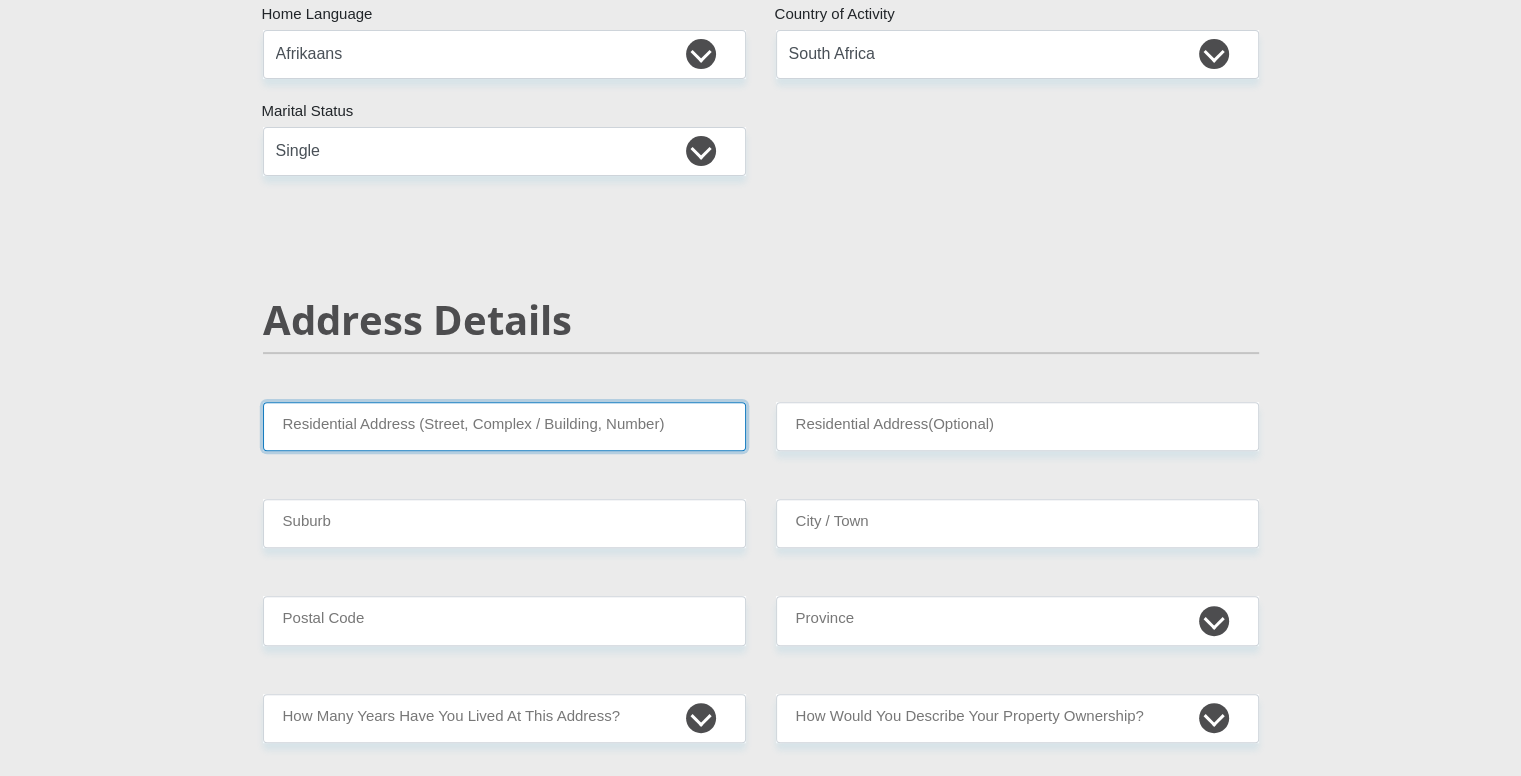click on "Residential Address (Street, Complex / Building, Number)" at bounding box center (504, 426) 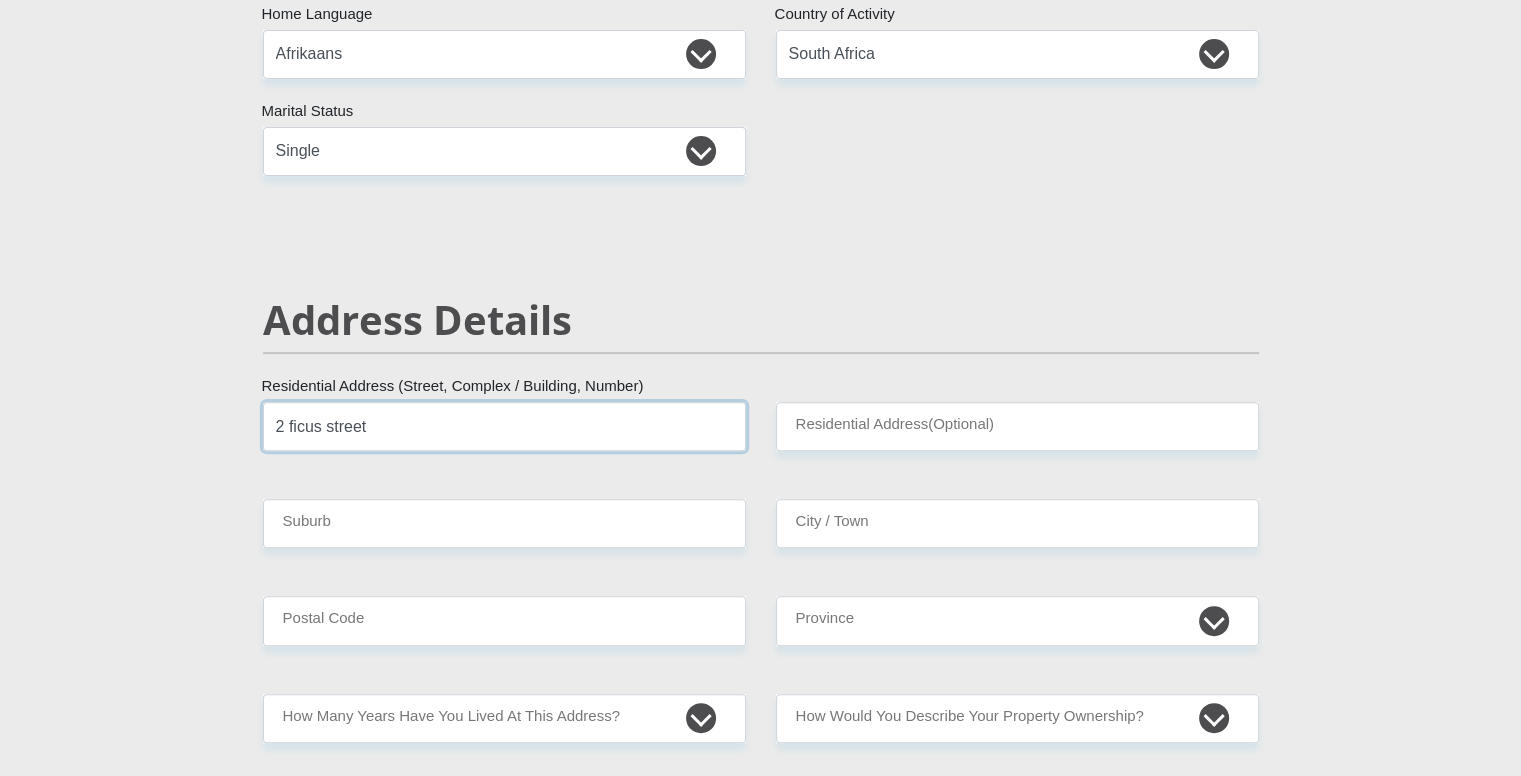 type on "2 ficus street" 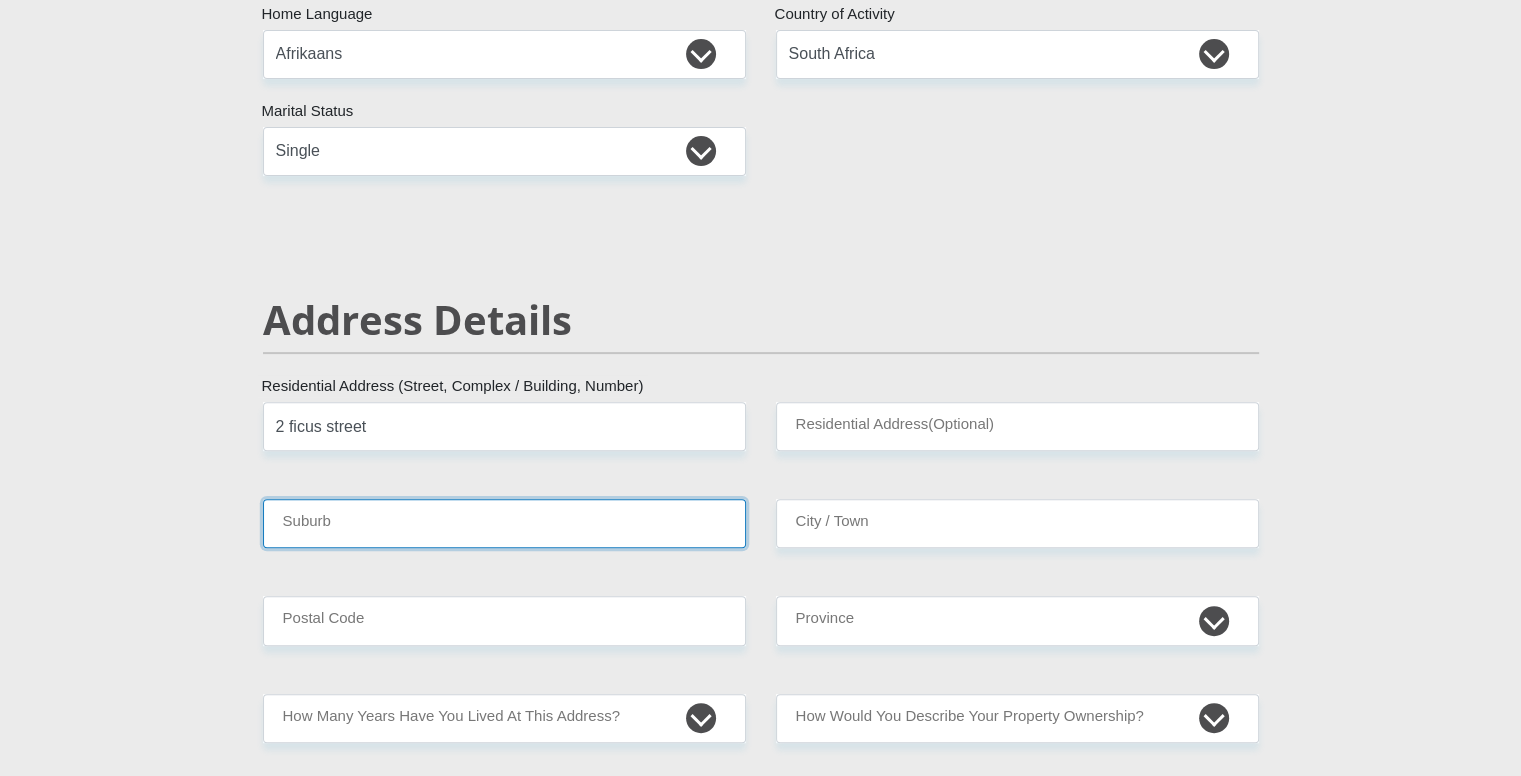 click on "Suburb" at bounding box center (504, 523) 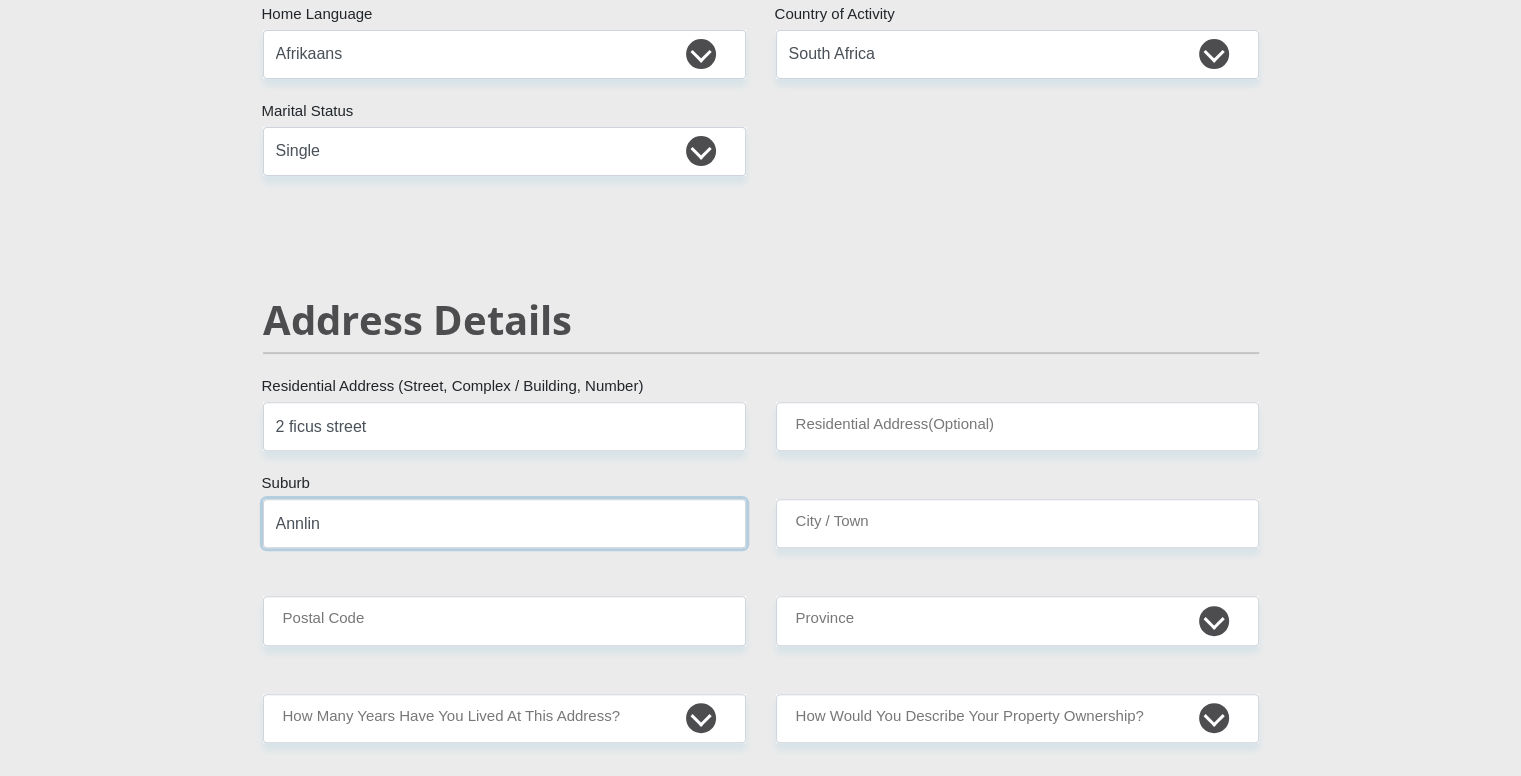 type on "Annlin" 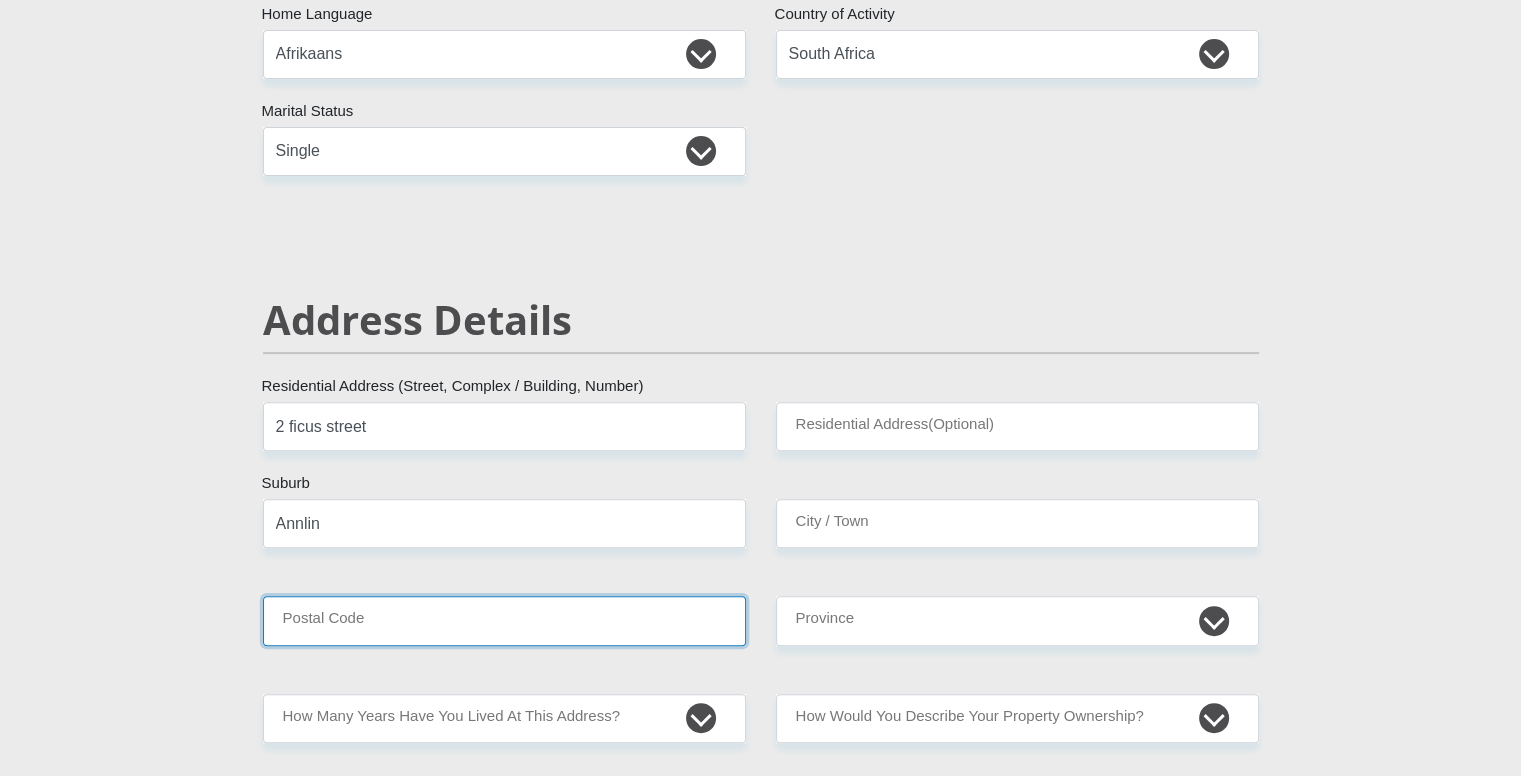 click on "Postal Code" at bounding box center (504, 620) 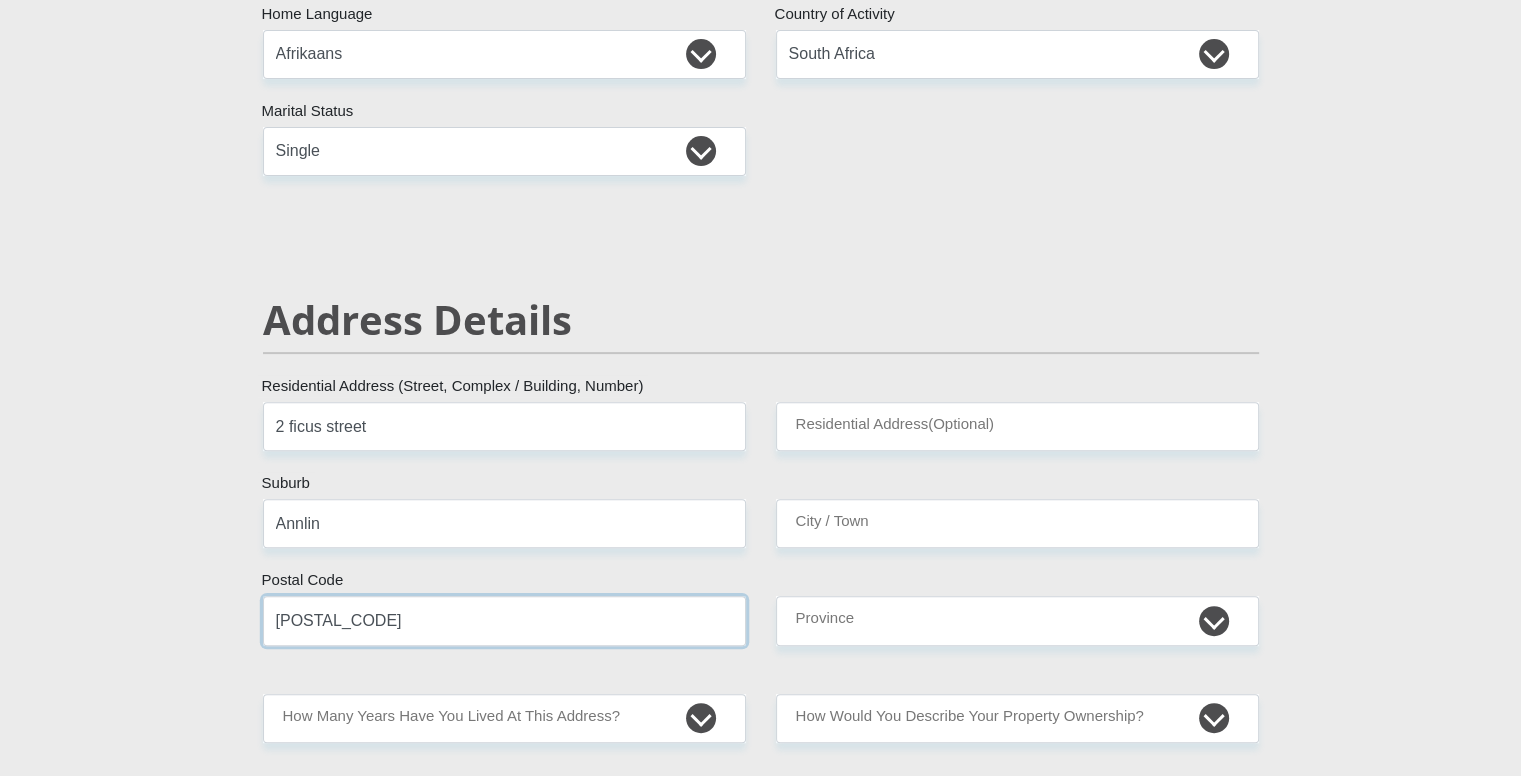 type on "[POSTAL_CODE]" 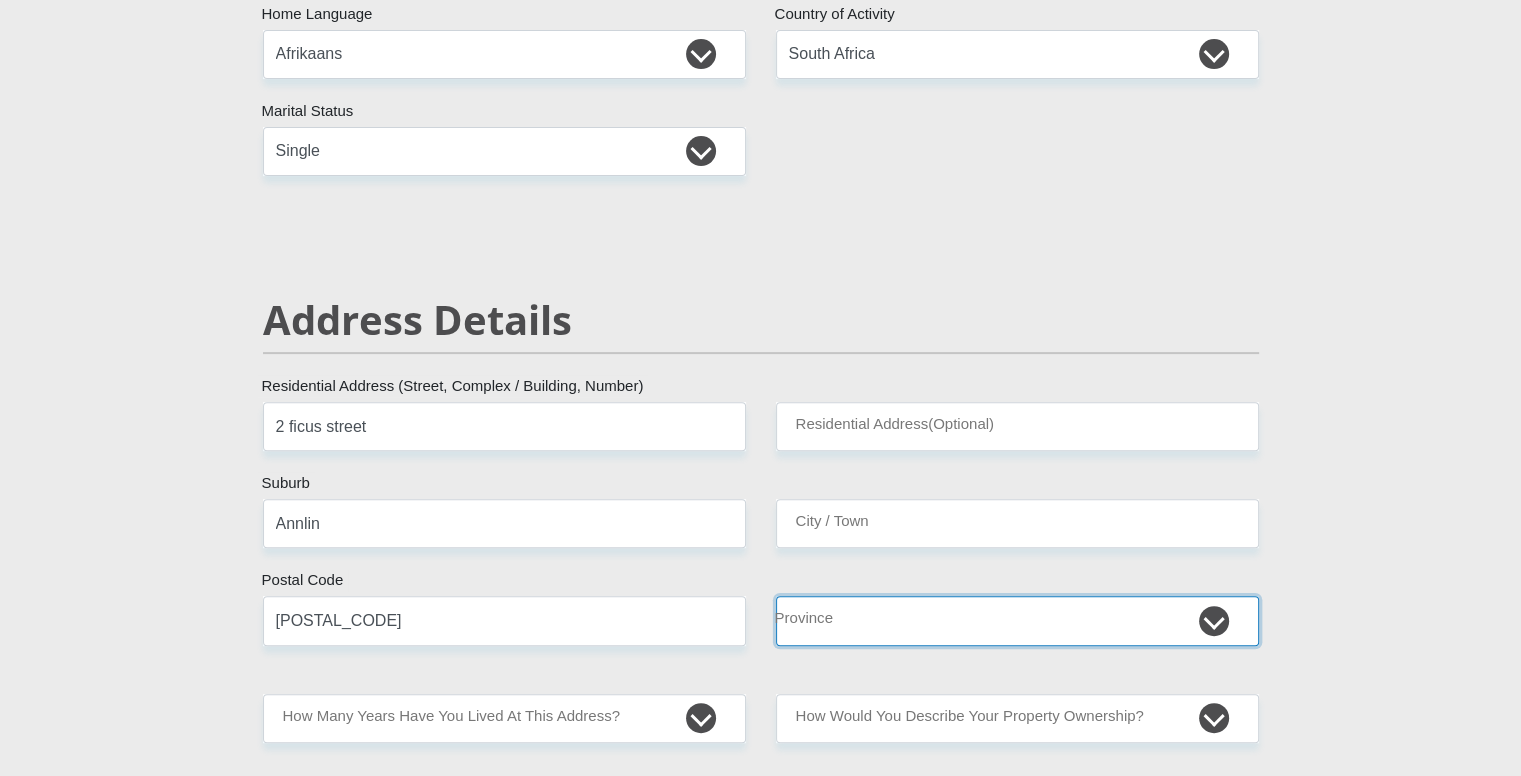 click on "Eastern Cape
Free State
Gauteng
KwaZulu-Natal
Limpopo
Mpumalanga
Northern Cape
North West
Western Cape" at bounding box center (1017, 620) 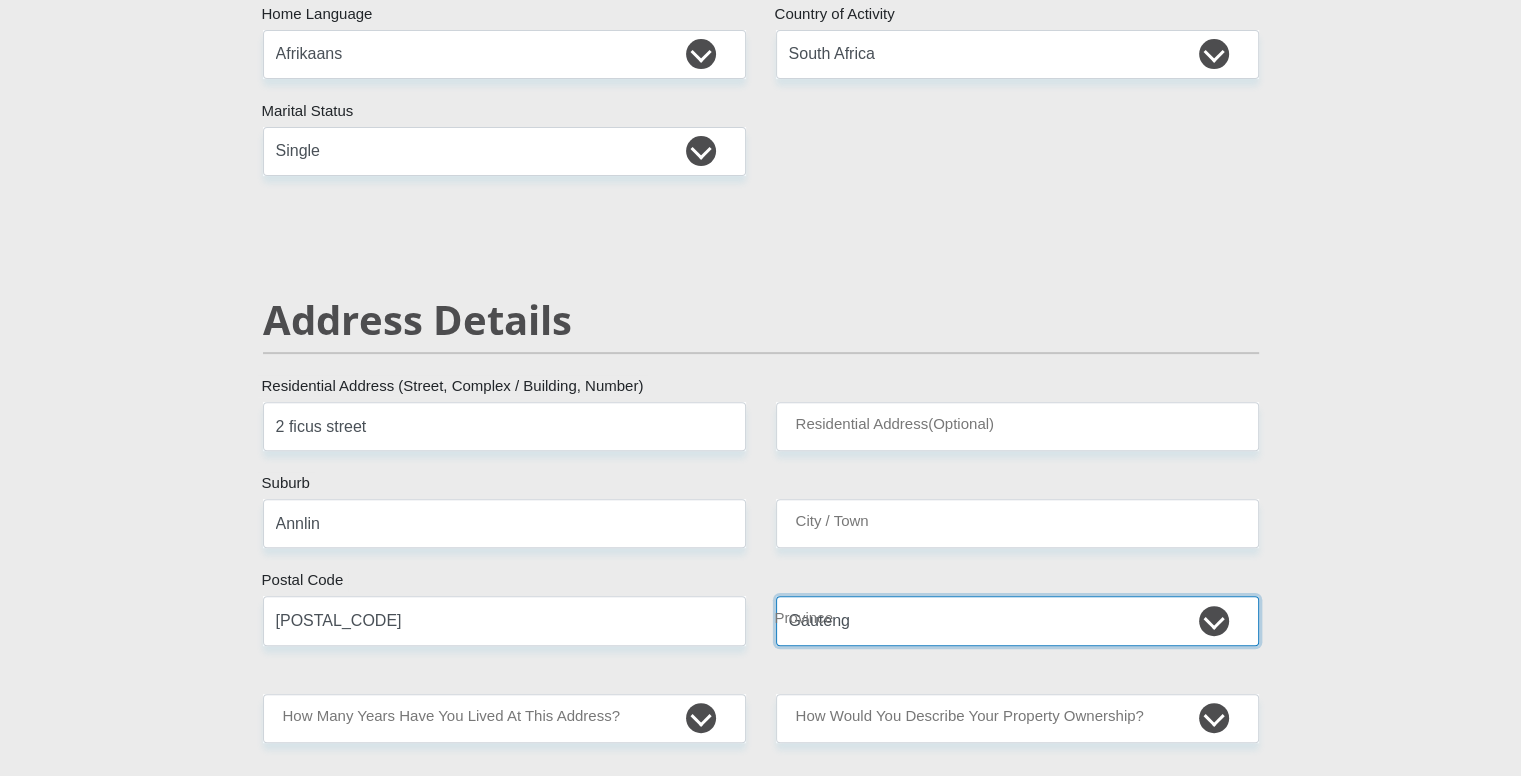 click on "Eastern Cape
Free State
Gauteng
KwaZulu-Natal
Limpopo
Mpumalanga
Northern Cape
North West
Western Cape" at bounding box center [1017, 620] 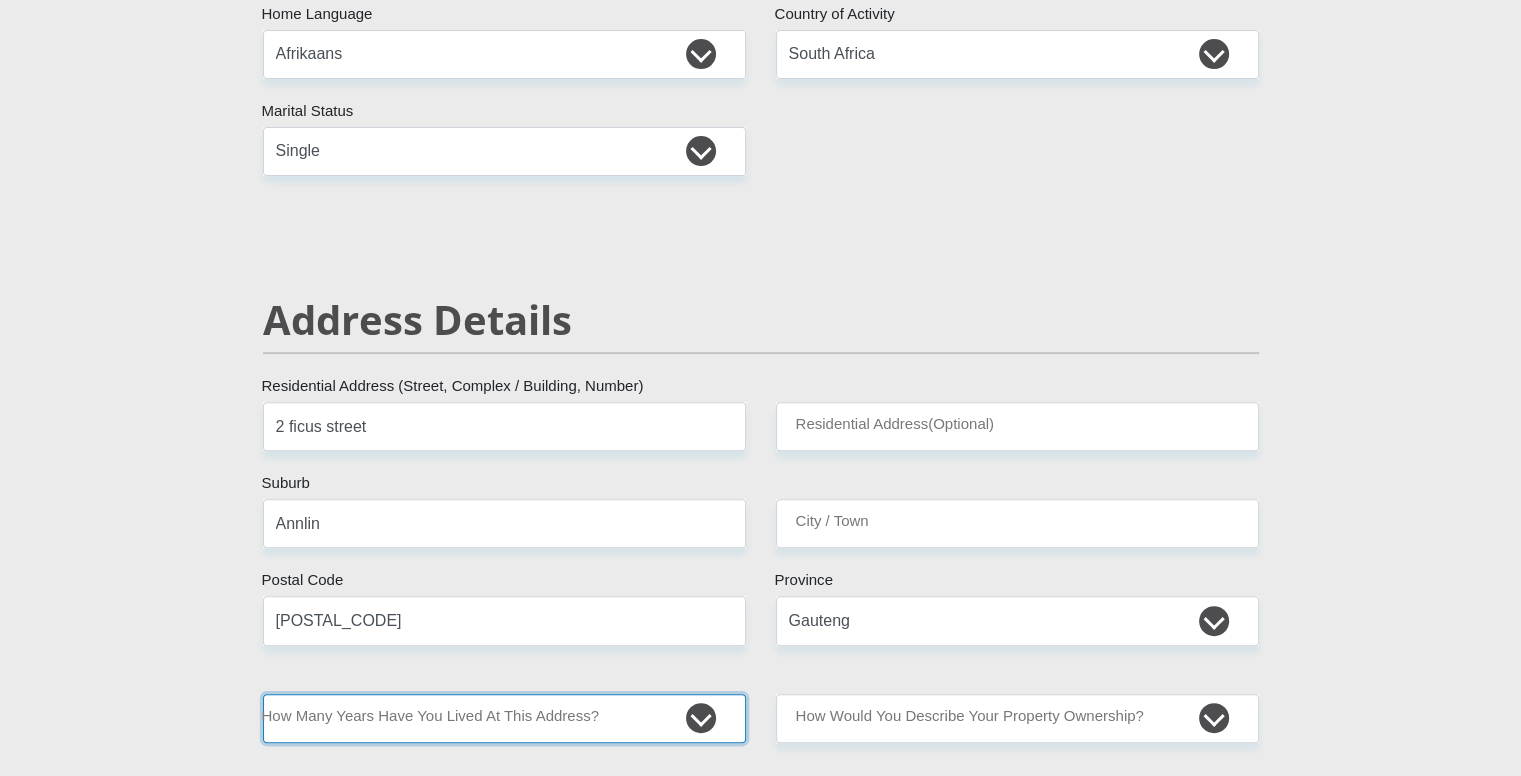 click on "less than 1 year
1-3 years
3-5 years
5+ years" at bounding box center [504, 718] 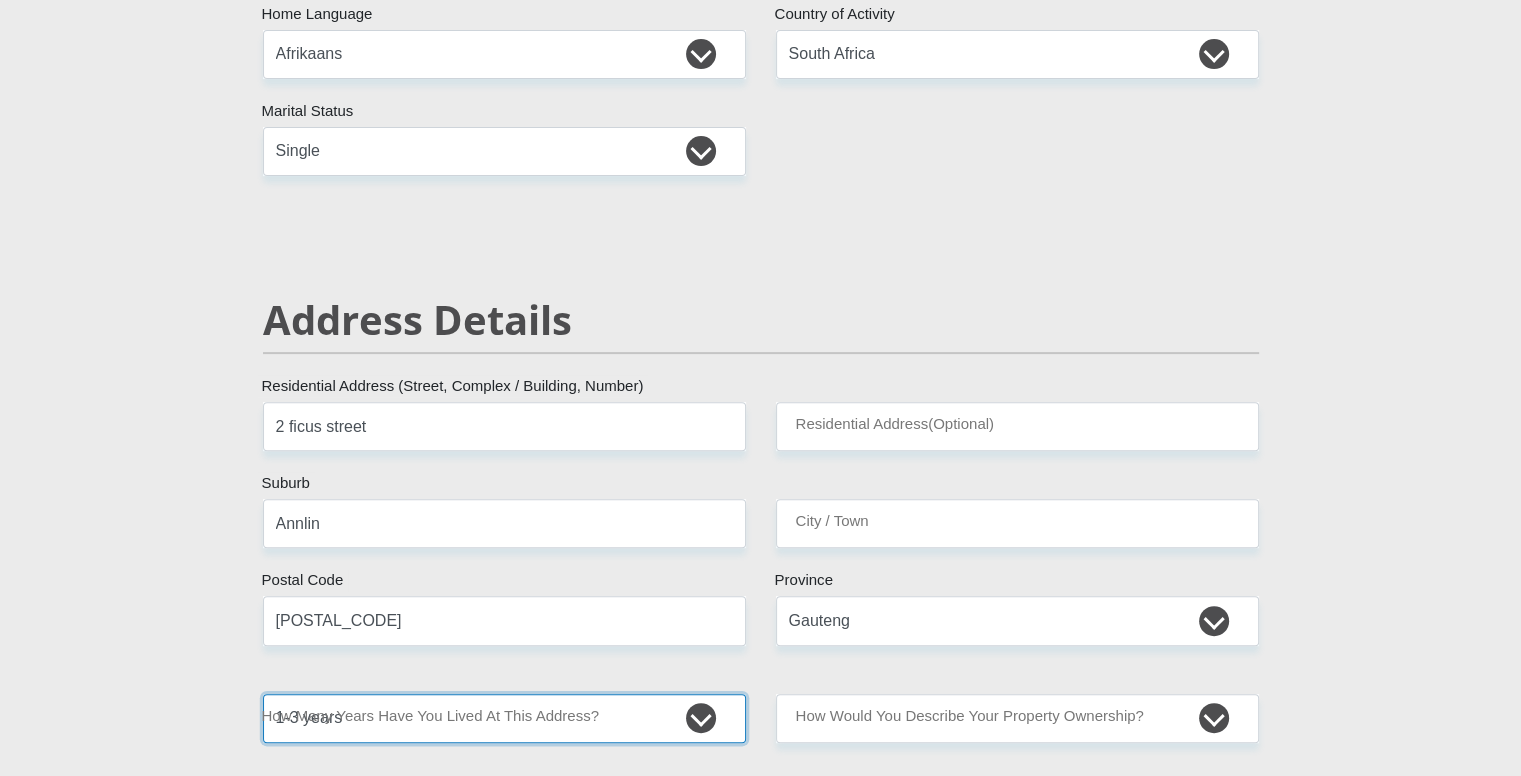 click on "less than 1 year
1-3 years
3-5 years
5+ years" at bounding box center (504, 718) 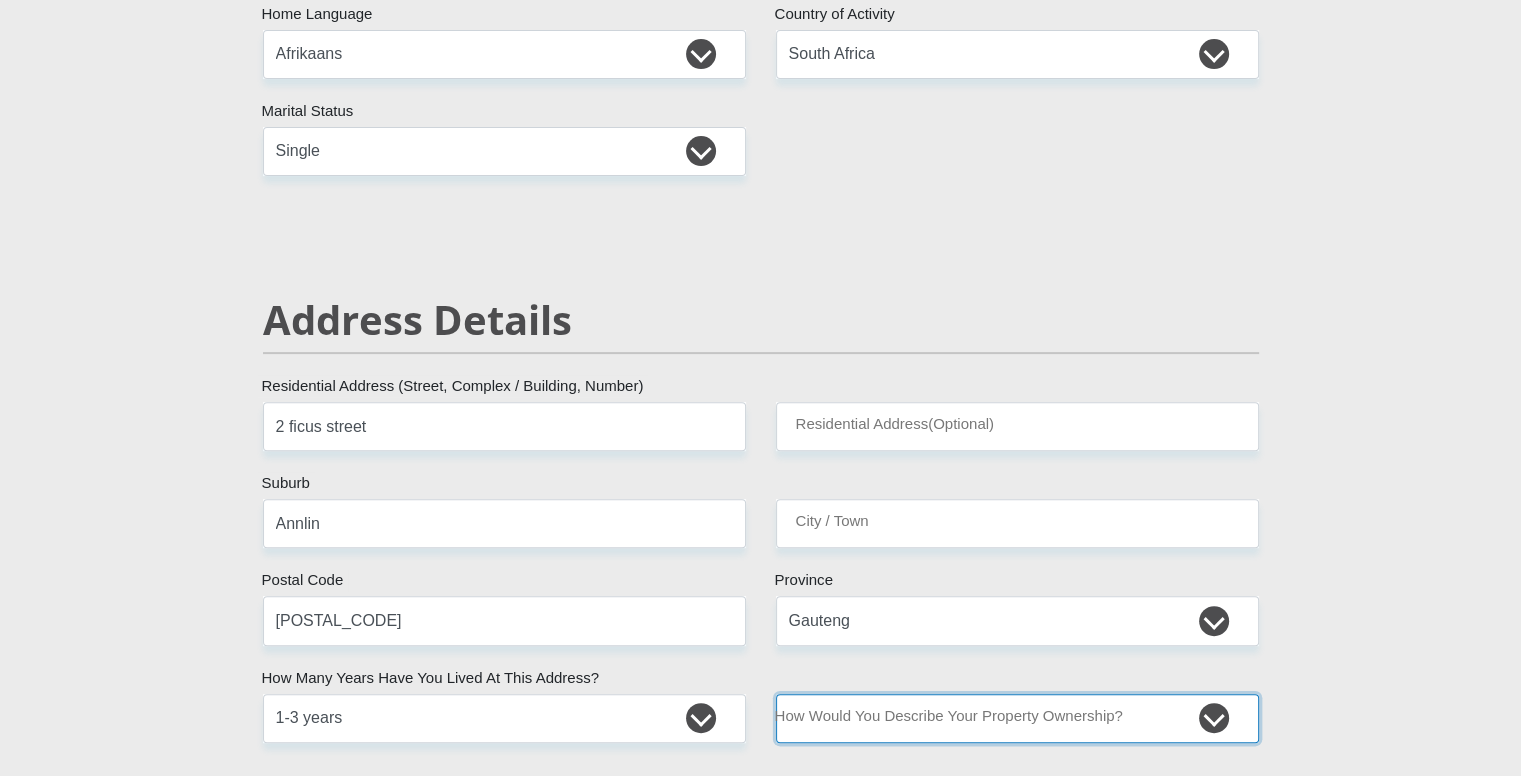 click on "Owned
Rented
Family Owned
Company Dwelling" at bounding box center (1017, 718) 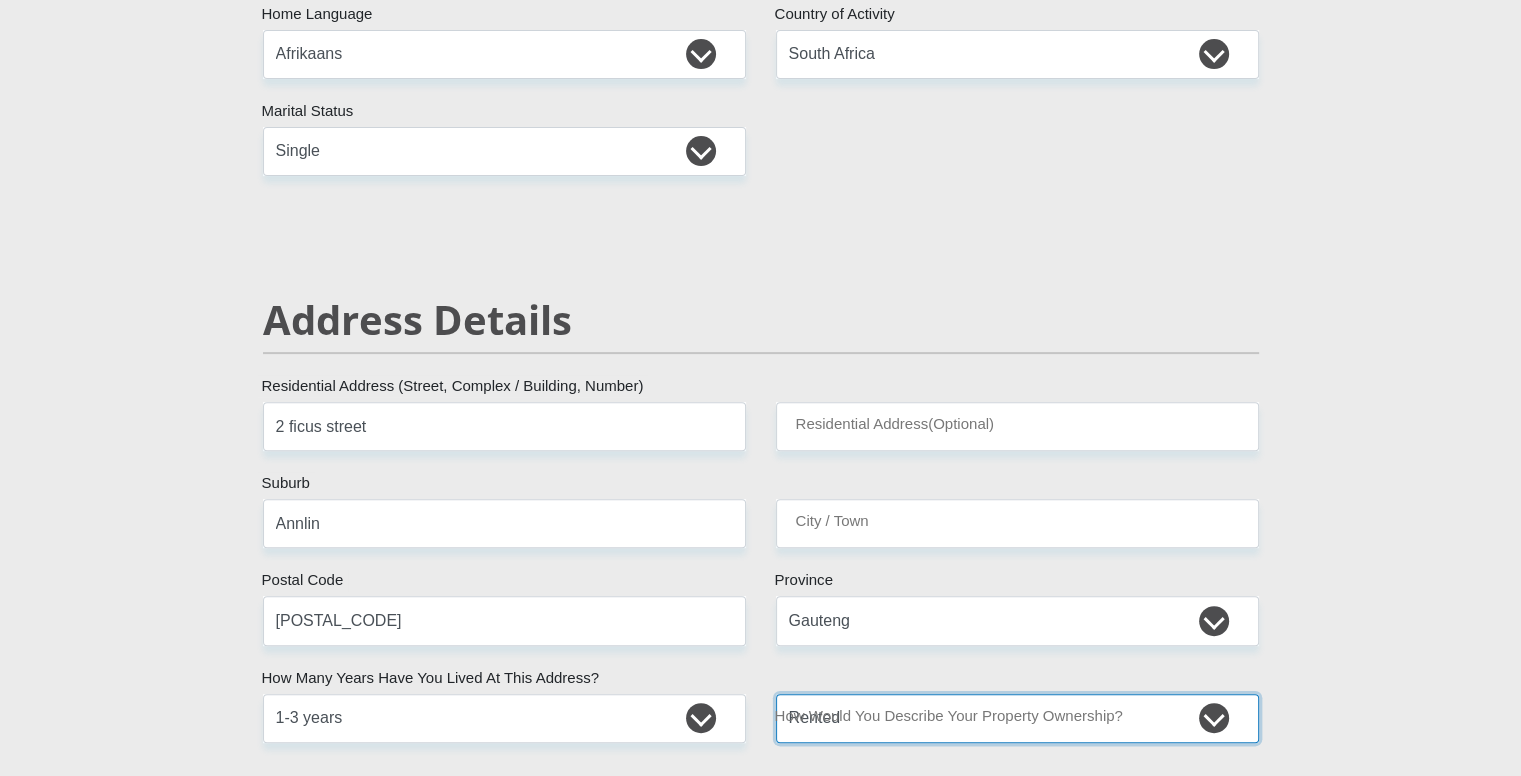 click on "Owned
Rented
Family Owned
Company Dwelling" at bounding box center [1017, 718] 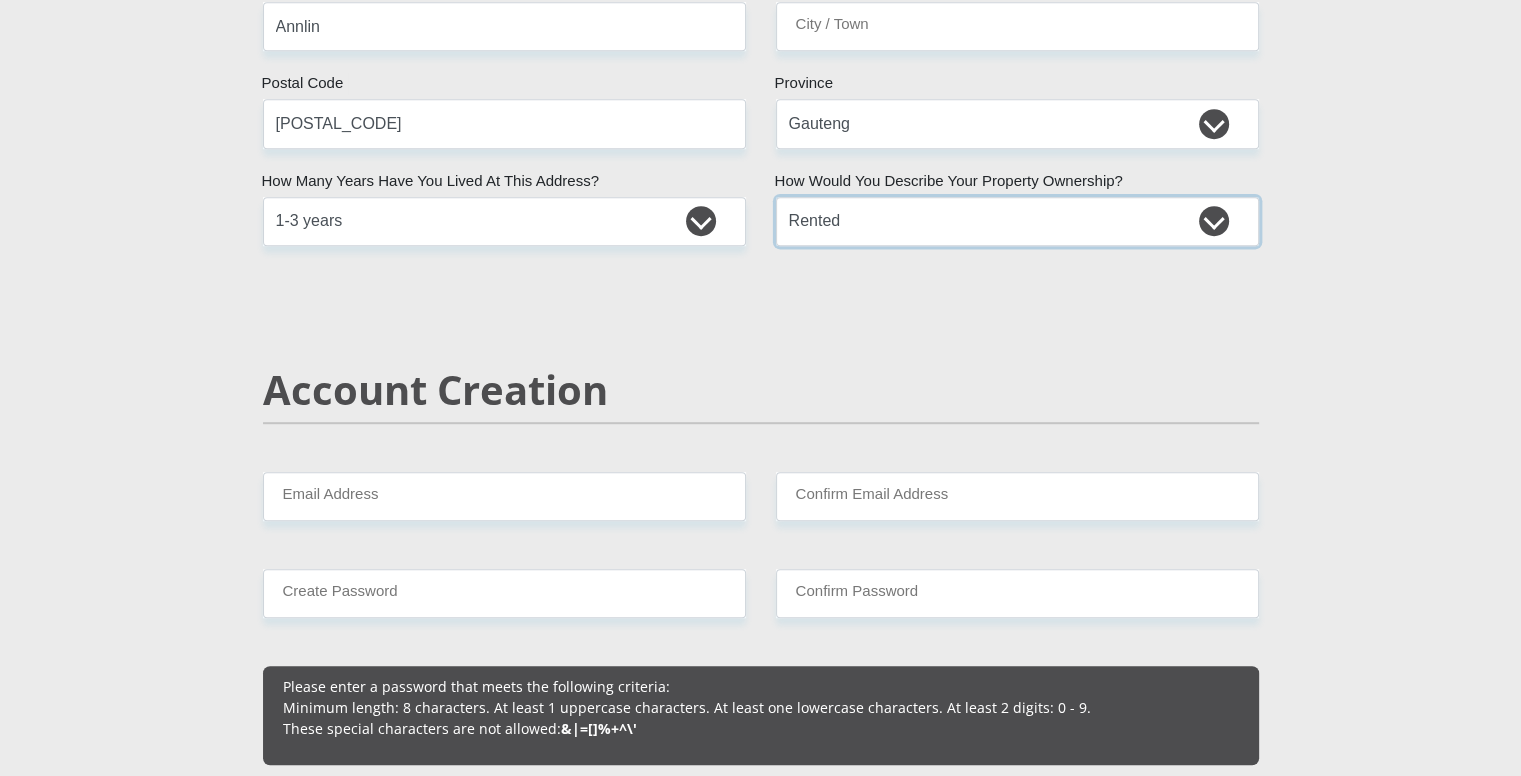 scroll, scrollTop: 1100, scrollLeft: 0, axis: vertical 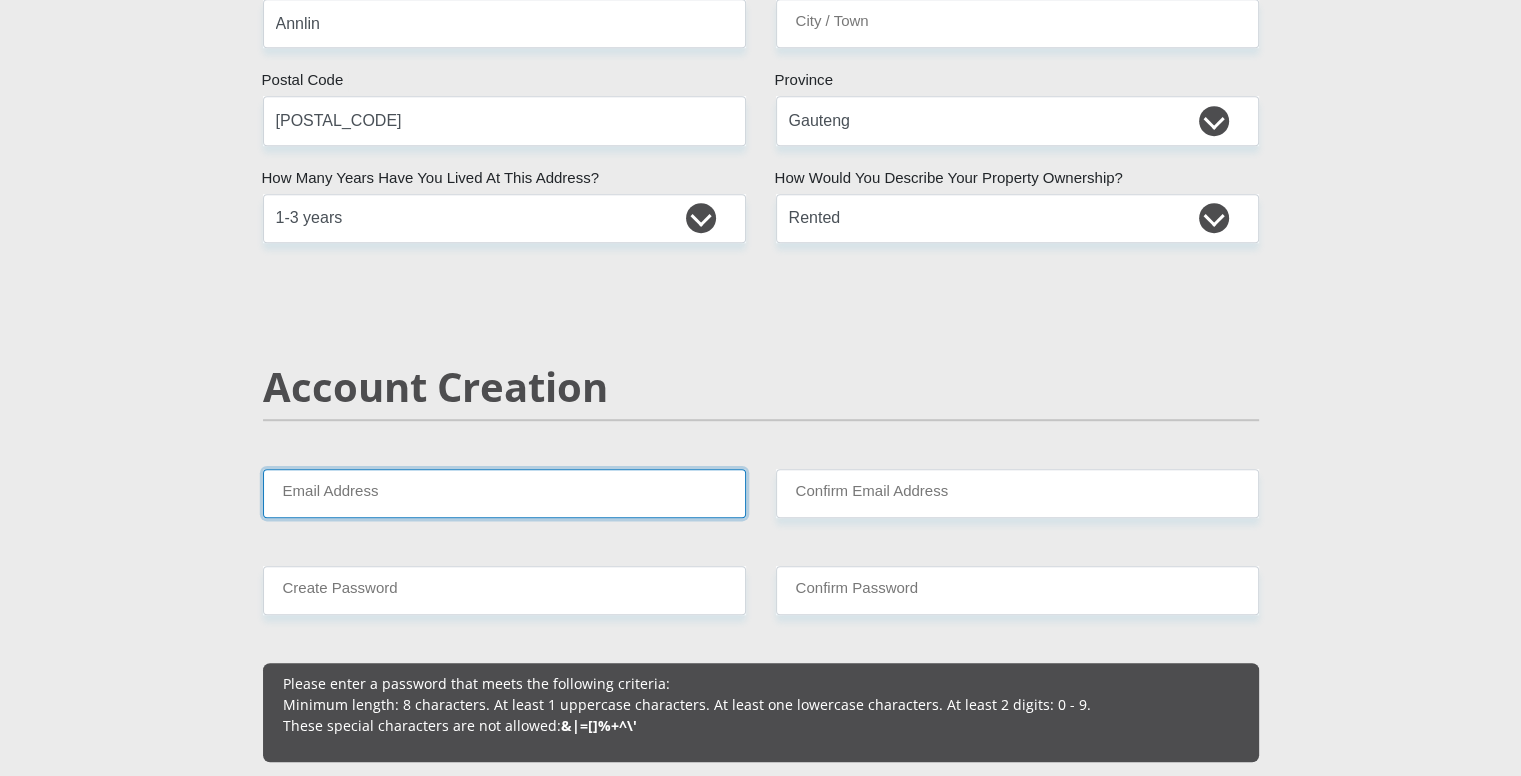click on "Email Address" at bounding box center (504, 493) 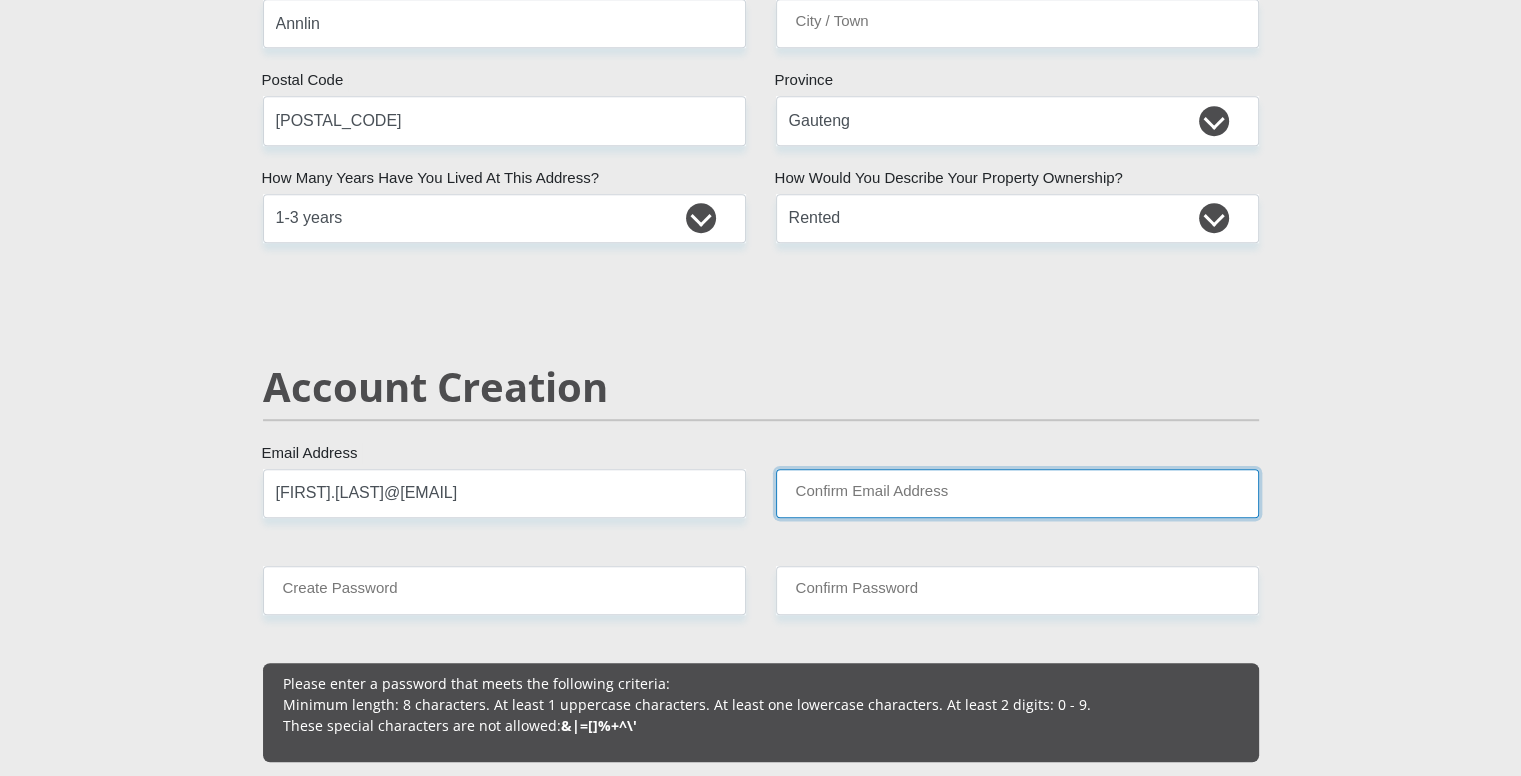 type on "[FIRST].[LAST]@[EMAIL]" 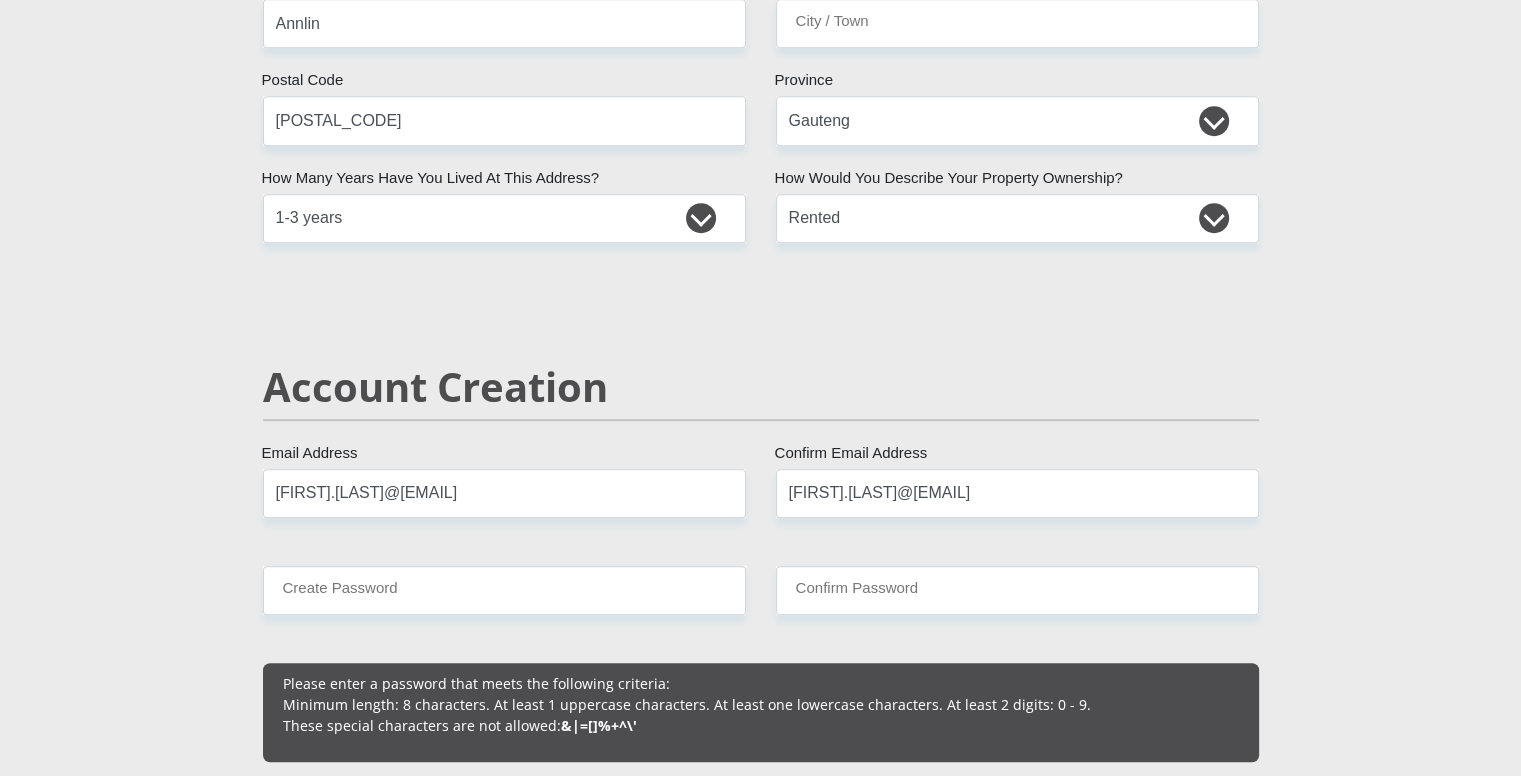 type 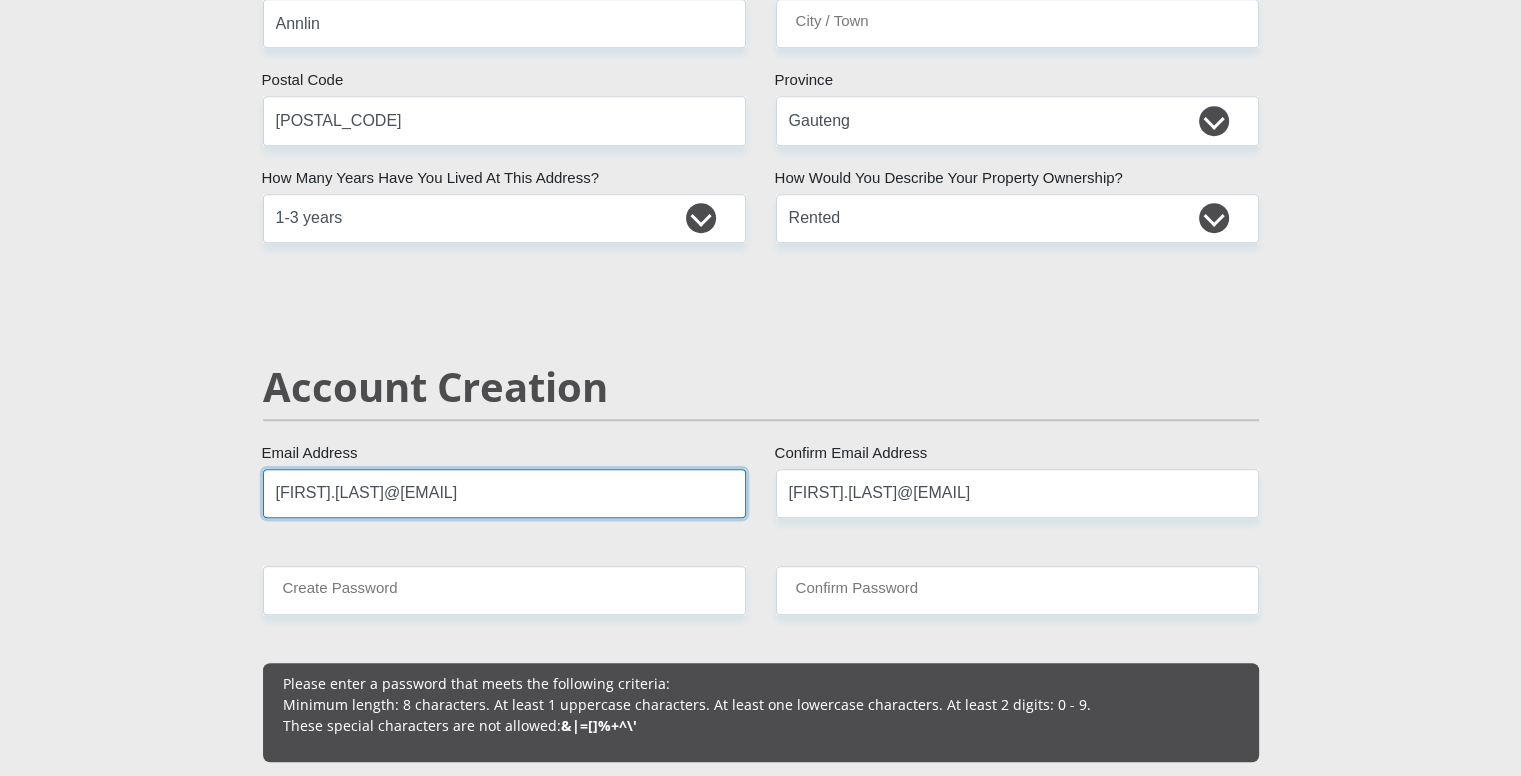 type 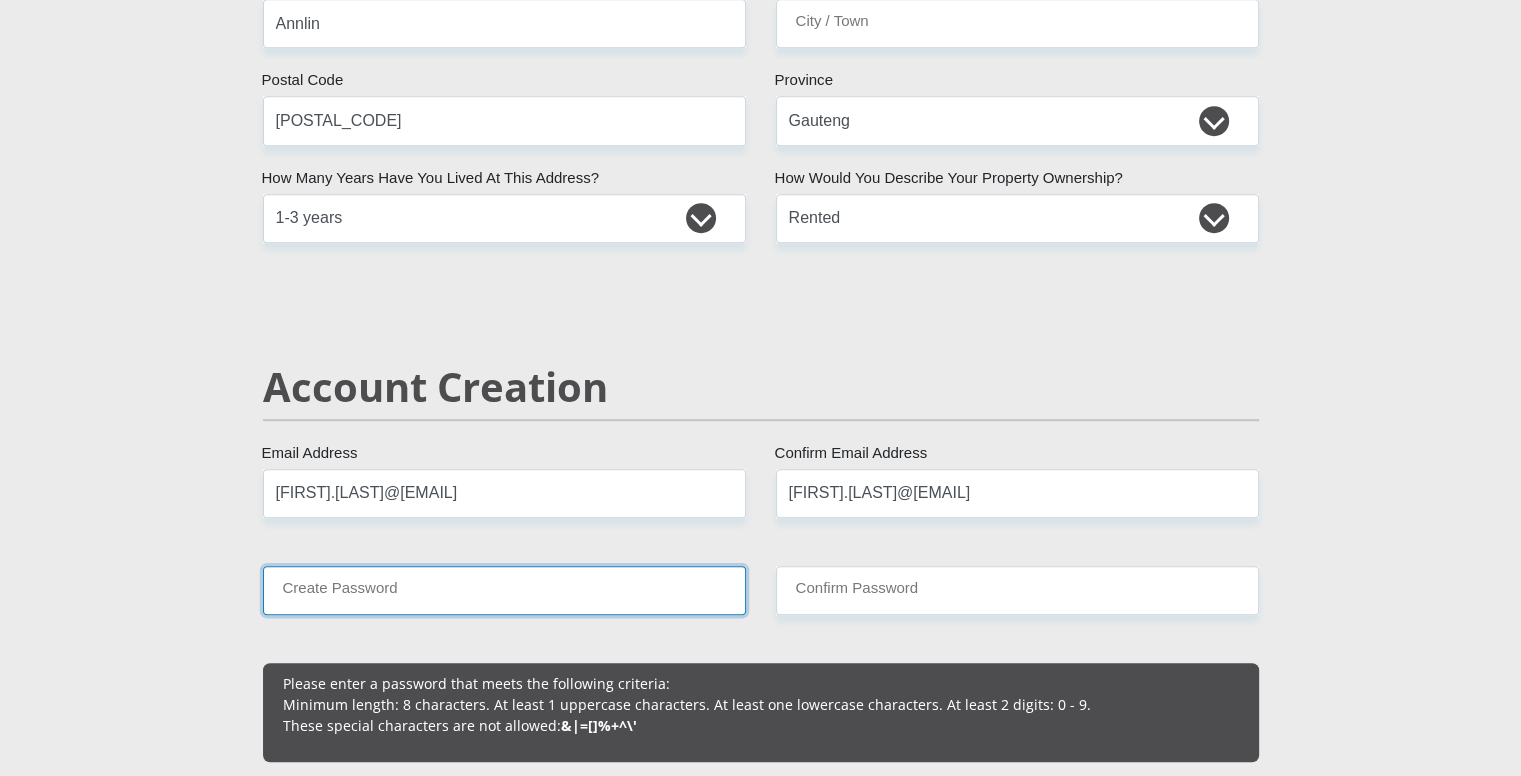 click on "Create Password" at bounding box center [504, 590] 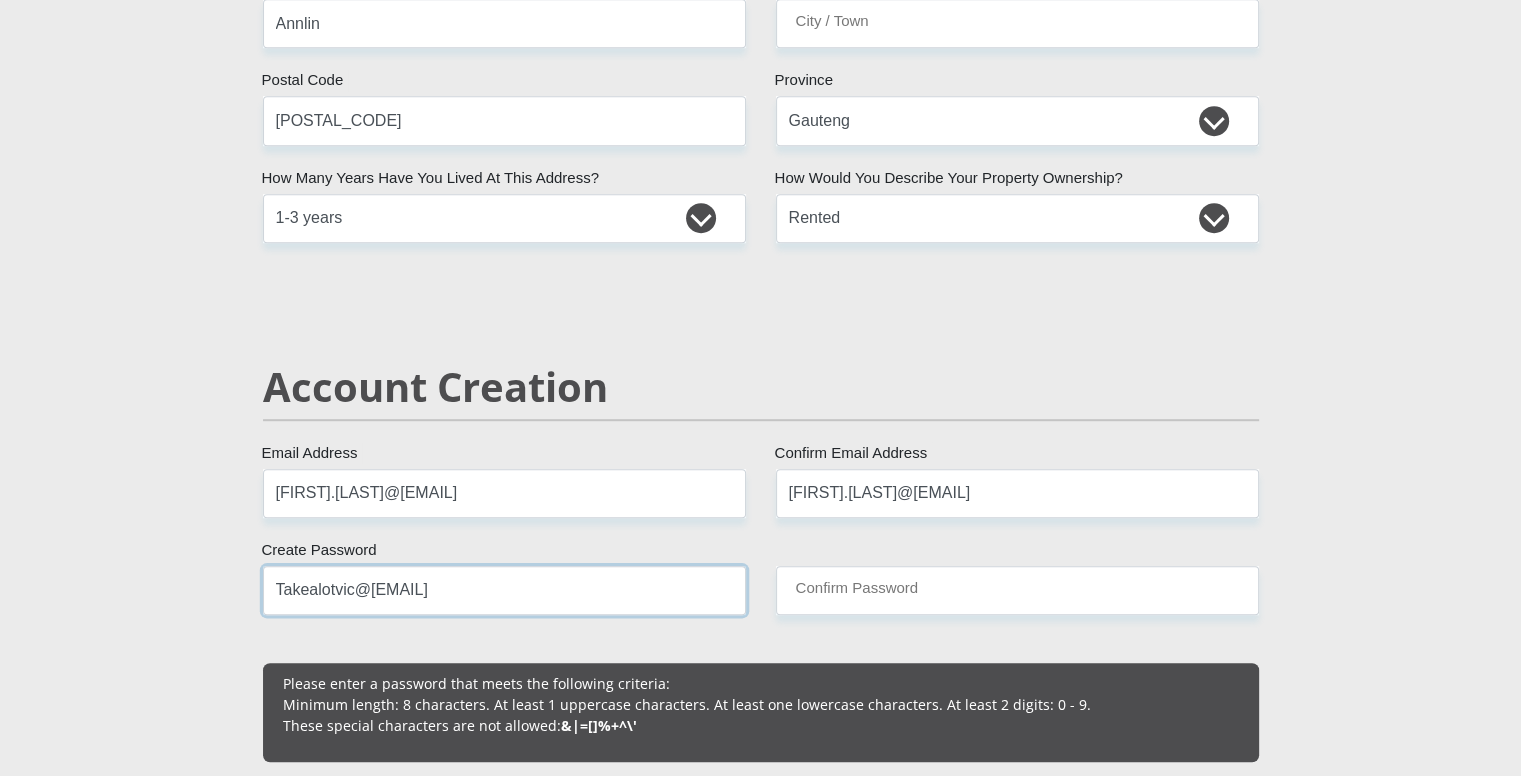 drag, startPoint x: 426, startPoint y: 589, endPoint x: 236, endPoint y: 572, distance: 190.759 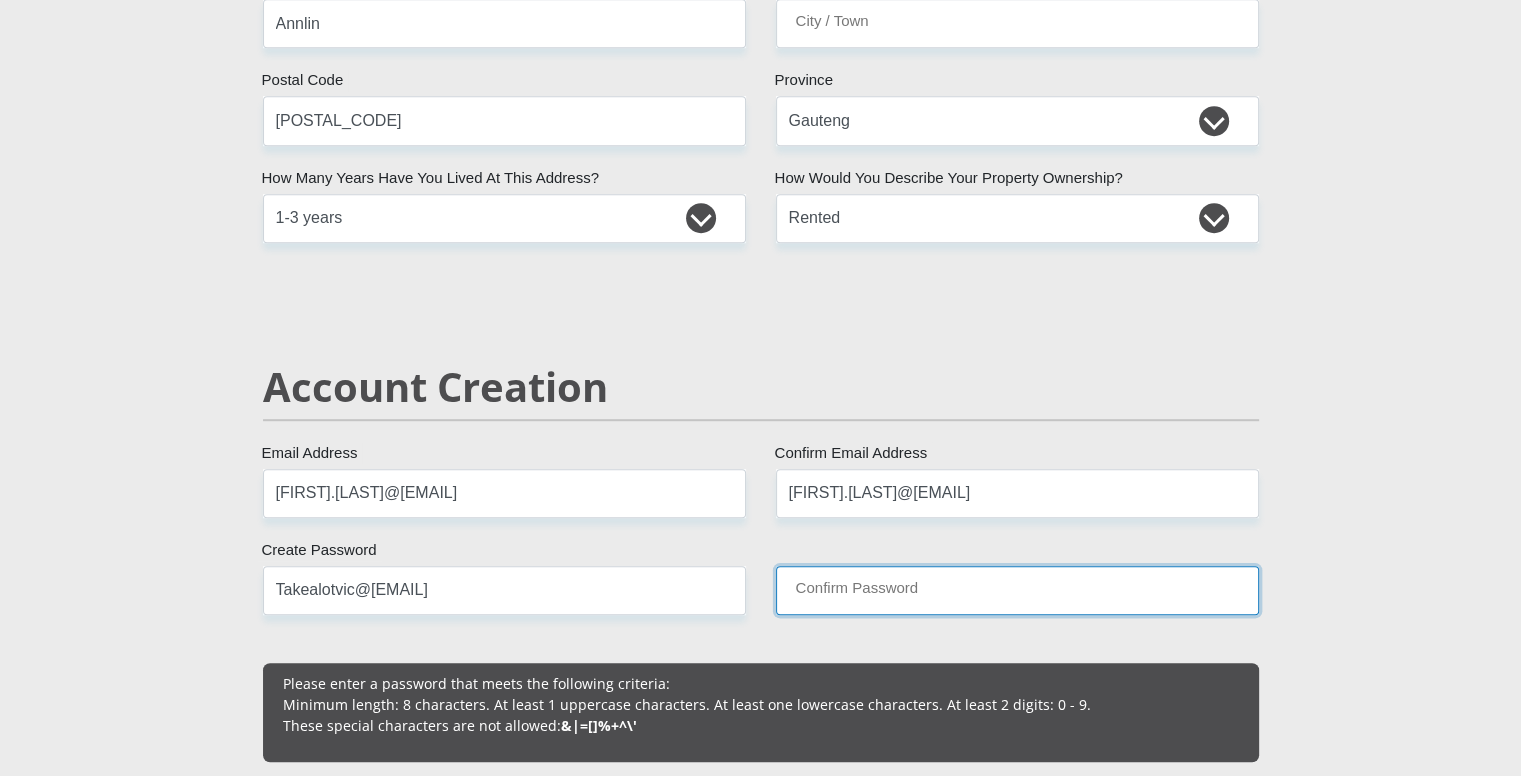 click on "Confirm Password" at bounding box center (1017, 590) 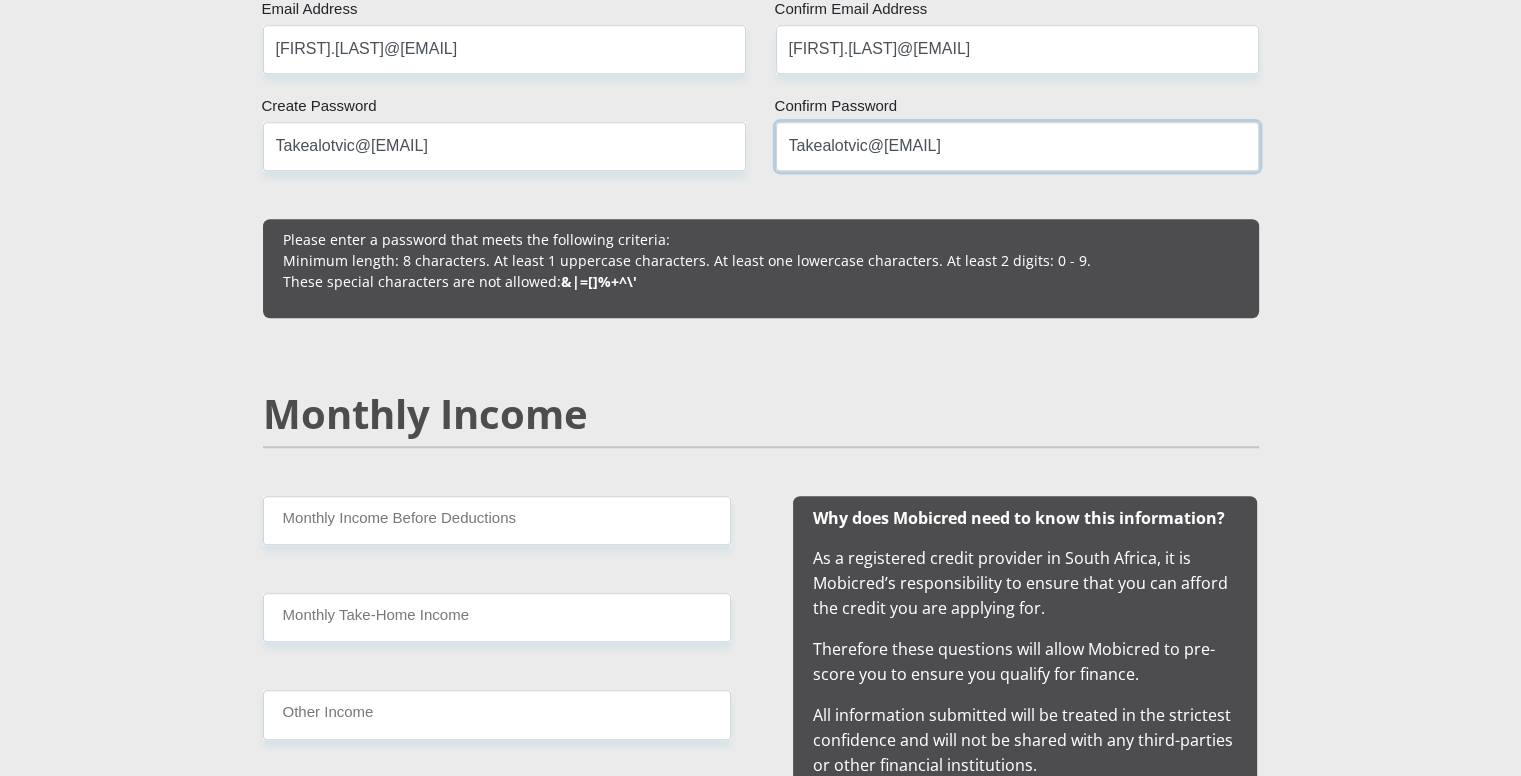 scroll, scrollTop: 1700, scrollLeft: 0, axis: vertical 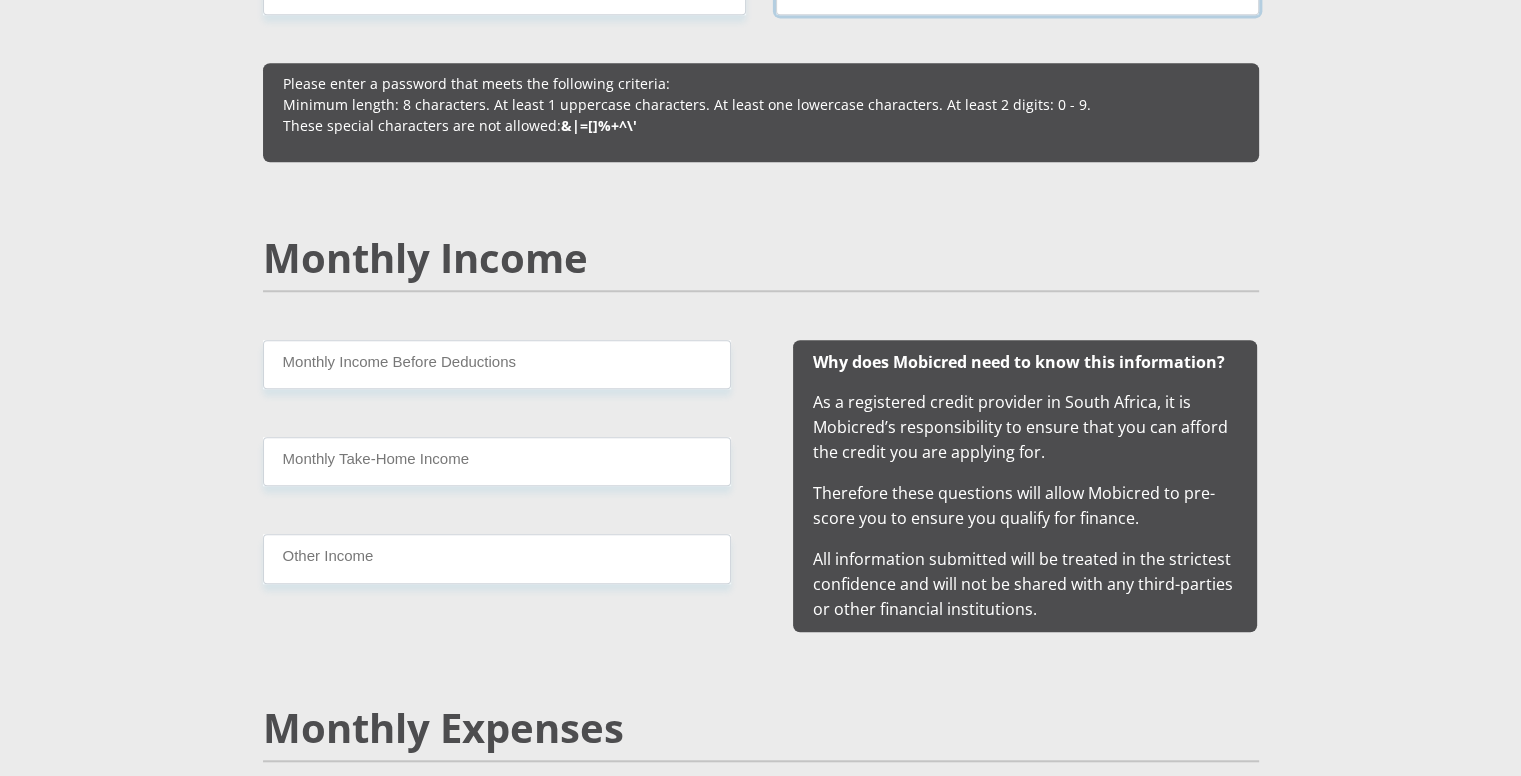 type on "Takealotvic@[EMAIL]" 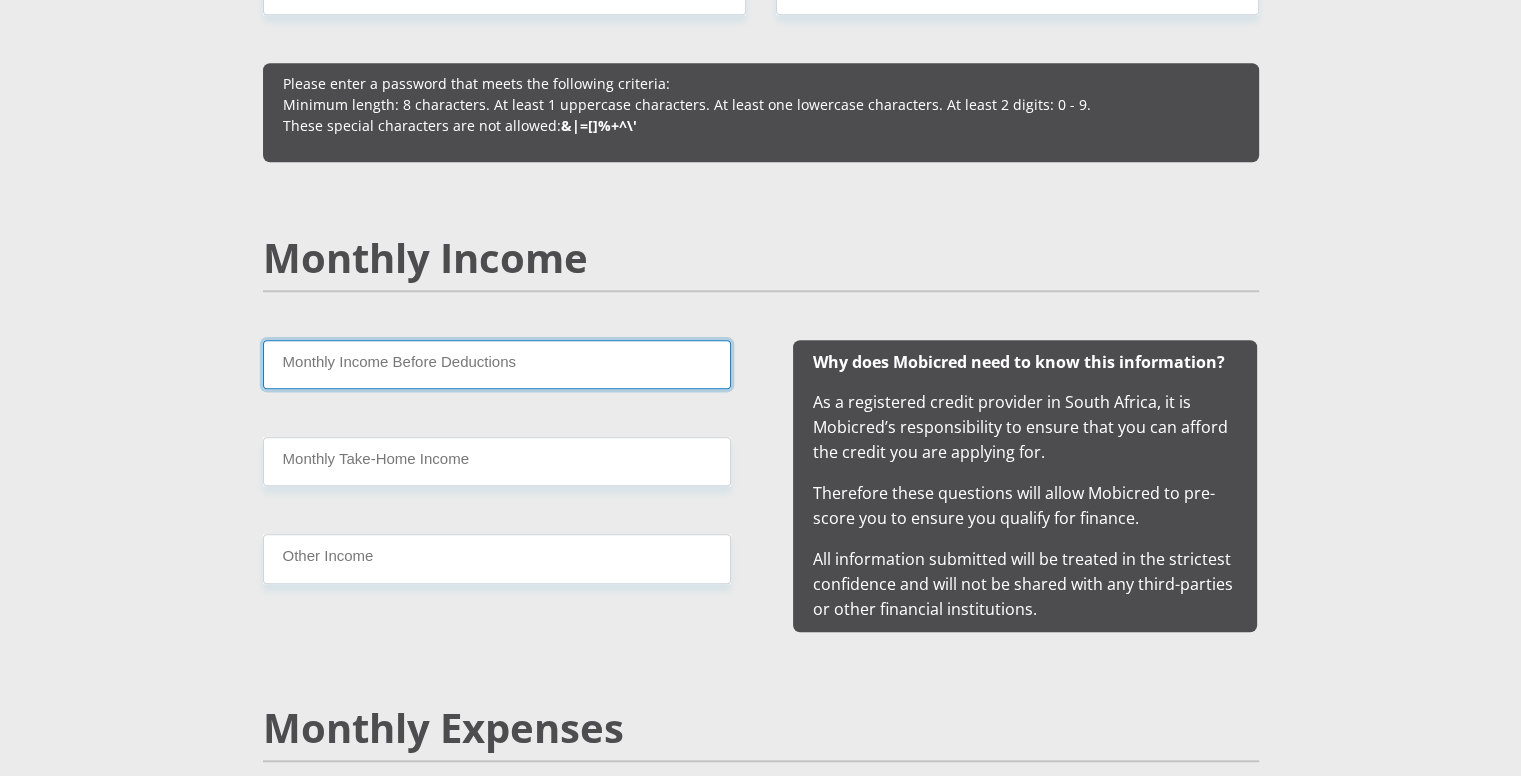 click on "Monthly Income Before Deductions" at bounding box center [497, 364] 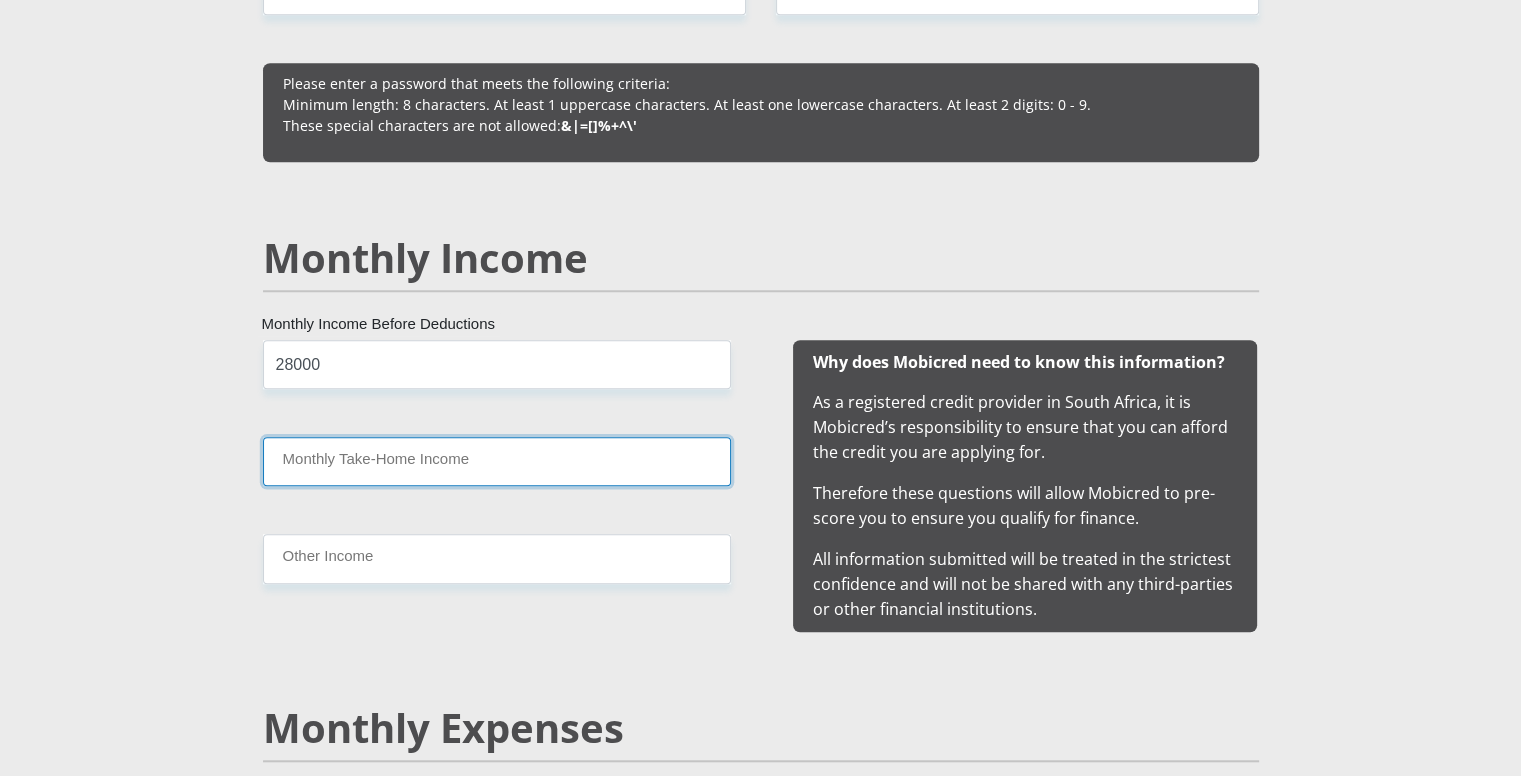 click on "Monthly Take-Home Income" at bounding box center [497, 461] 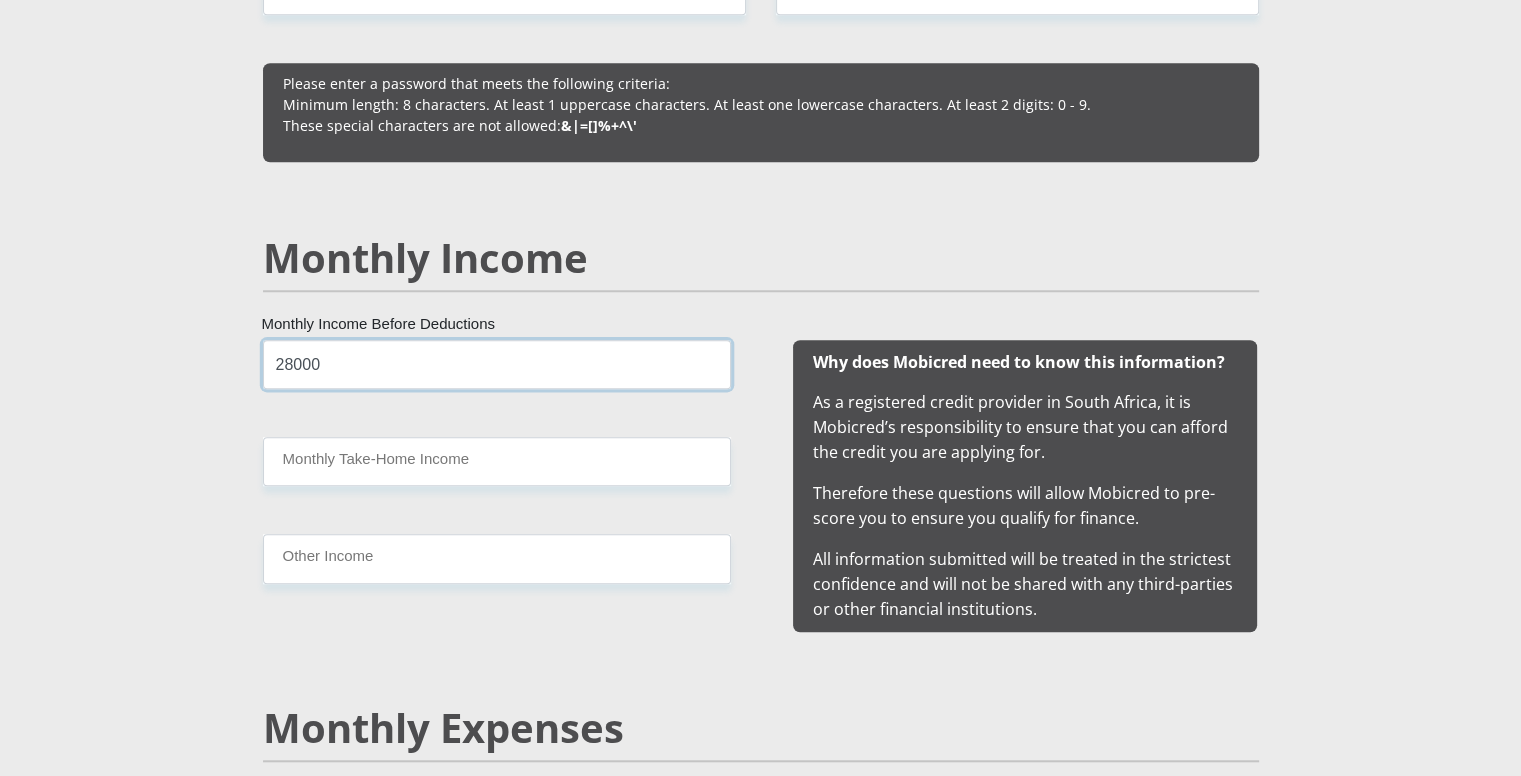 drag, startPoint x: 325, startPoint y: 363, endPoint x: 270, endPoint y: 362, distance: 55.00909 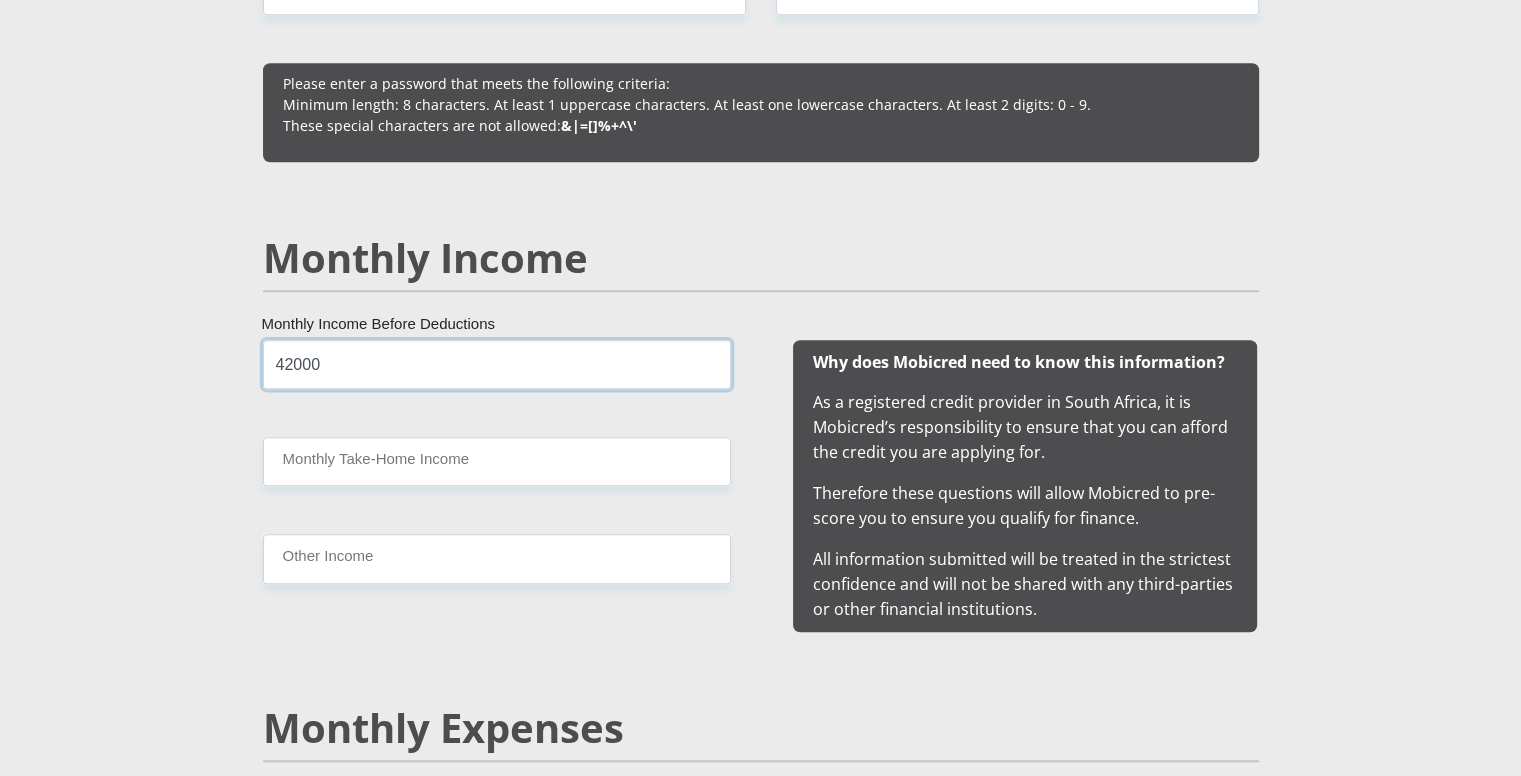 type on "42000" 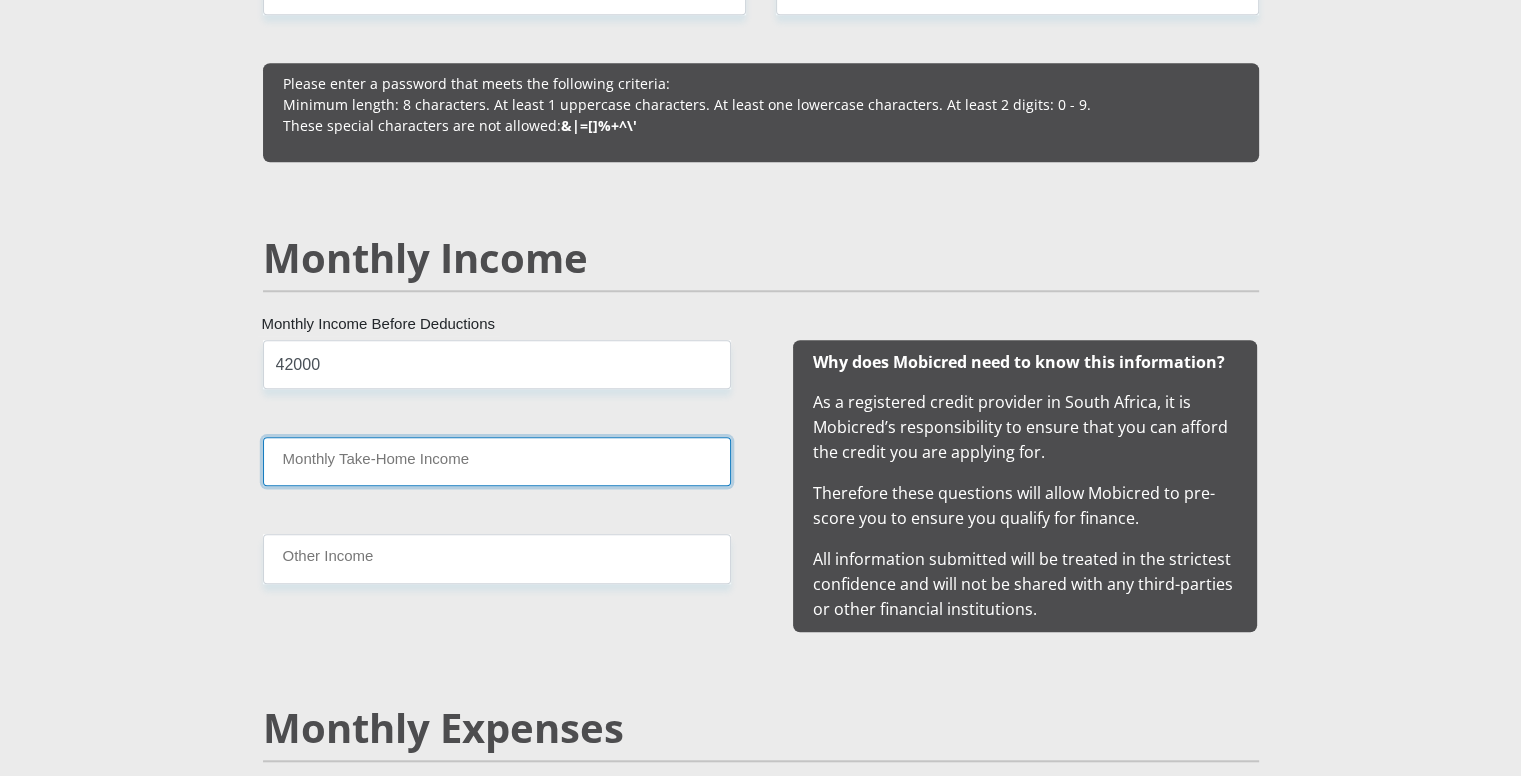 click on "Monthly Take-Home Income" at bounding box center [497, 461] 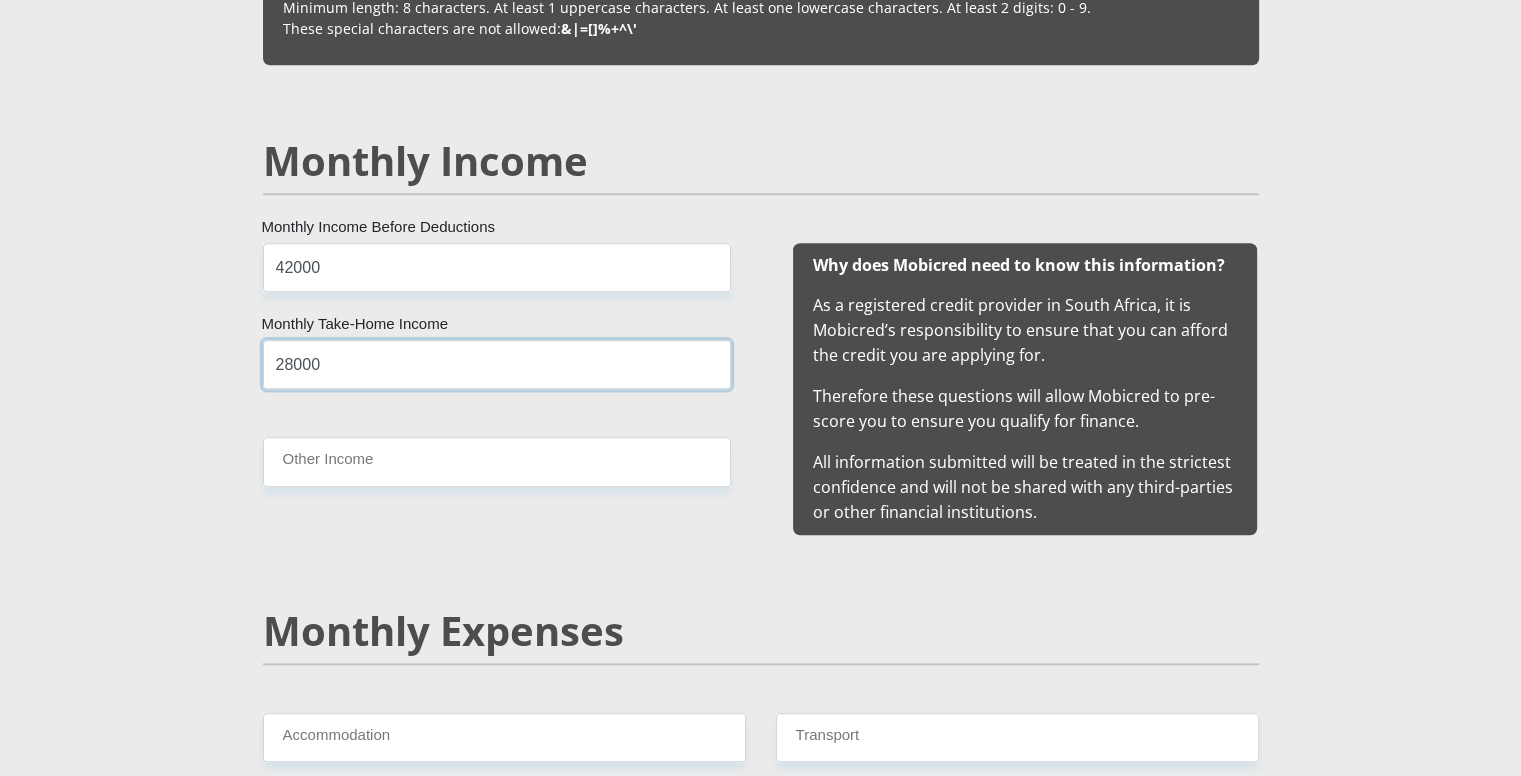scroll, scrollTop: 1800, scrollLeft: 0, axis: vertical 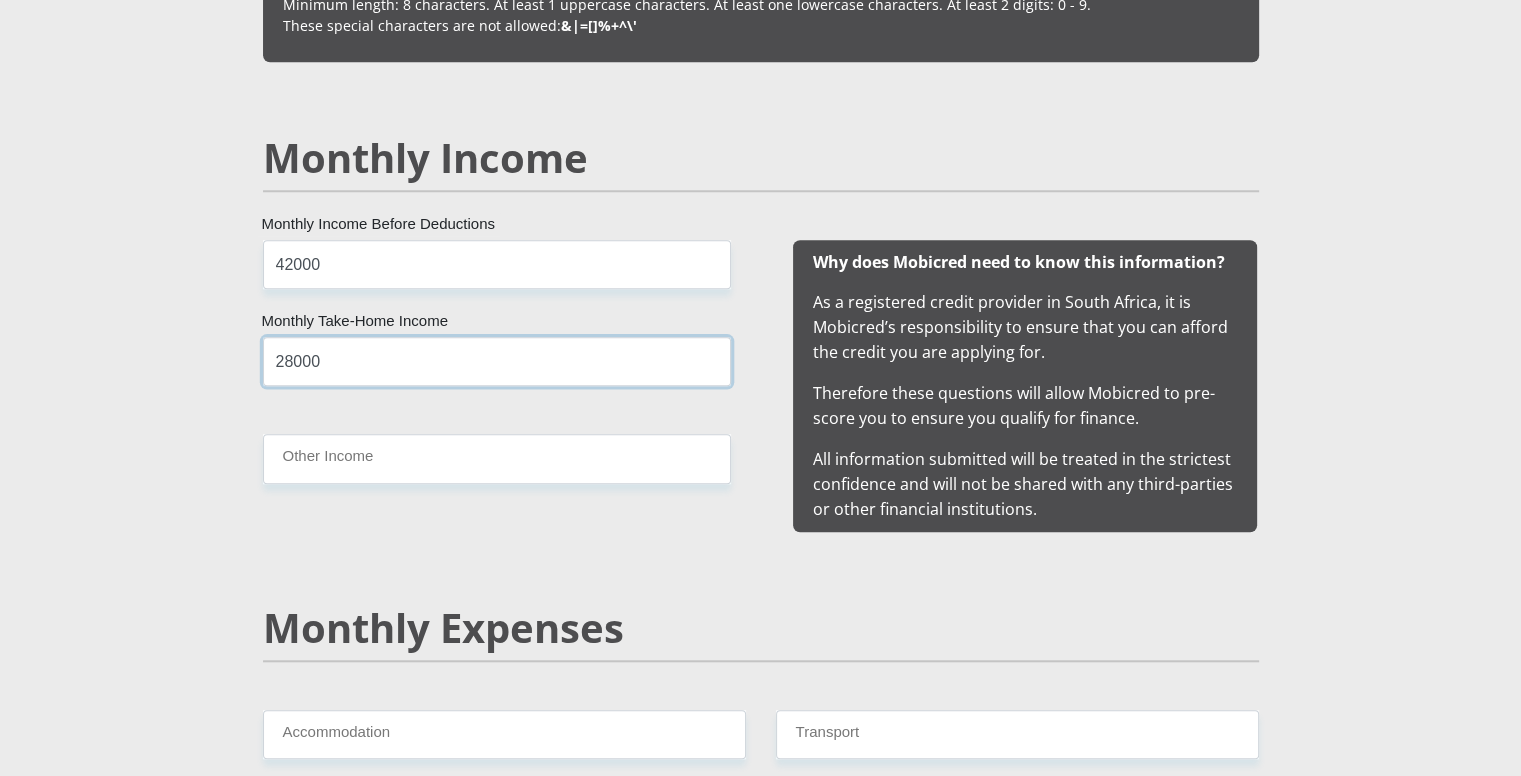 type on "28000" 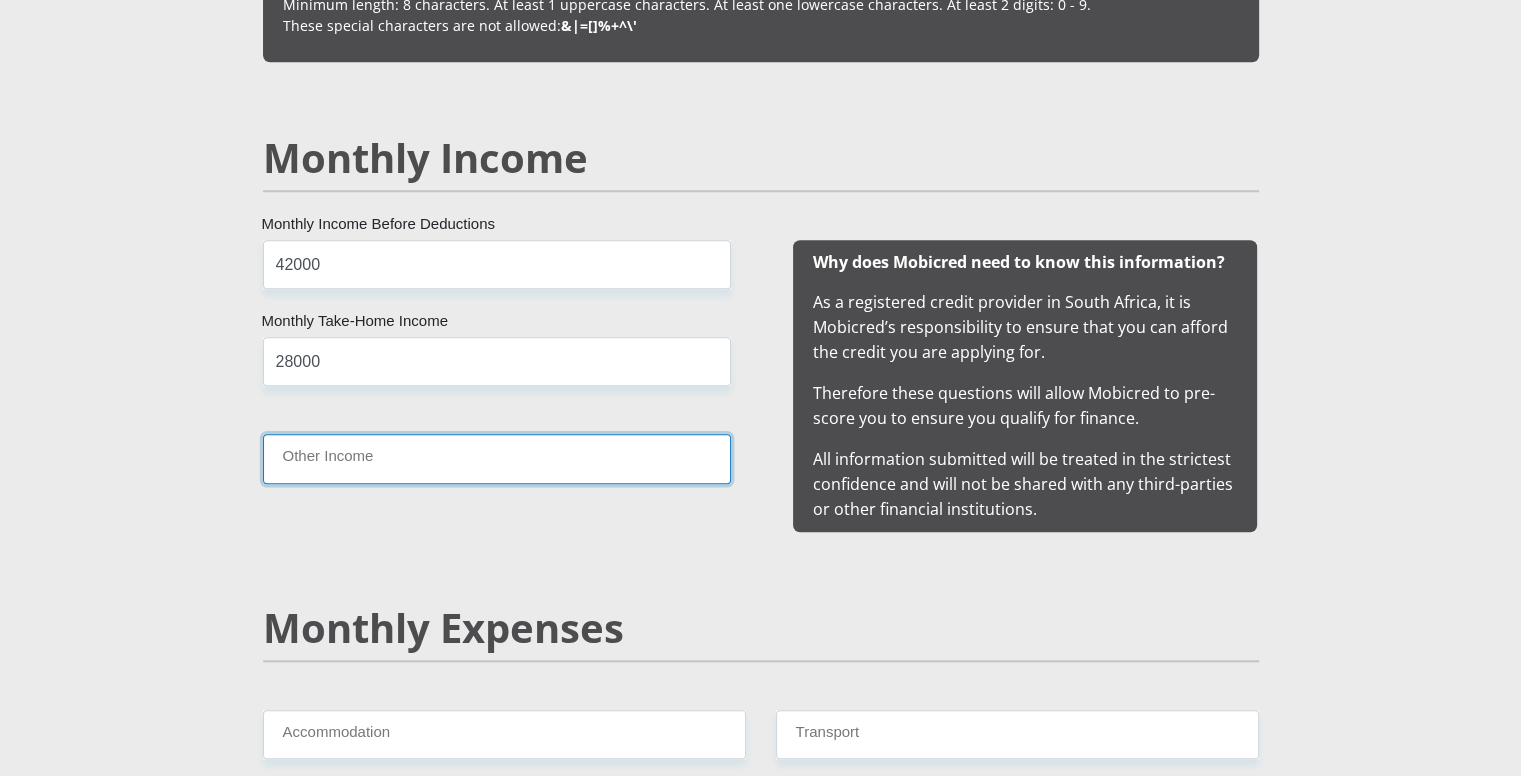 click on "Other Income" at bounding box center (497, 458) 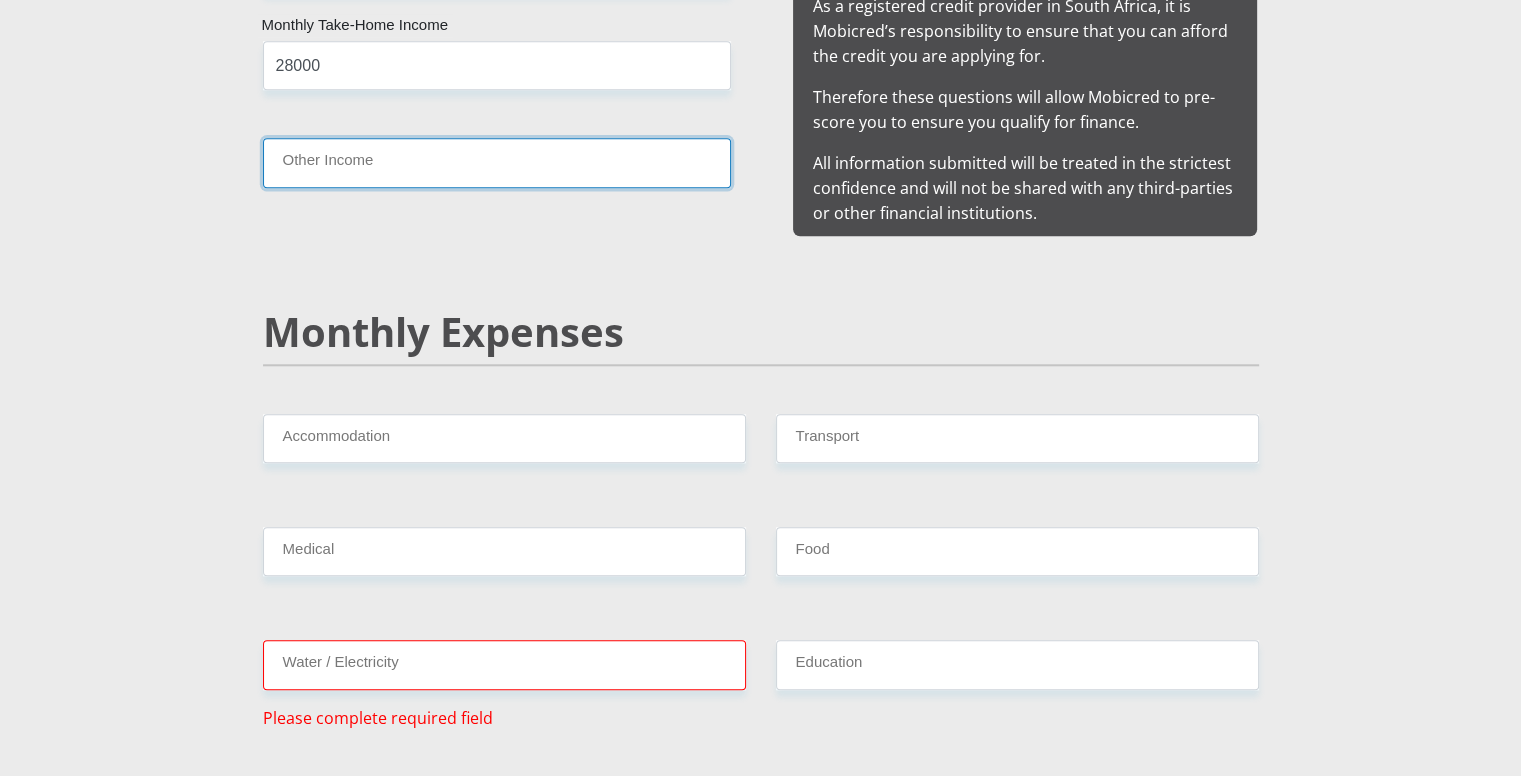 scroll, scrollTop: 2100, scrollLeft: 0, axis: vertical 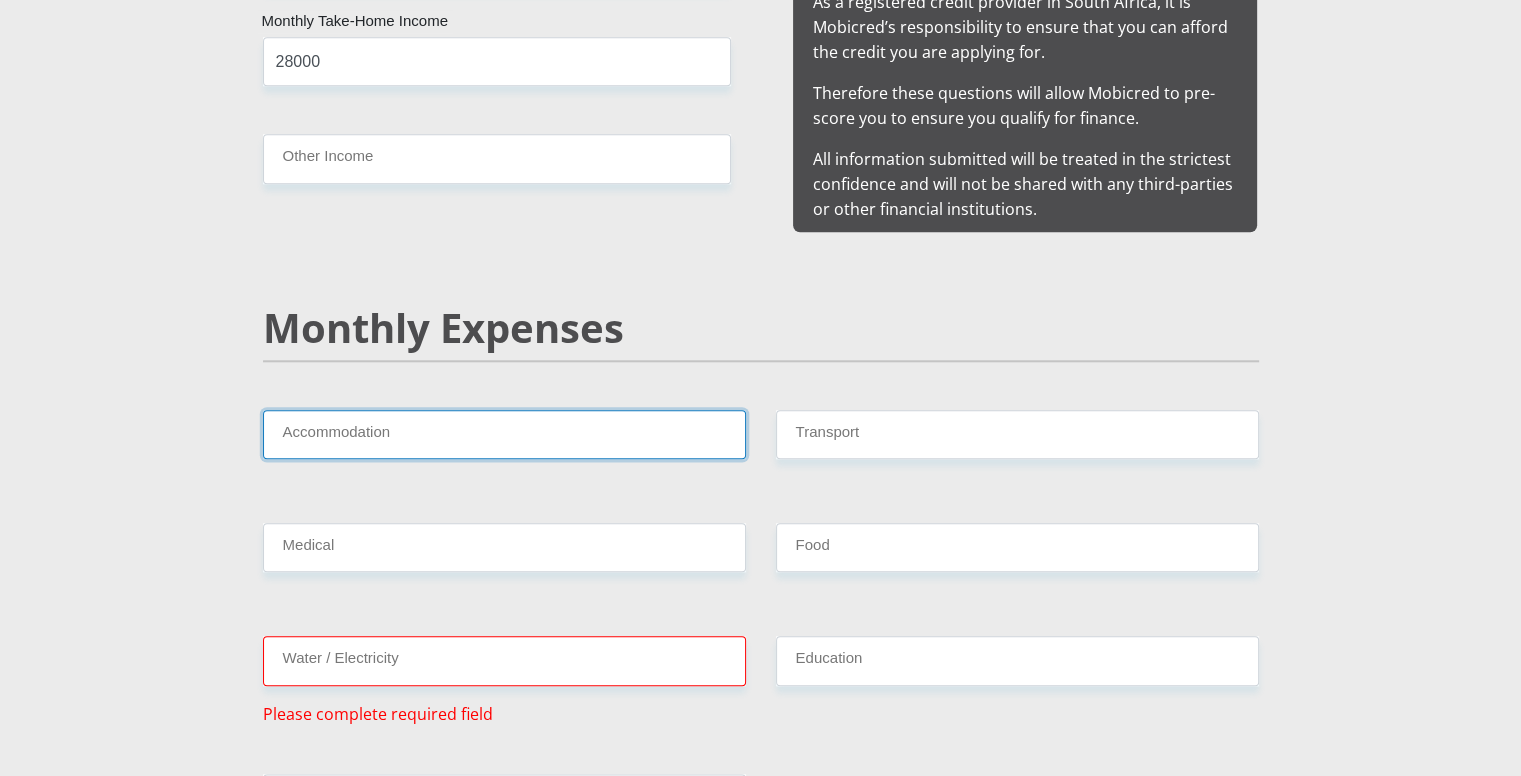click on "Accommodation" at bounding box center [504, 434] 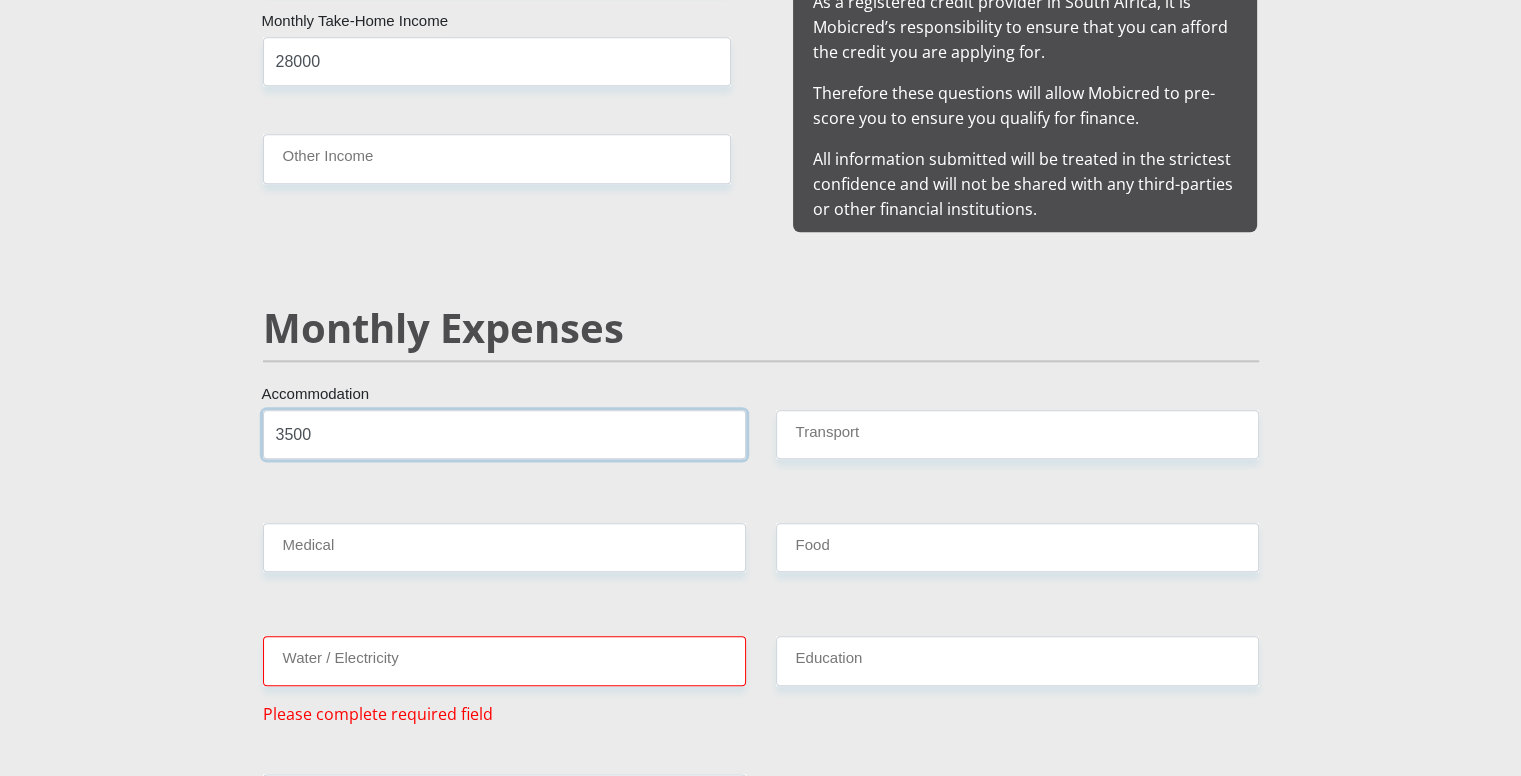 type on "3500" 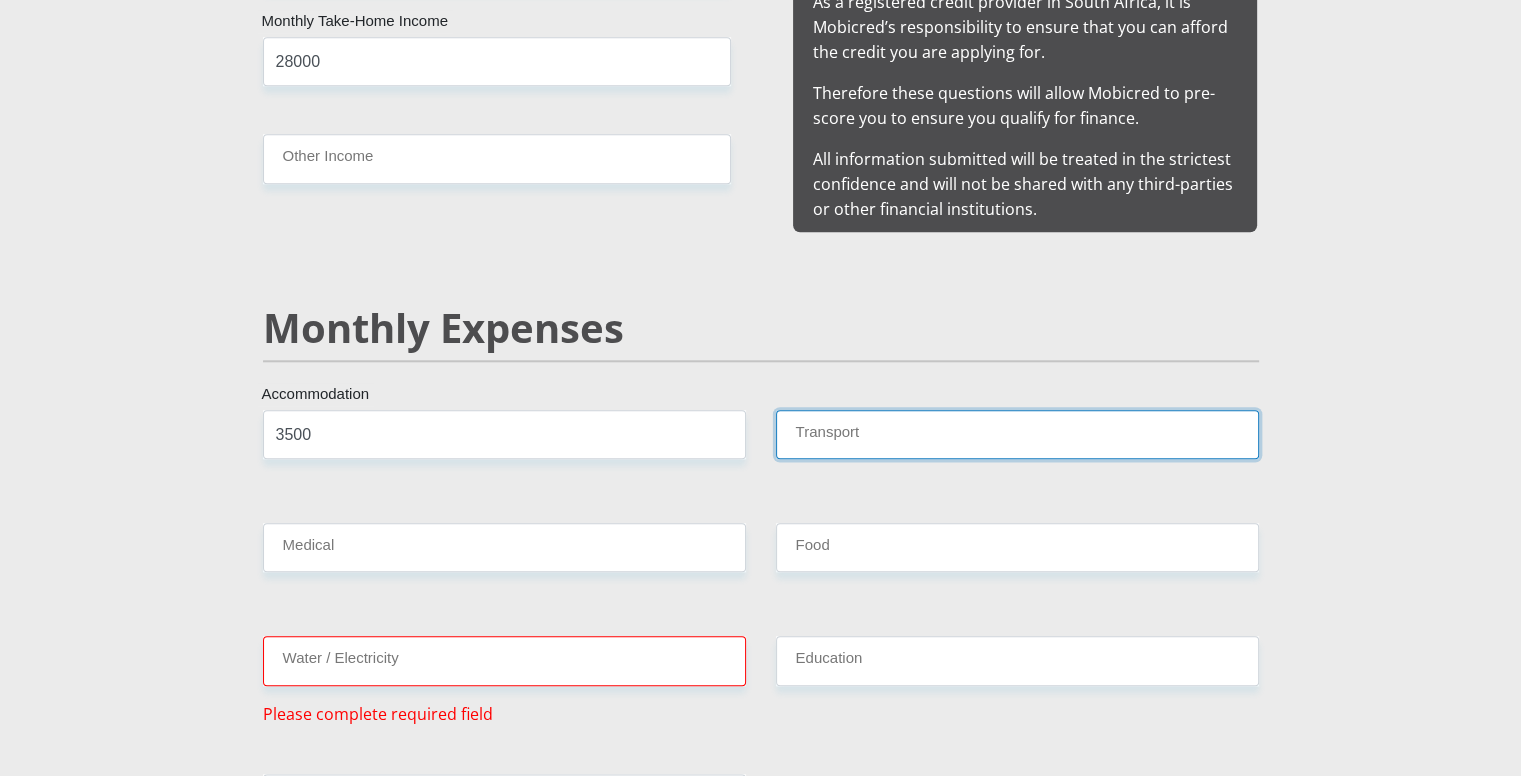 click on "Transport" at bounding box center [1017, 434] 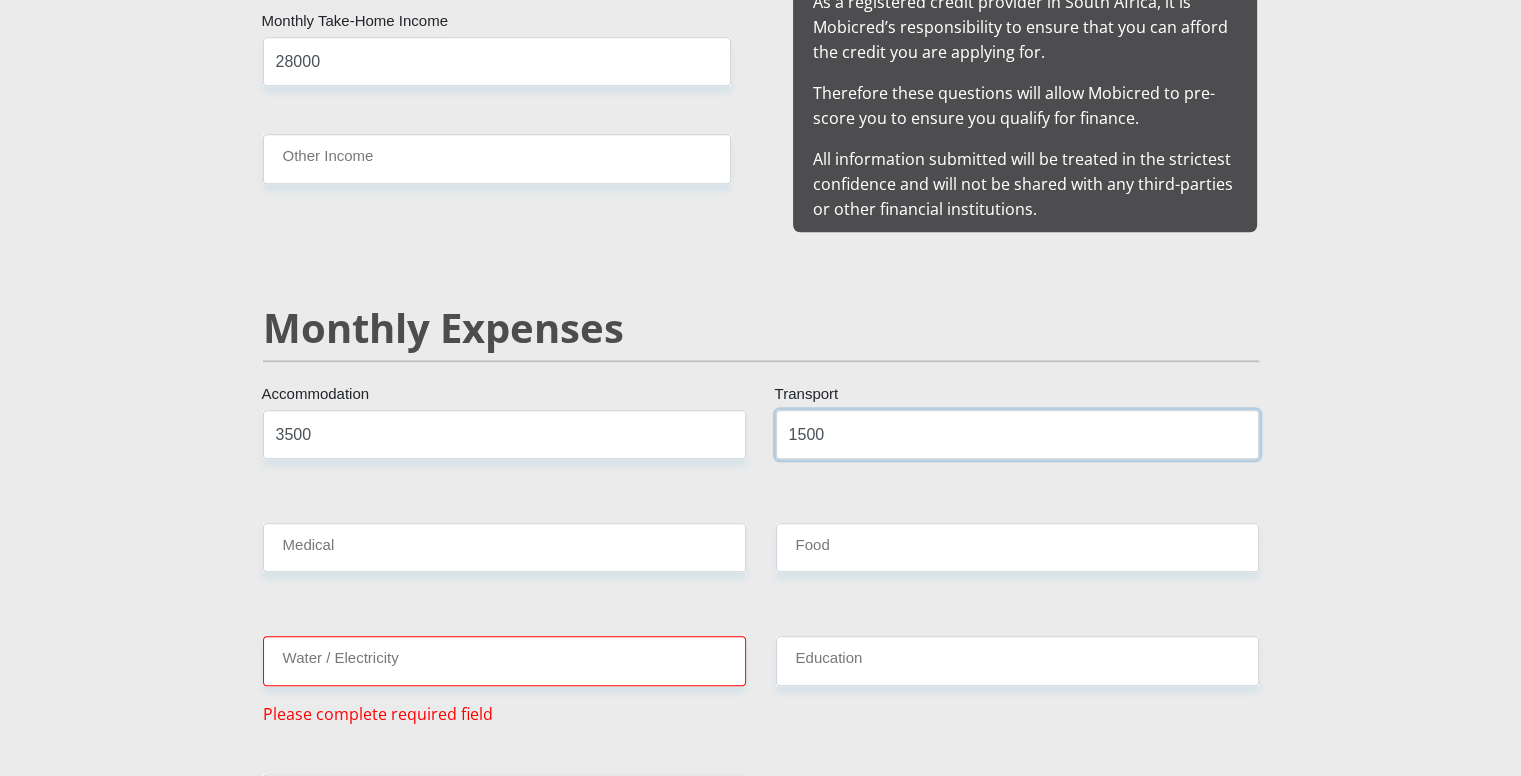 type on "1500" 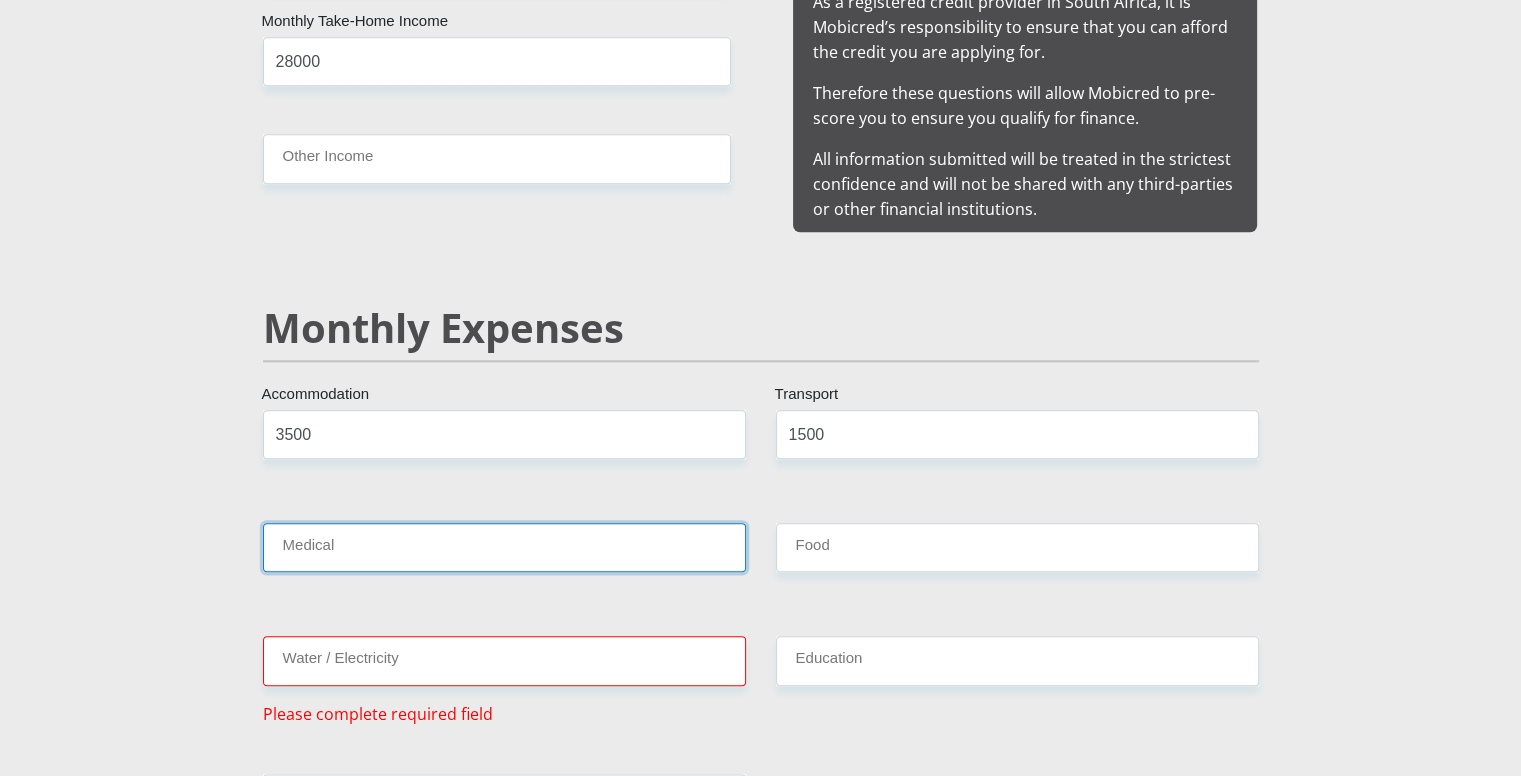click on "Medical" at bounding box center (504, 547) 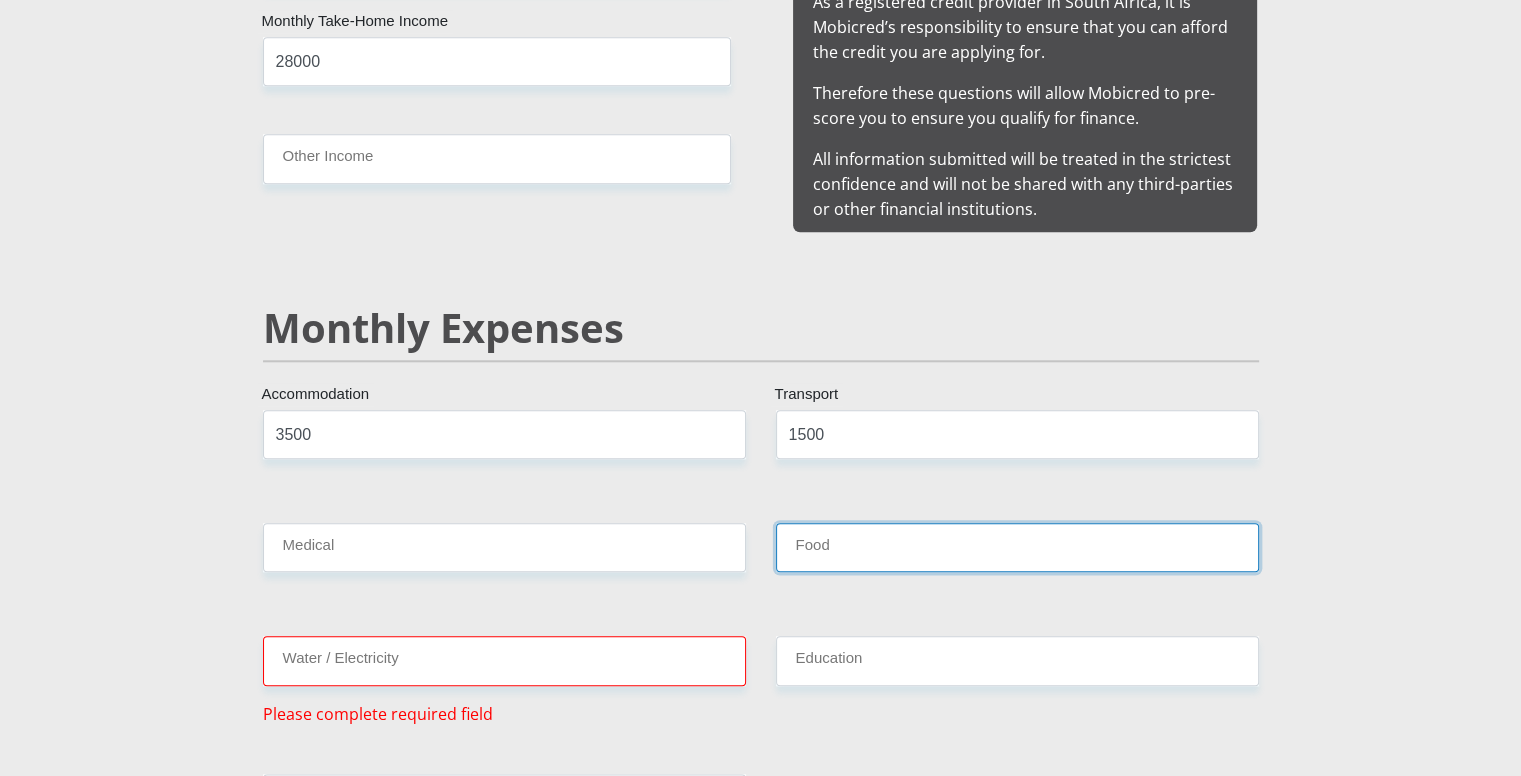click on "Food" at bounding box center [1017, 547] 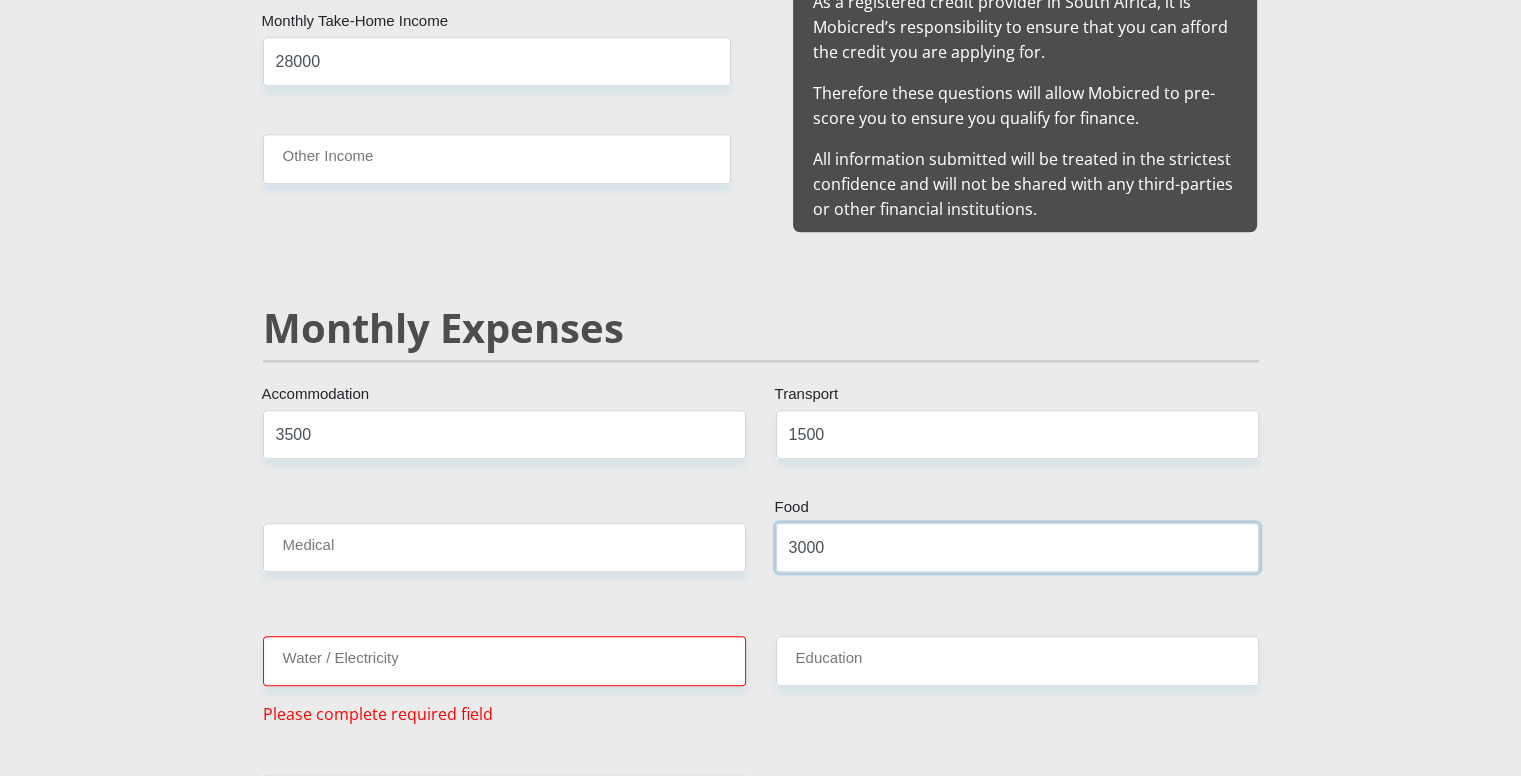 type on "3000" 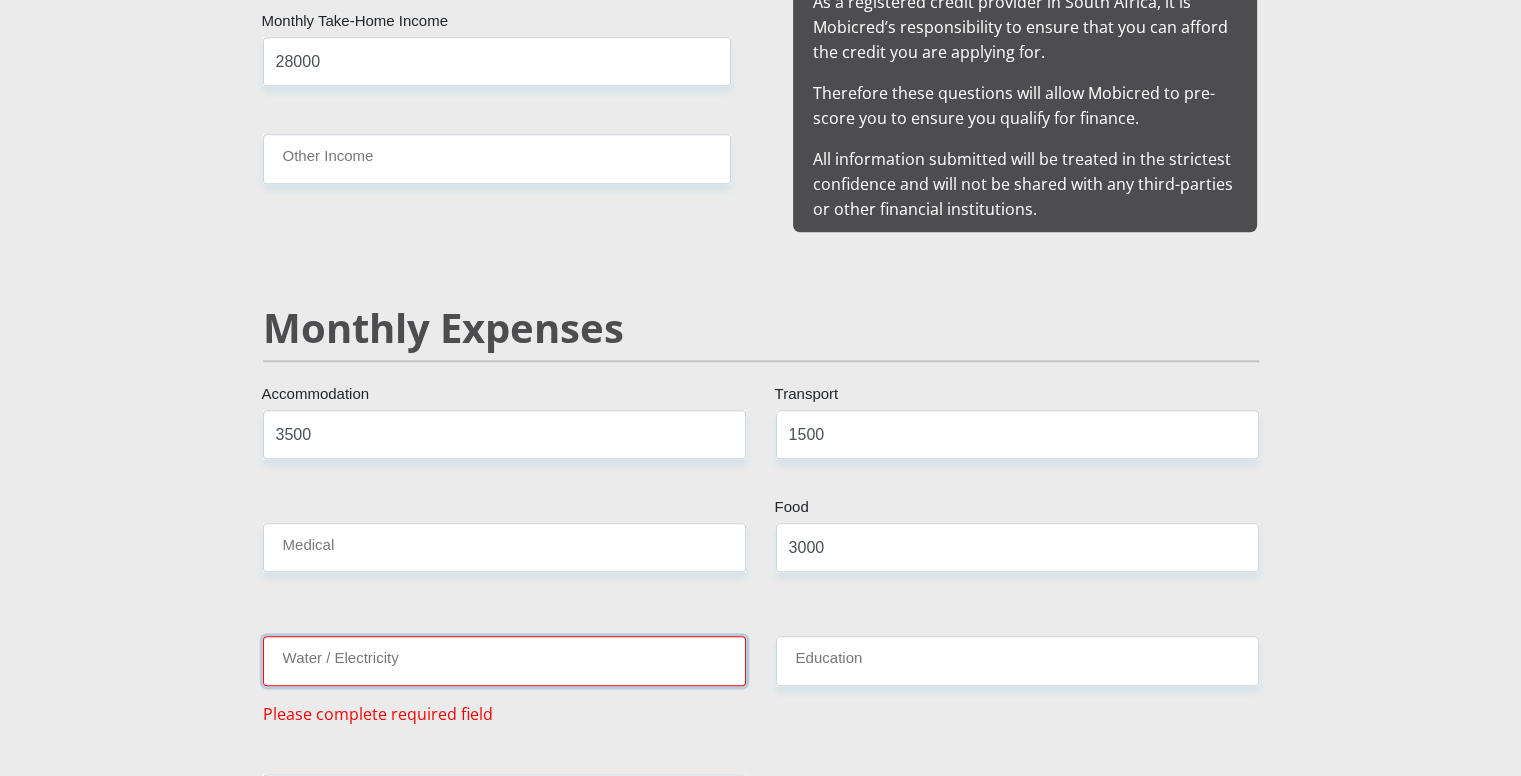 click on "Water / Electricity" at bounding box center [504, 660] 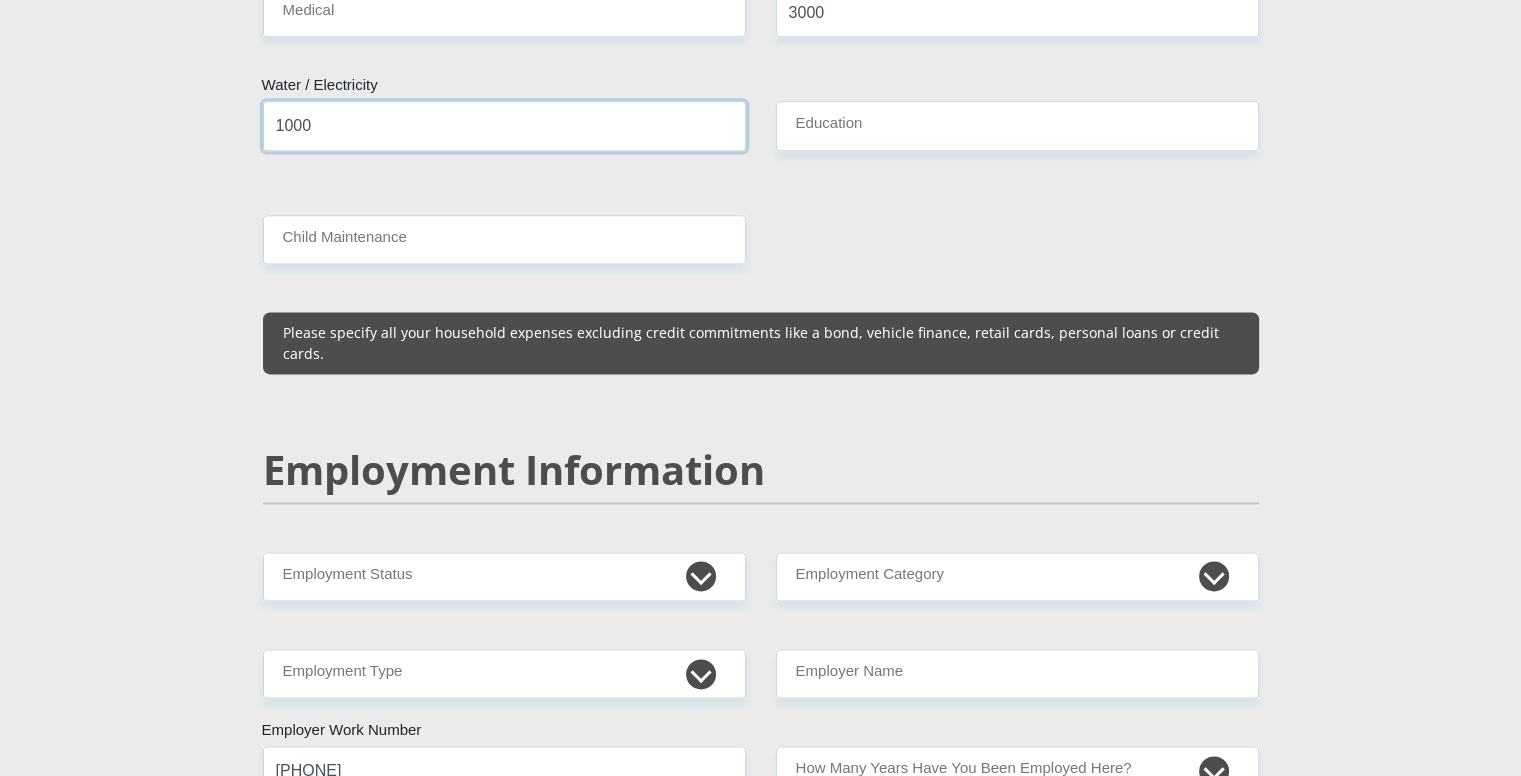 scroll, scrollTop: 2700, scrollLeft: 0, axis: vertical 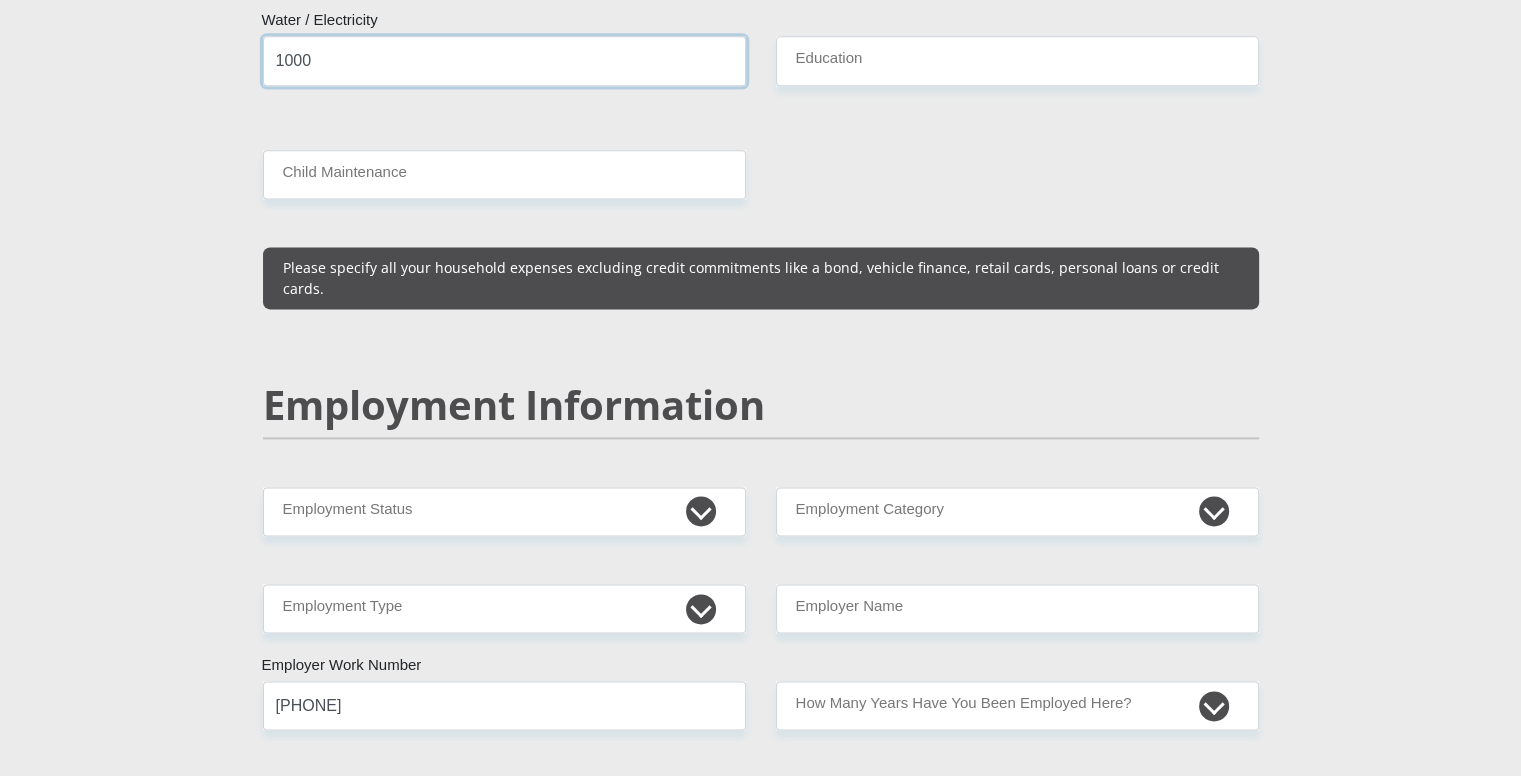 type on "1000" 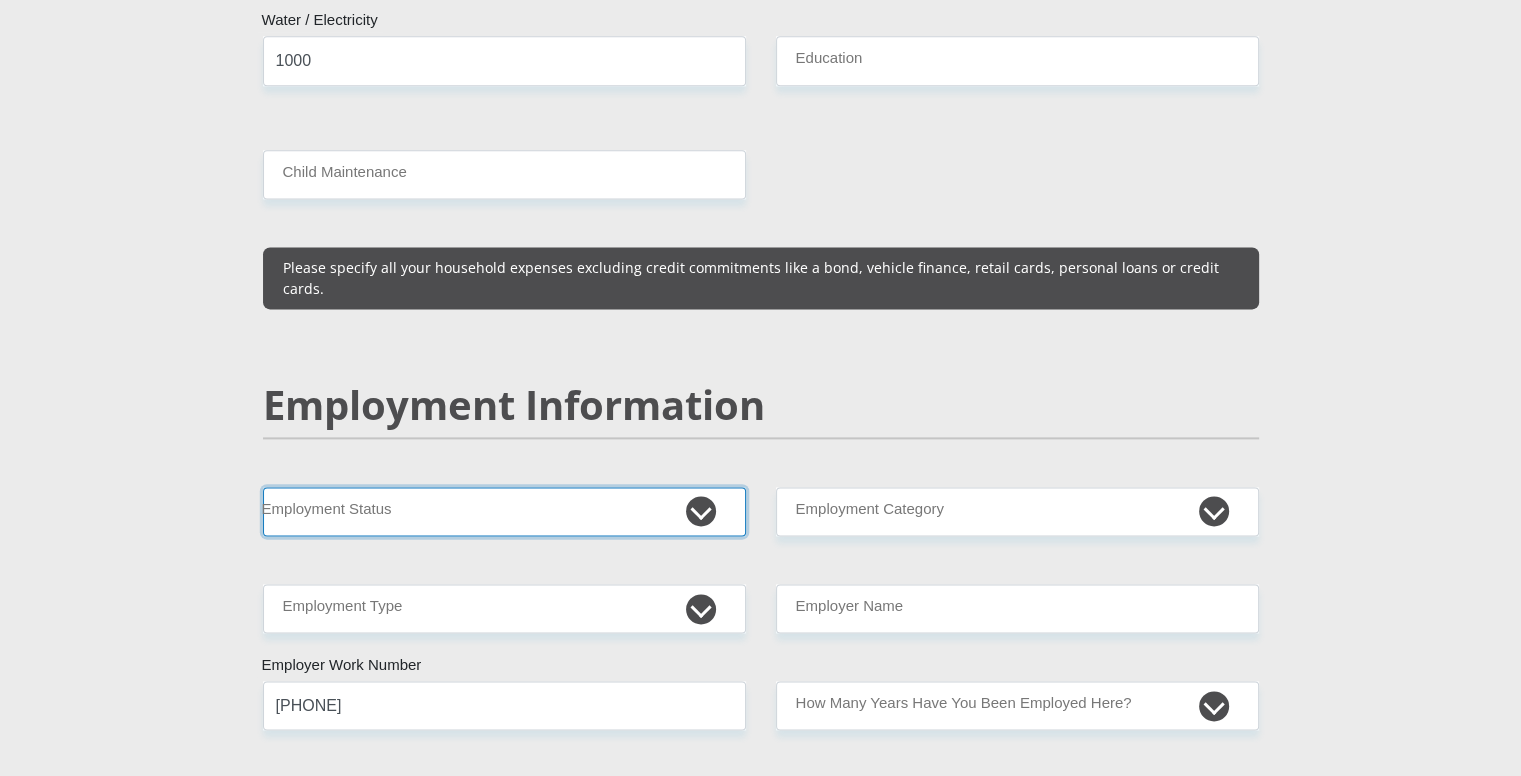 click on "Permanent/Full-time
Part-time/Casual
Contract Worker
Self-Employed
Housewife
Retired
Student
Medically Boarded
Disability
Unemployed" at bounding box center (504, 511) 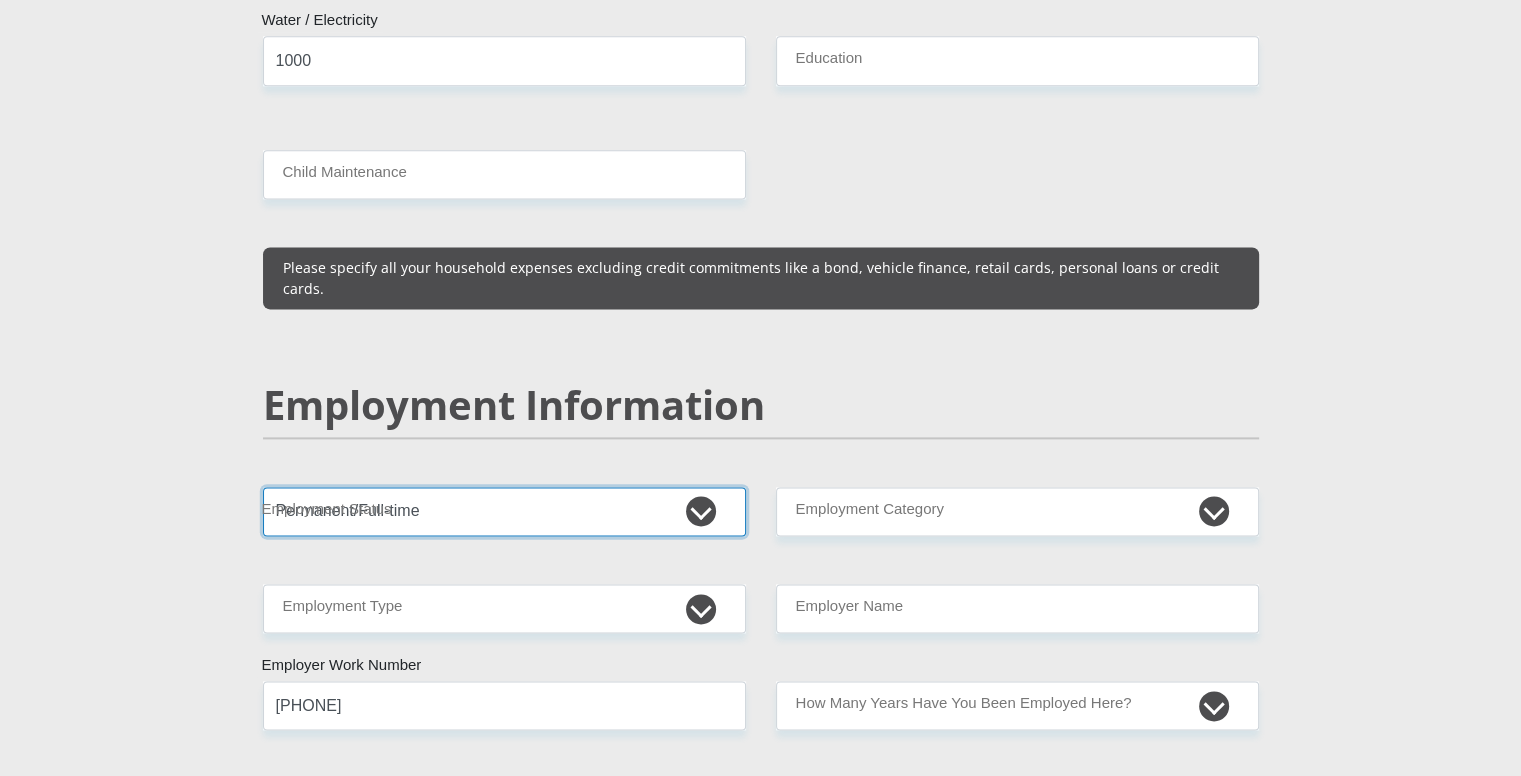click on "Permanent/Full-time
Part-time/Casual
Contract Worker
Self-Employed
Housewife
Retired
Student
Medically Boarded
Disability
Unemployed" at bounding box center [504, 511] 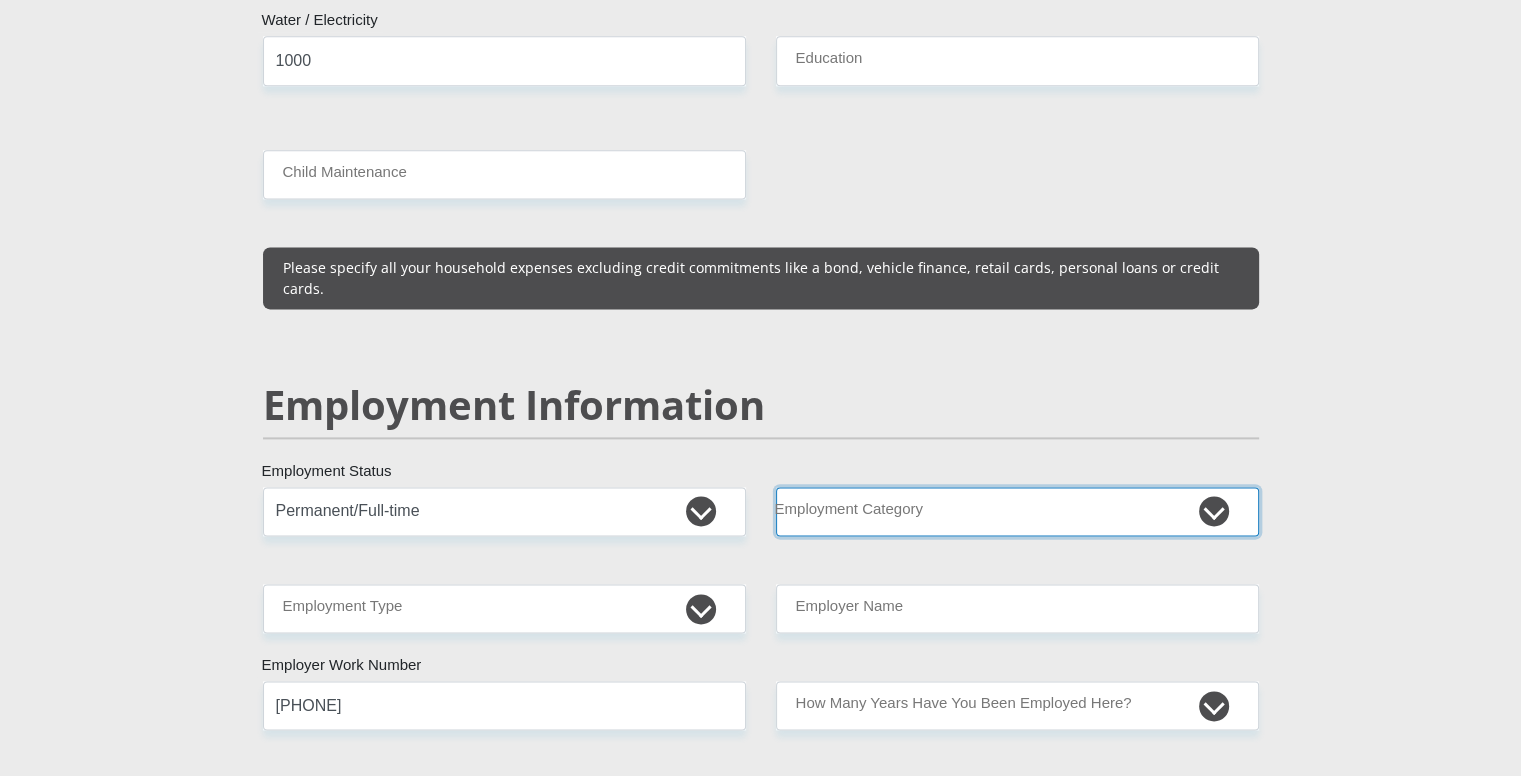 click on "AGRICULTURE
ALCOHOL & TOBACCO
CONSTRUCTION MATERIALS
METALLURGY
EQUIPMENT FOR RENEWABLE ENERGY
SPECIALIZED CONTRACTORS
CAR
GAMING (INCL. INTERNET
OTHER WHOLESALE
UNLICENSED PHARMACEUTICALS
CURRENCY EXCHANGE HOUSES
OTHER FINANCIAL INSTITUTIONS & INSURANCE
REAL ESTATE AGENTS
OIL & GAS
OTHER MATERIALS (E.G. IRON ORE)
PRECIOUS STONES & PRECIOUS METALS
POLITICAL ORGANIZATIONS
RELIGIOUS ORGANIZATIONS(NOT SECTS)
ACTI. HAVING BUSINESS DEAL WITH PUBLIC ADMINISTRATION
LAUNDROMATS" at bounding box center (1017, 511) 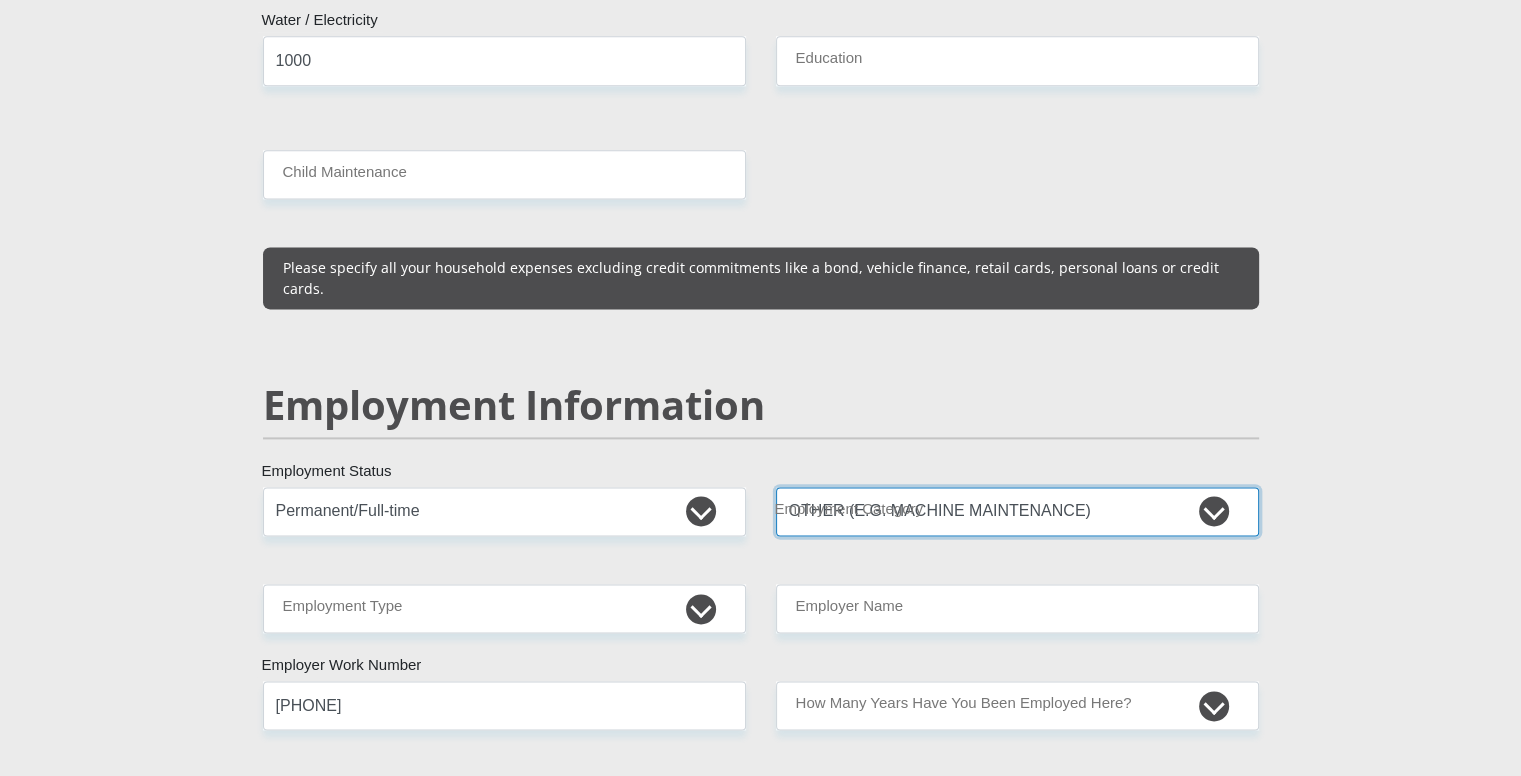 click on "AGRICULTURE
ALCOHOL & TOBACCO
CONSTRUCTION MATERIALS
METALLURGY
EQUIPMENT FOR RENEWABLE ENERGY
SPECIALIZED CONTRACTORS
CAR
GAMING (INCL. INTERNET
OTHER WHOLESALE
UNLICENSED PHARMACEUTICALS
CURRENCY EXCHANGE HOUSES
OTHER FINANCIAL INSTITUTIONS & INSURANCE
REAL ESTATE AGENTS
OIL & GAS
OTHER MATERIALS (E.G. IRON ORE)
PRECIOUS STONES & PRECIOUS METALS
POLITICAL ORGANIZATIONS
RELIGIOUS ORGANIZATIONS(NOT SECTS)
ACTI. HAVING BUSINESS DEAL WITH PUBLIC ADMINISTRATION
LAUNDROMATS" at bounding box center (1017, 511) 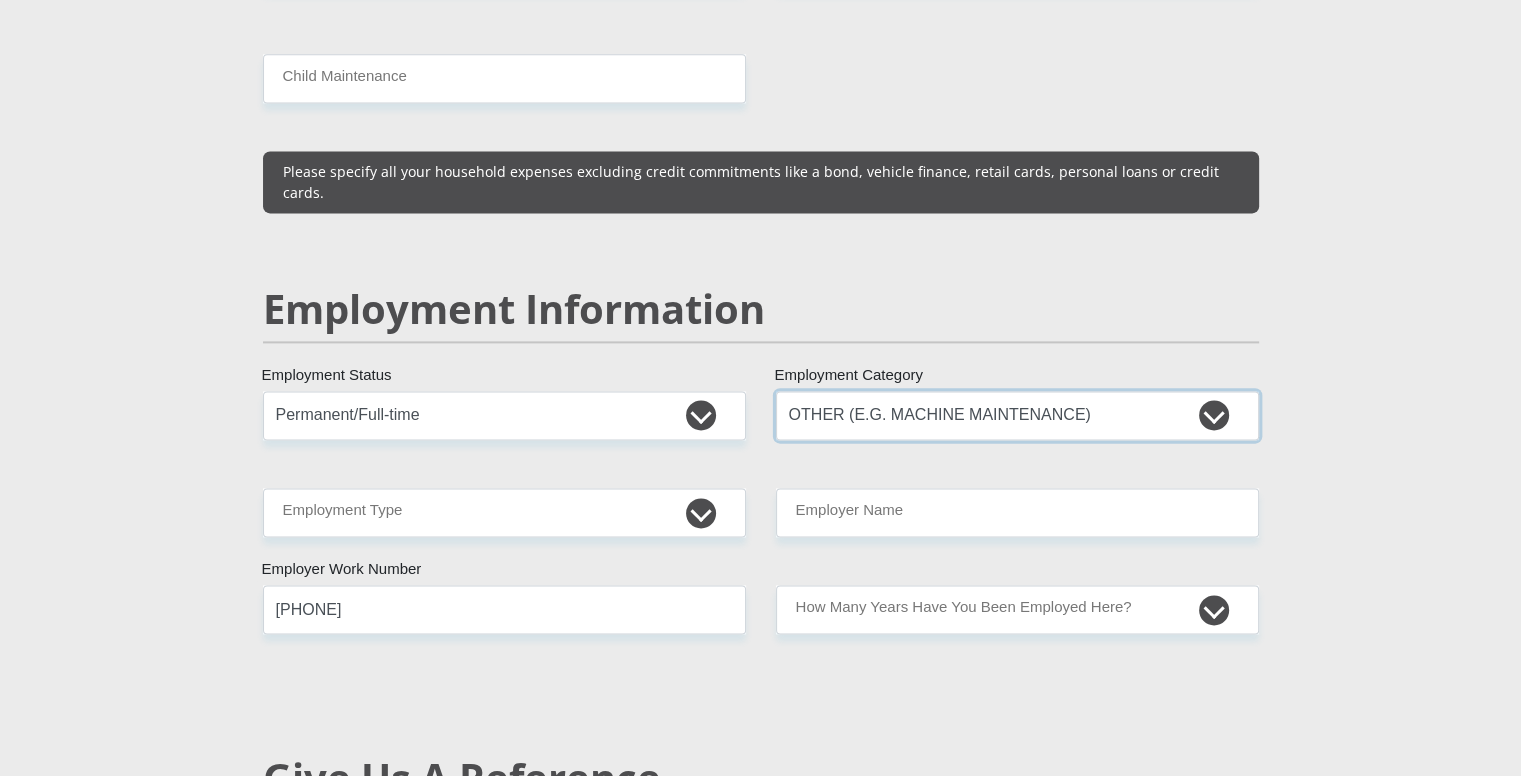 scroll, scrollTop: 2800, scrollLeft: 0, axis: vertical 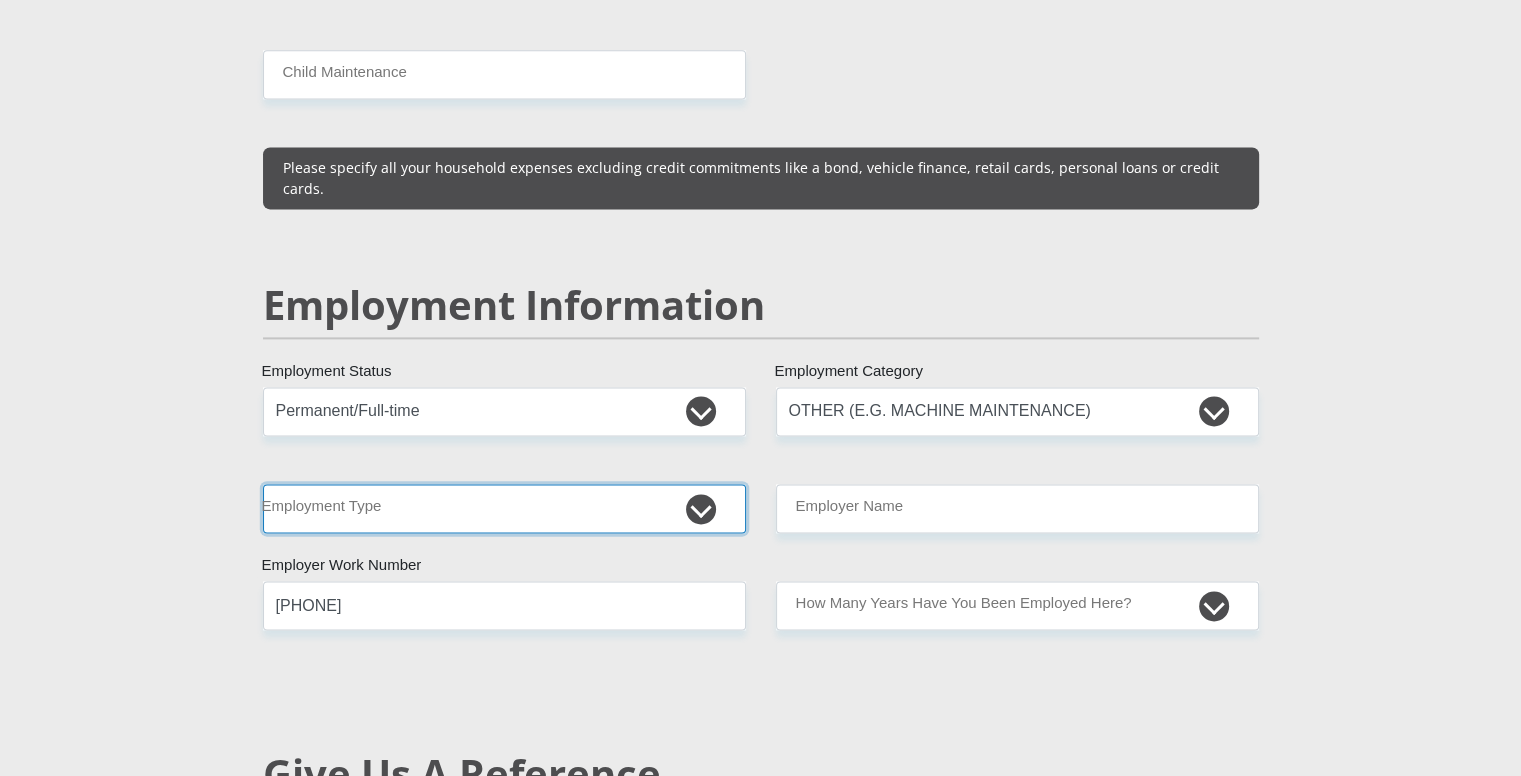 click on "College/Lecturer
Craft Seller
Creative
Driver
Executive
Farmer
Forces - Non Commissioned
Forces - Officer
Hawker
Housewife
Labourer
Licenced Professional
Manager
Miner
Non Licenced Professional
Office Staff/Clerk
Outside Worker
Pensioner
Permanent Teacher
Production/Manufacturing
Sales
Self-Employed
Semi-Professional Worker
Service Industry  Social Worker  Student" at bounding box center [504, 508] 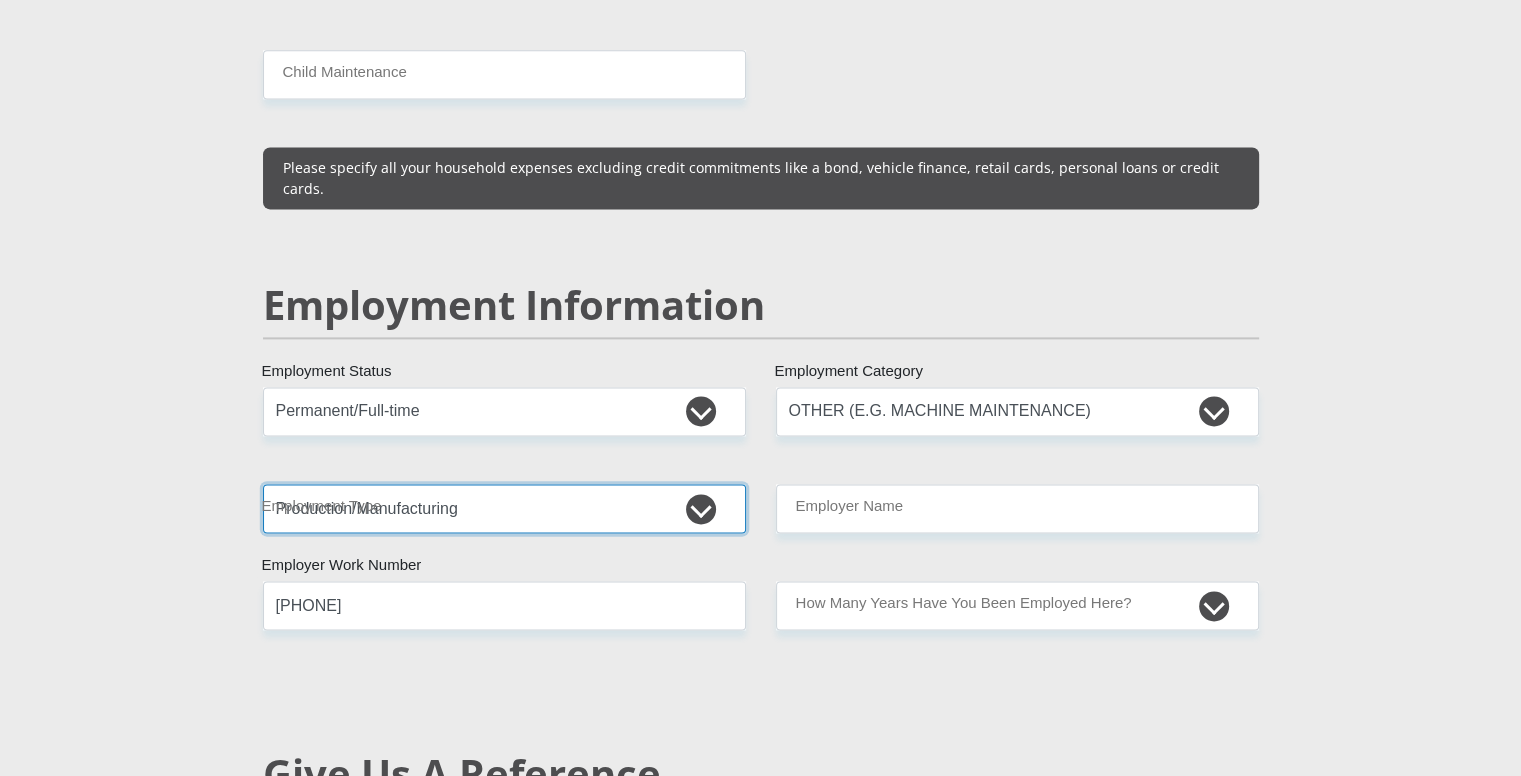 click on "College/Lecturer
Craft Seller
Creative
Driver
Executive
Farmer
Forces - Non Commissioned
Forces - Officer
Hawker
Housewife
Labourer
Licenced Professional
Manager
Miner
Non Licenced Professional
Office Staff/Clerk
Outside Worker
Pensioner
Permanent Teacher
Production/Manufacturing
Sales
Self-Employed
Semi-Professional Worker
Service Industry  Social Worker  Student" at bounding box center (504, 508) 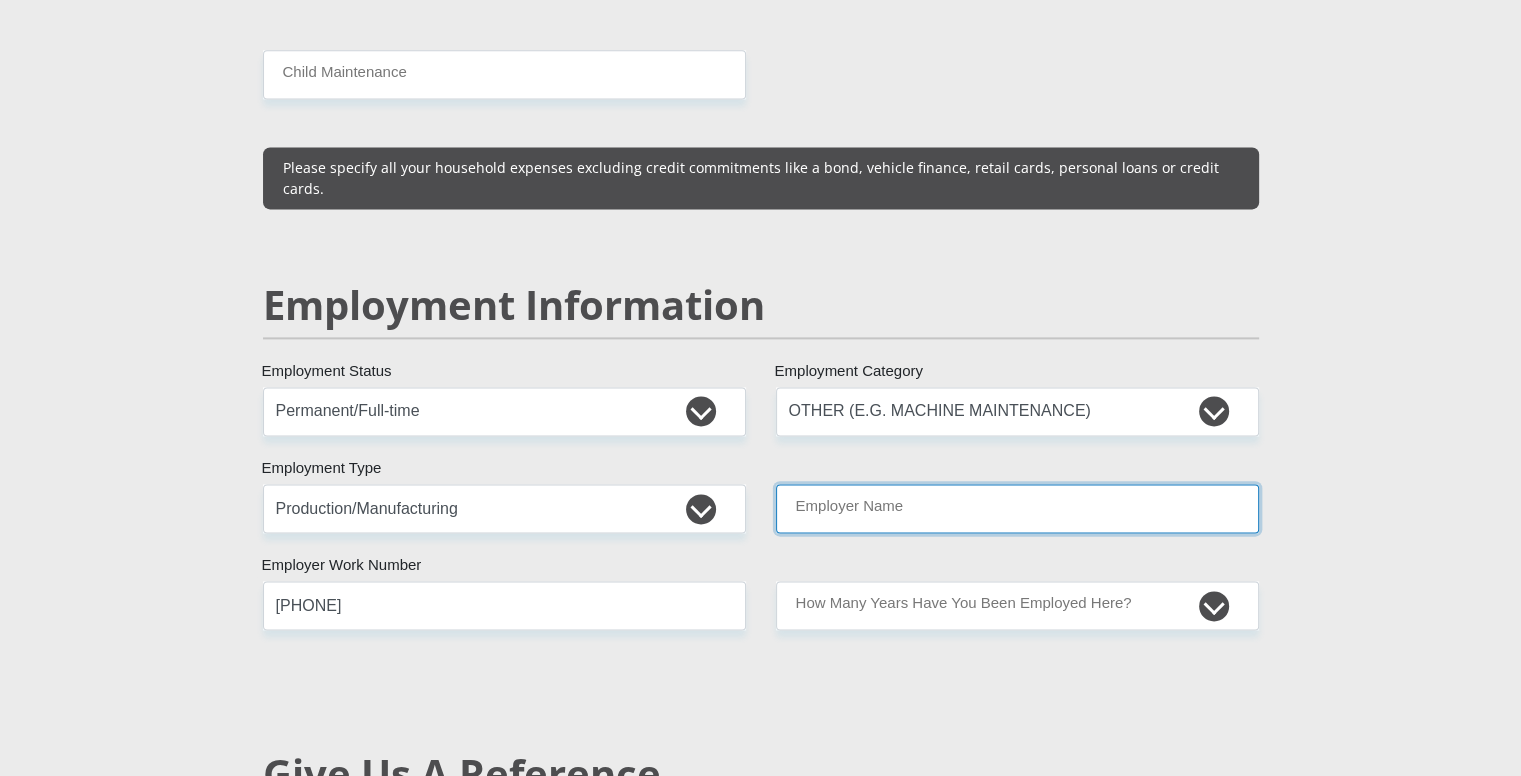 click on "Employer Name" at bounding box center [1017, 508] 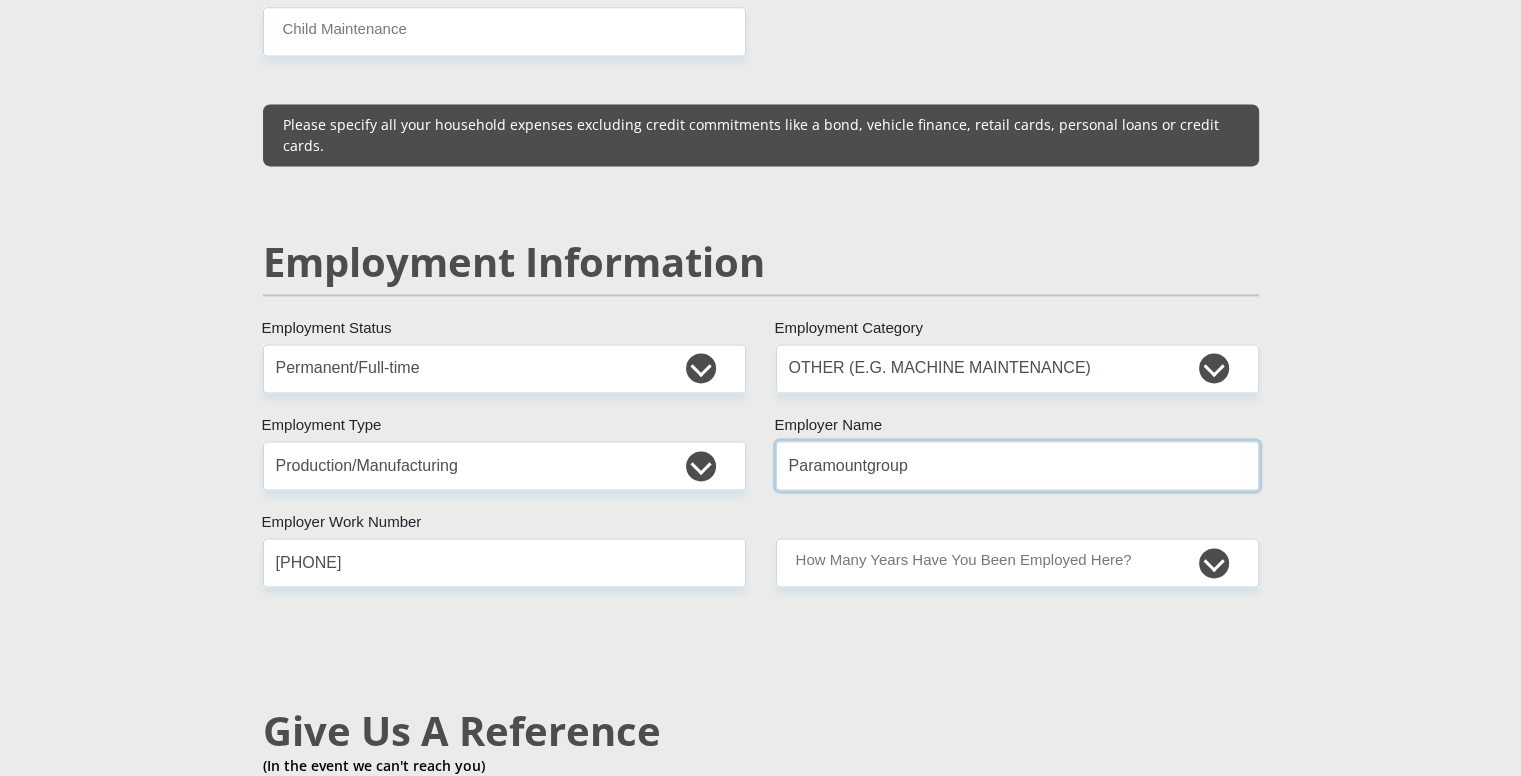 scroll, scrollTop: 2900, scrollLeft: 0, axis: vertical 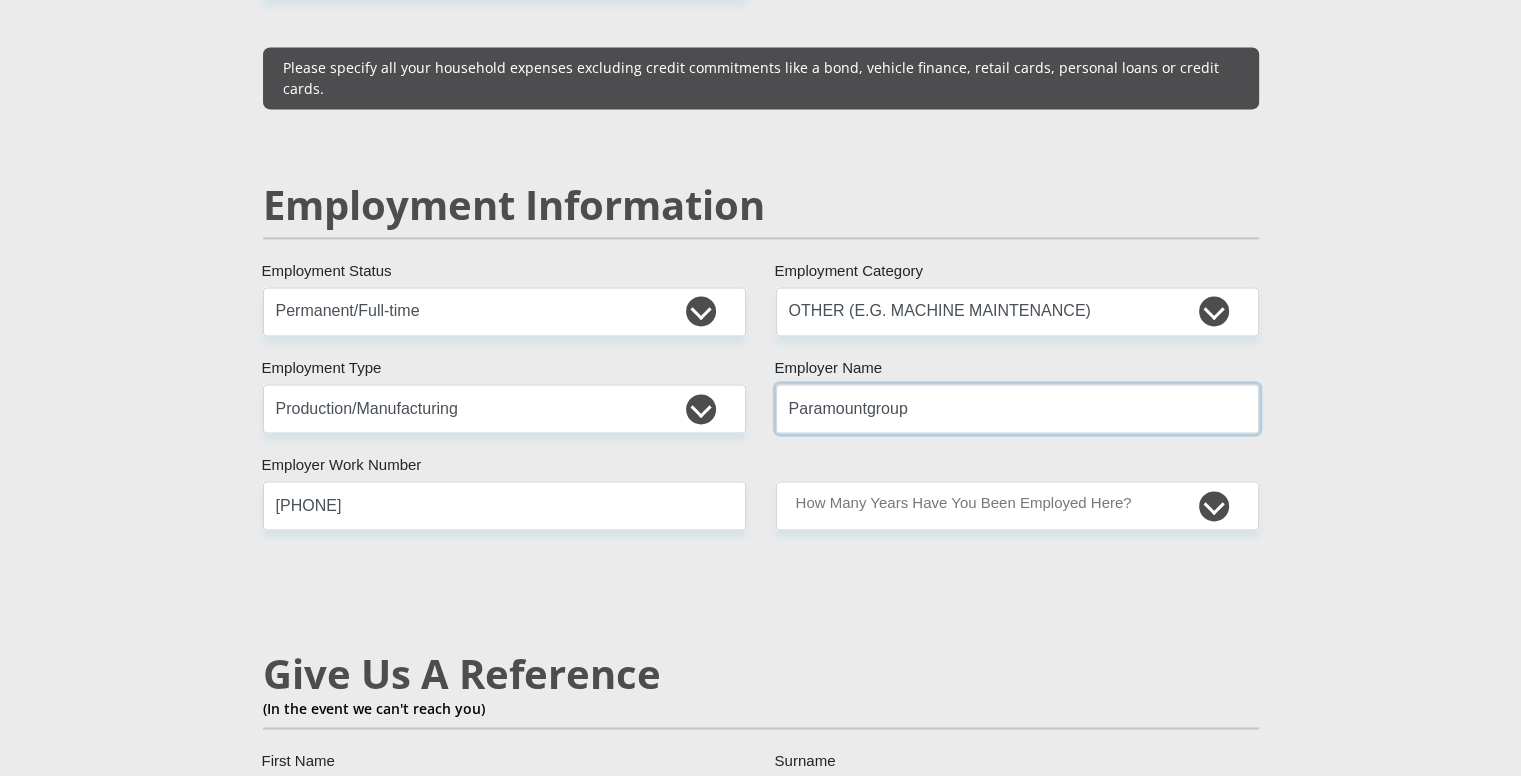 type on "Paramountgroup" 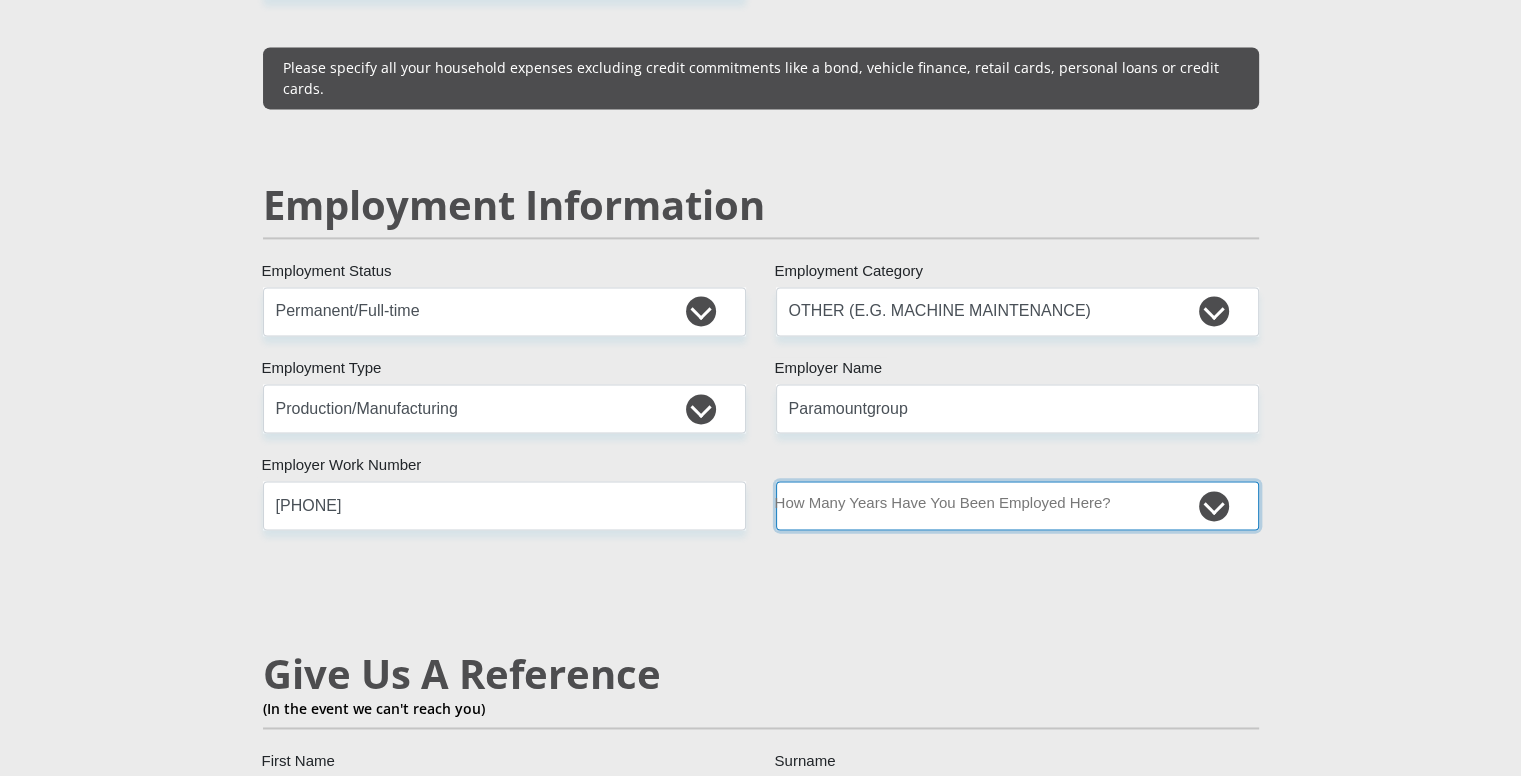 click on "less than 1 year
1-3 years
3-5 years
5+ years" at bounding box center [1017, 505] 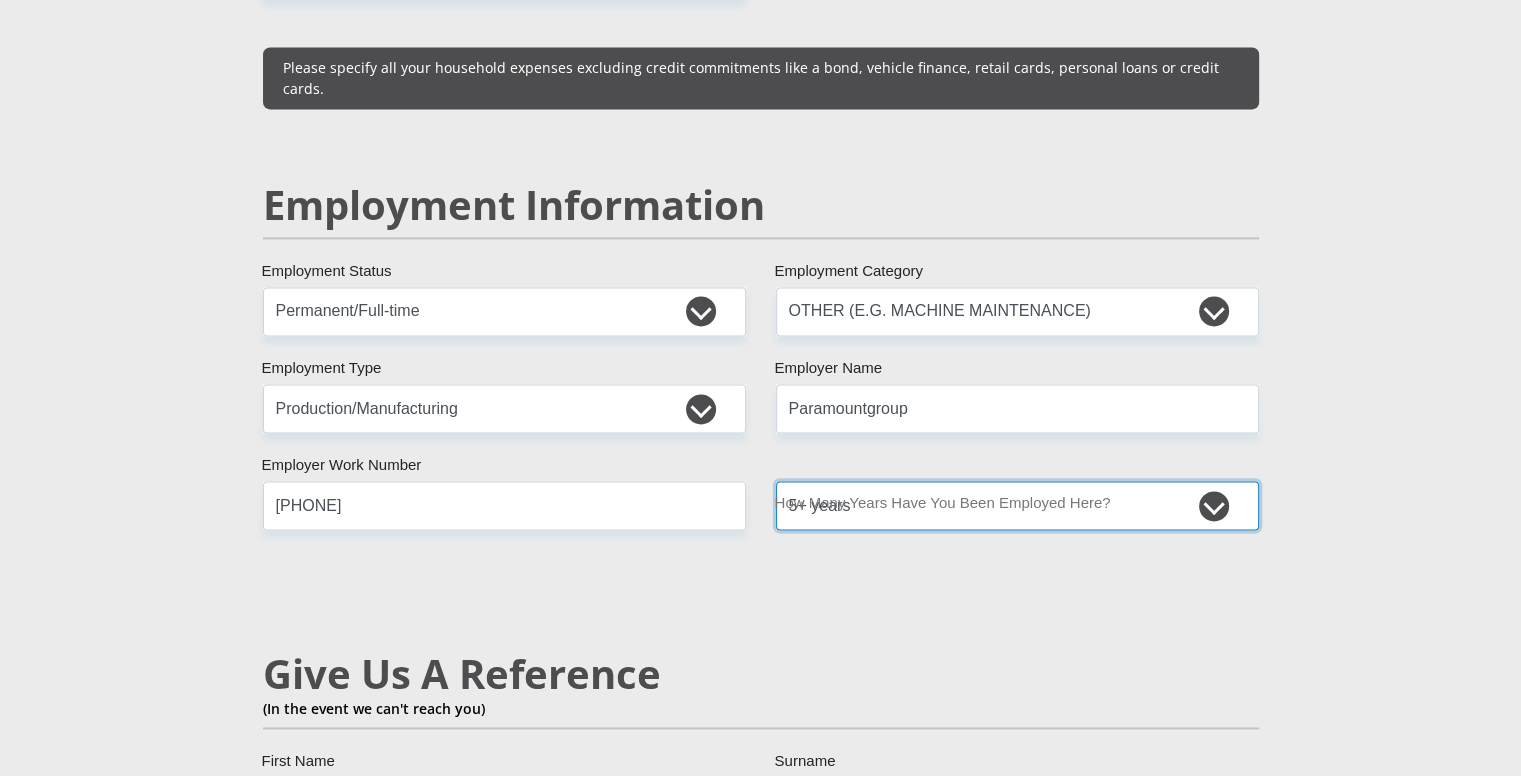 click on "less than 1 year
1-3 years
3-5 years
5+ years" at bounding box center (1017, 505) 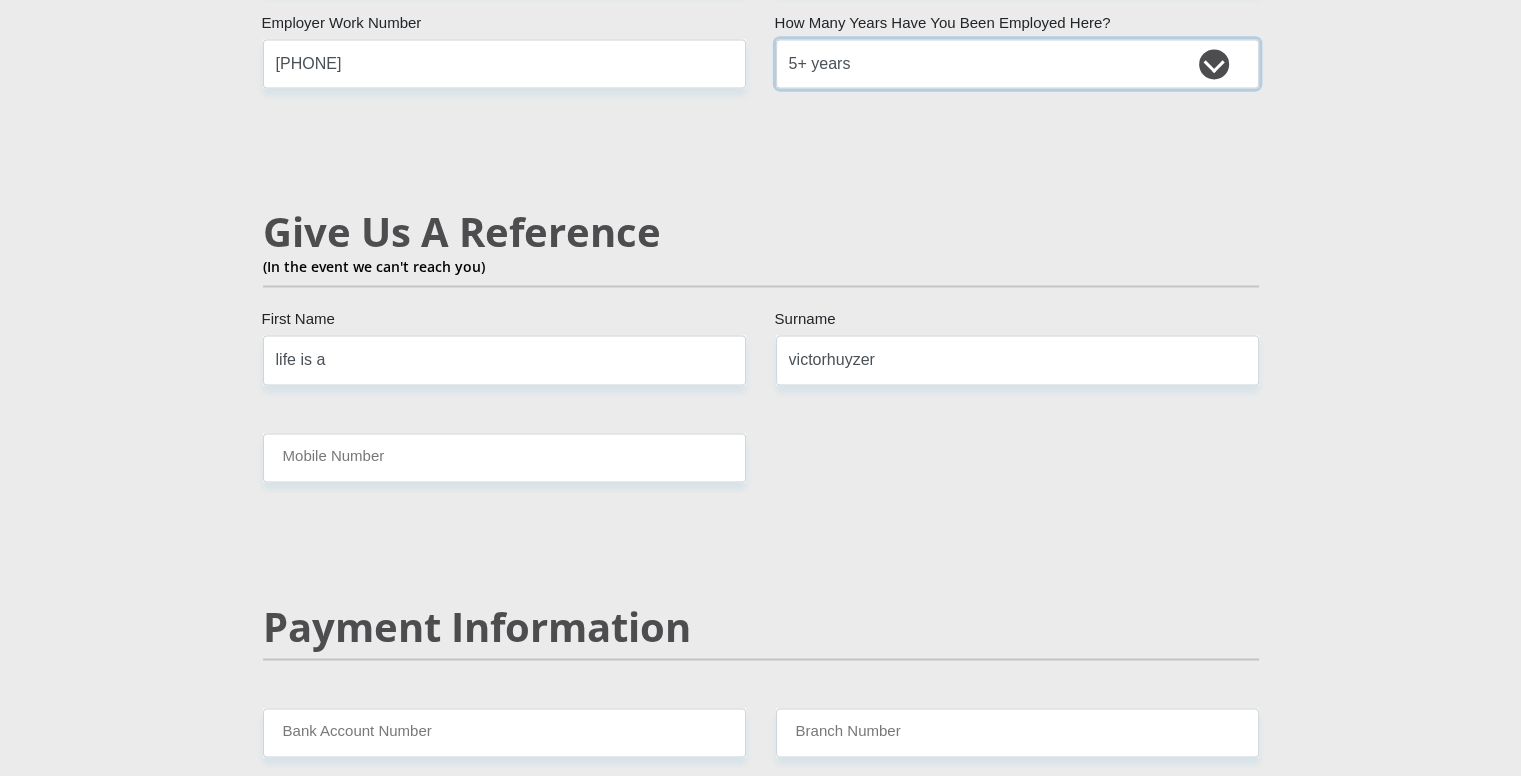 scroll, scrollTop: 3300, scrollLeft: 0, axis: vertical 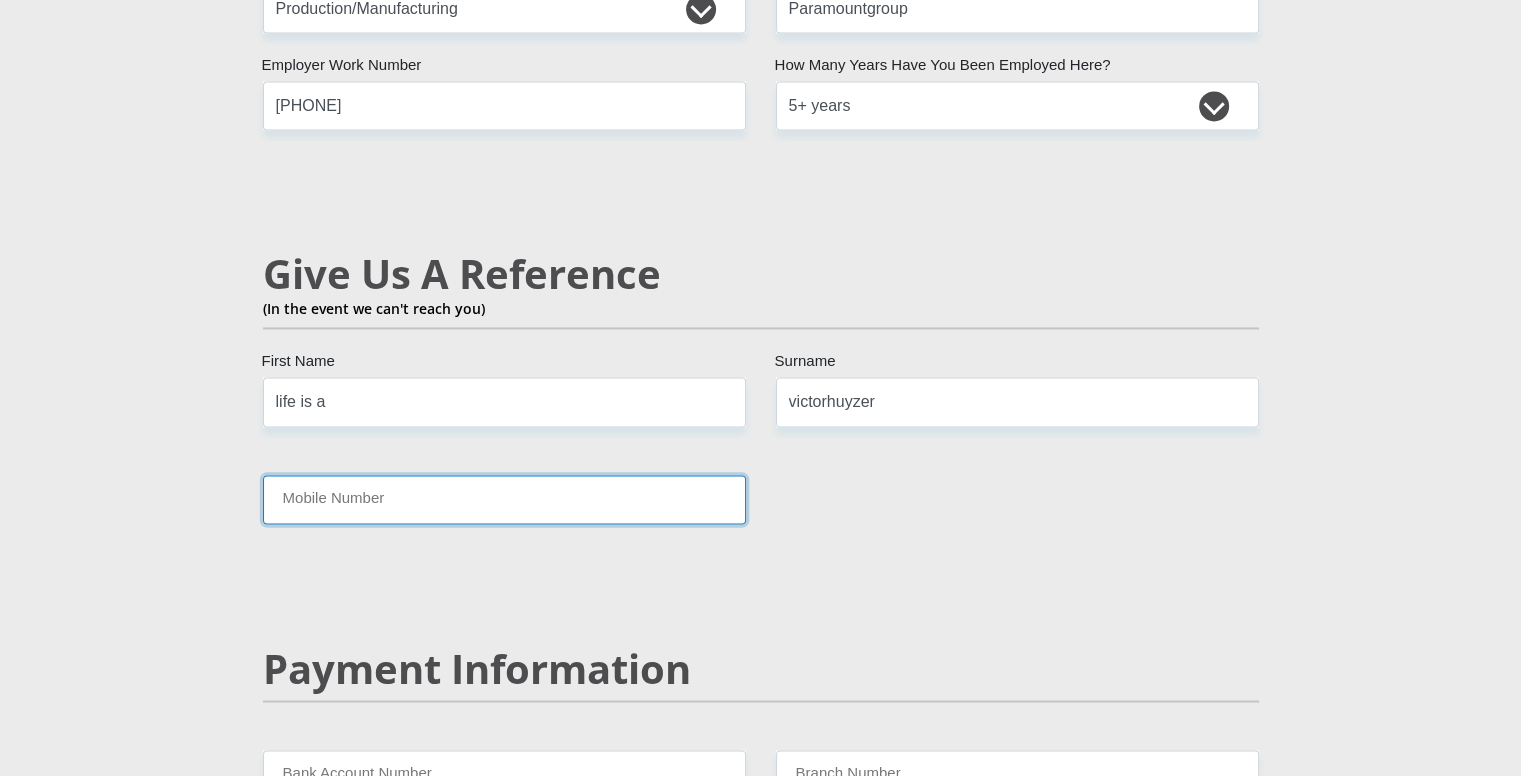 click on "Mobile Number" at bounding box center [504, 499] 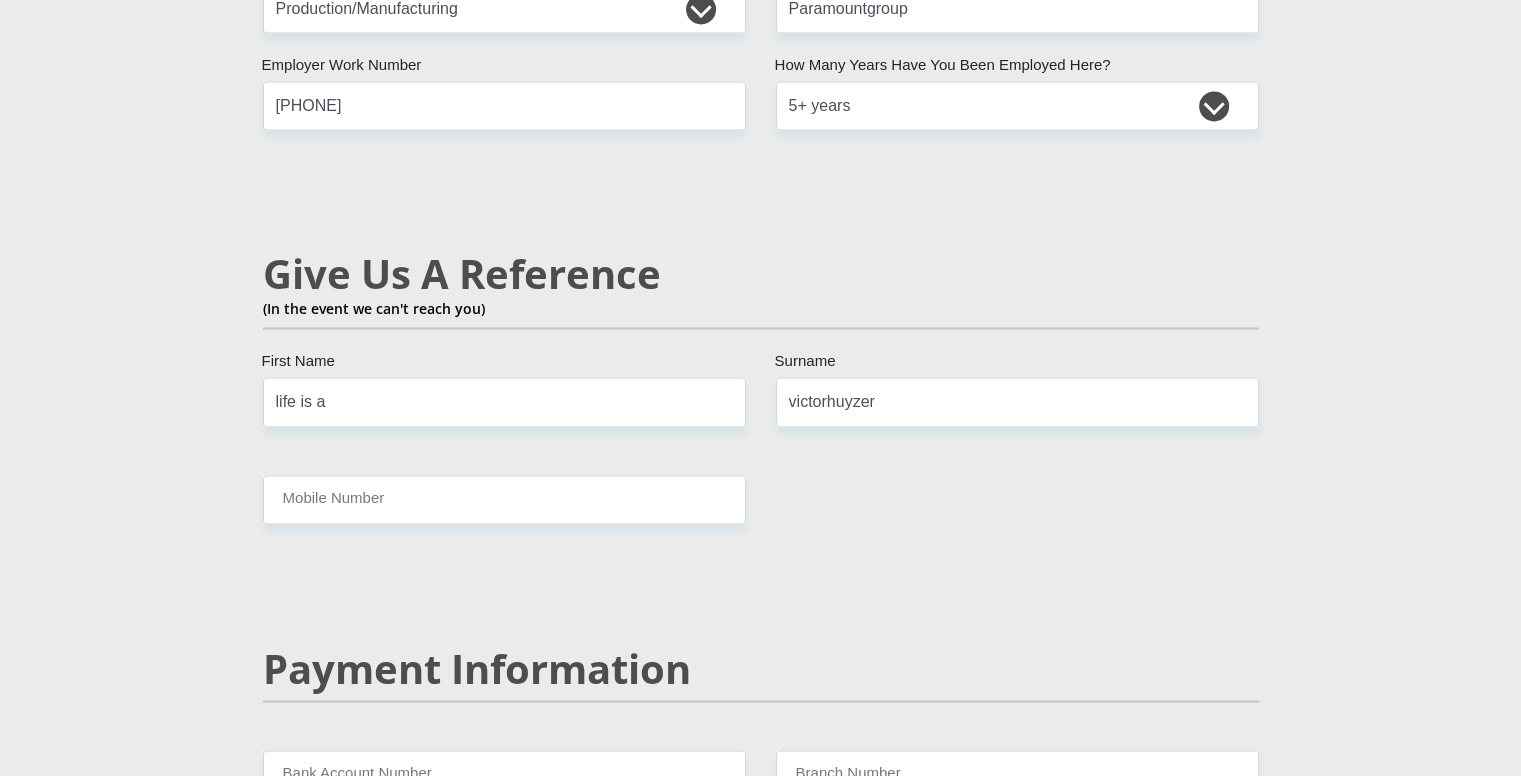 click on "Mr
Ms
Mrs
Dr
Other
Title
[FIRST]
First Name
[LAST]
Surname
[ID_NUMBER]
South African ID Number
Please input valid ID number
South Africa
Afghanistan
Aland Islands
Albania
Algeria
America Samoa
American Virgin Islands
Andorra
Angola
Anguilla
Antarctica
Antigua and Barbuda
Argentina" at bounding box center (761, -122) 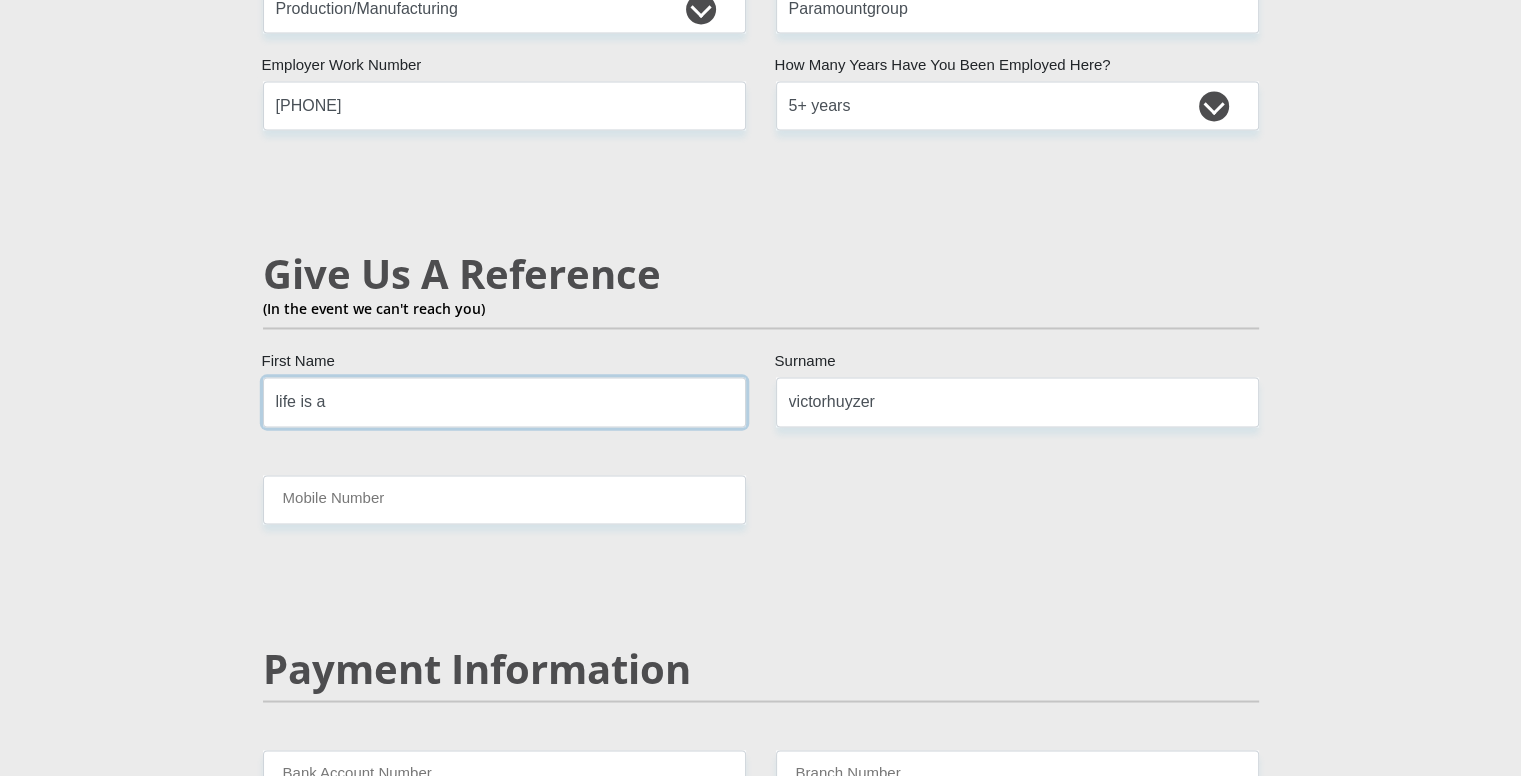 click on "life is a" at bounding box center (504, 401) 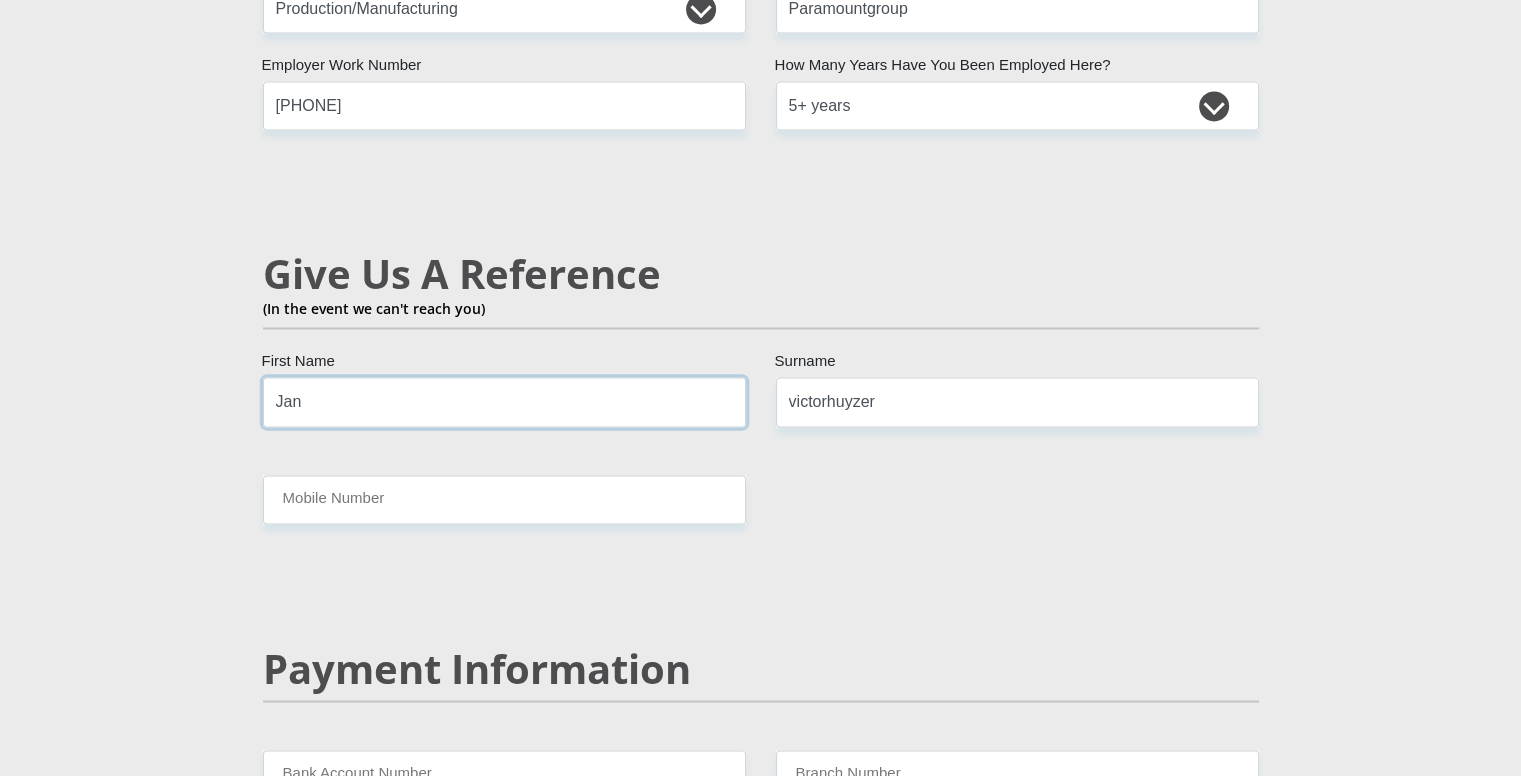 type on "Jan" 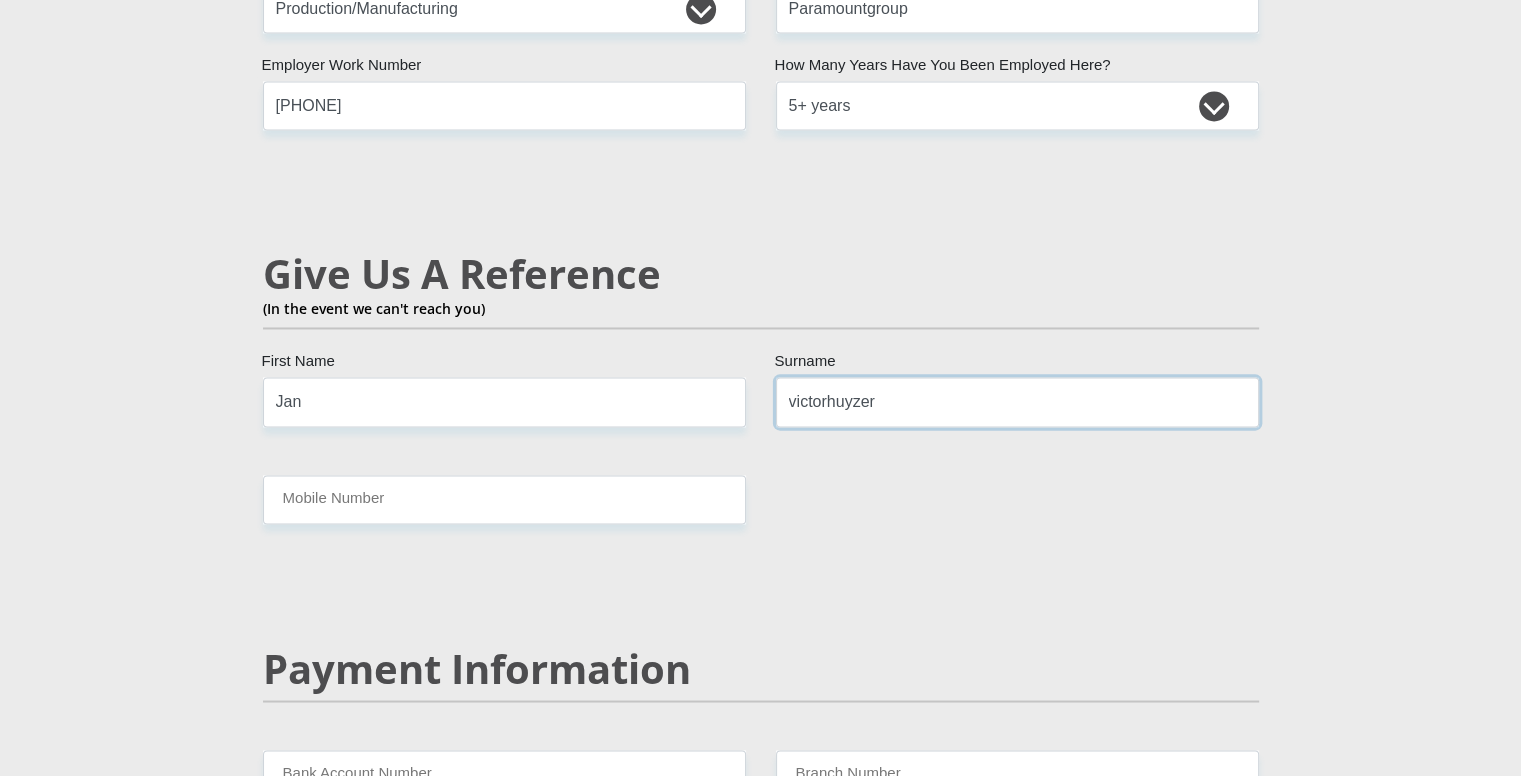 drag, startPoint x: 892, startPoint y: 389, endPoint x: 730, endPoint y: 372, distance: 162.88953 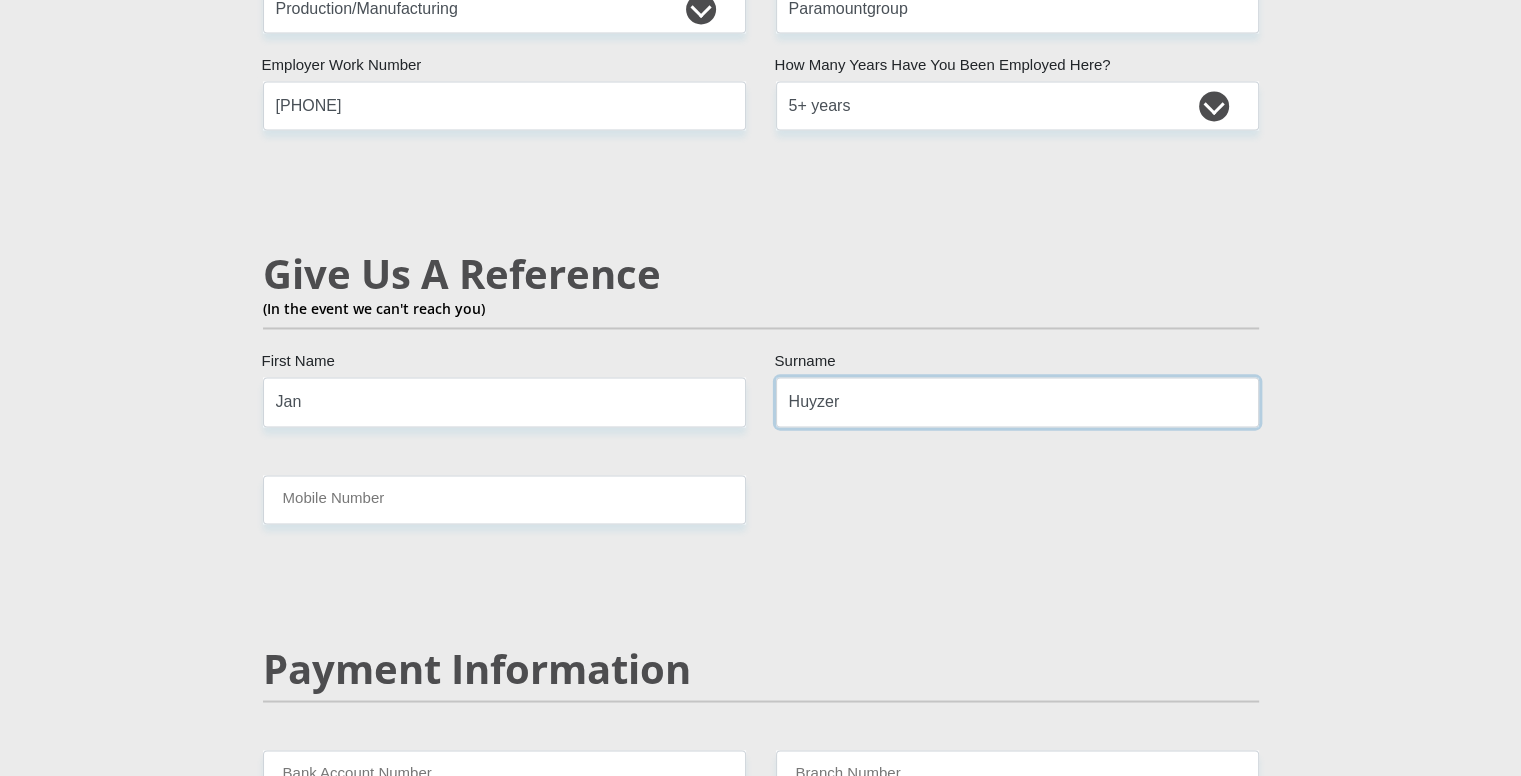 type on "Huyzer" 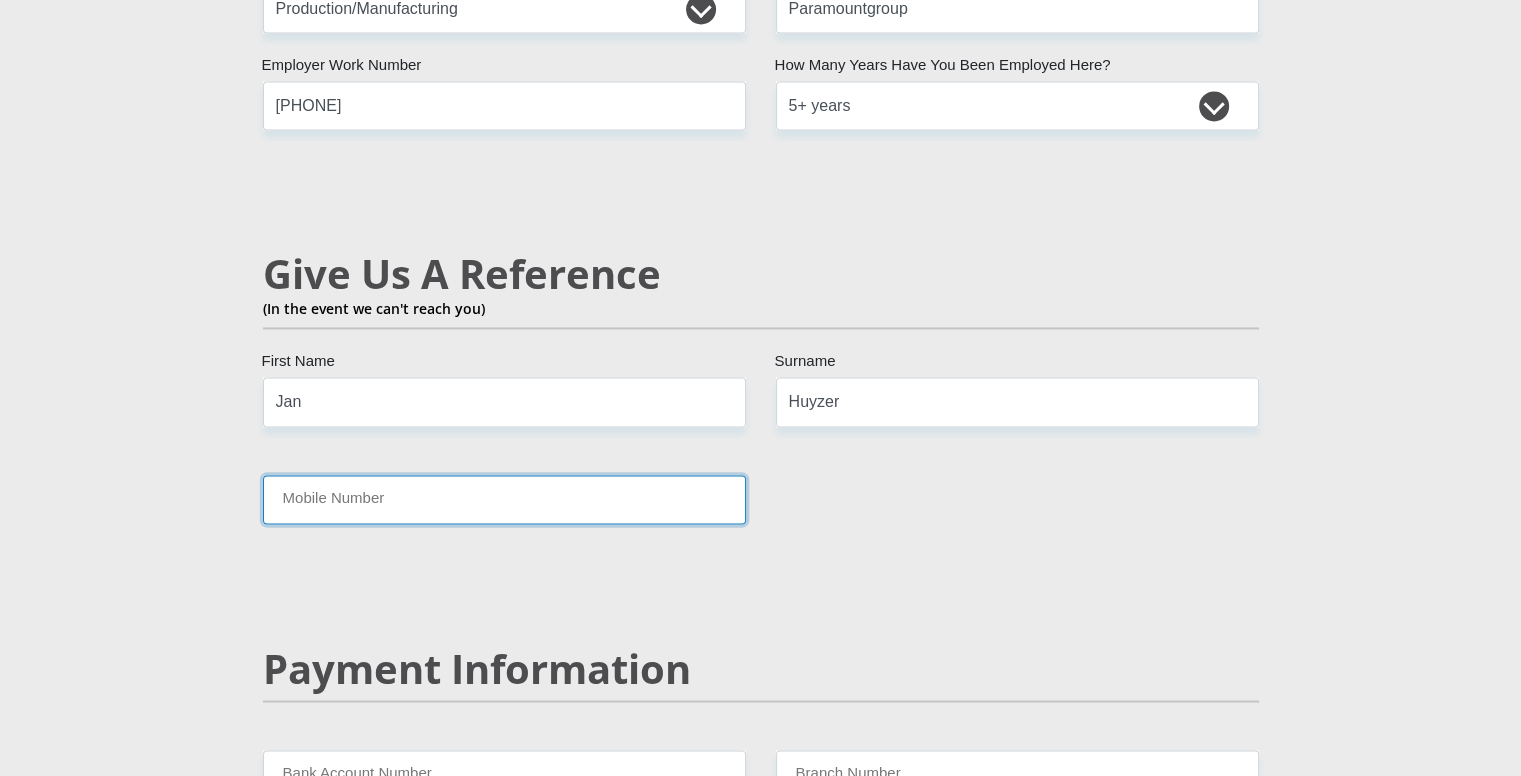 click on "Mobile Number" at bounding box center (504, 499) 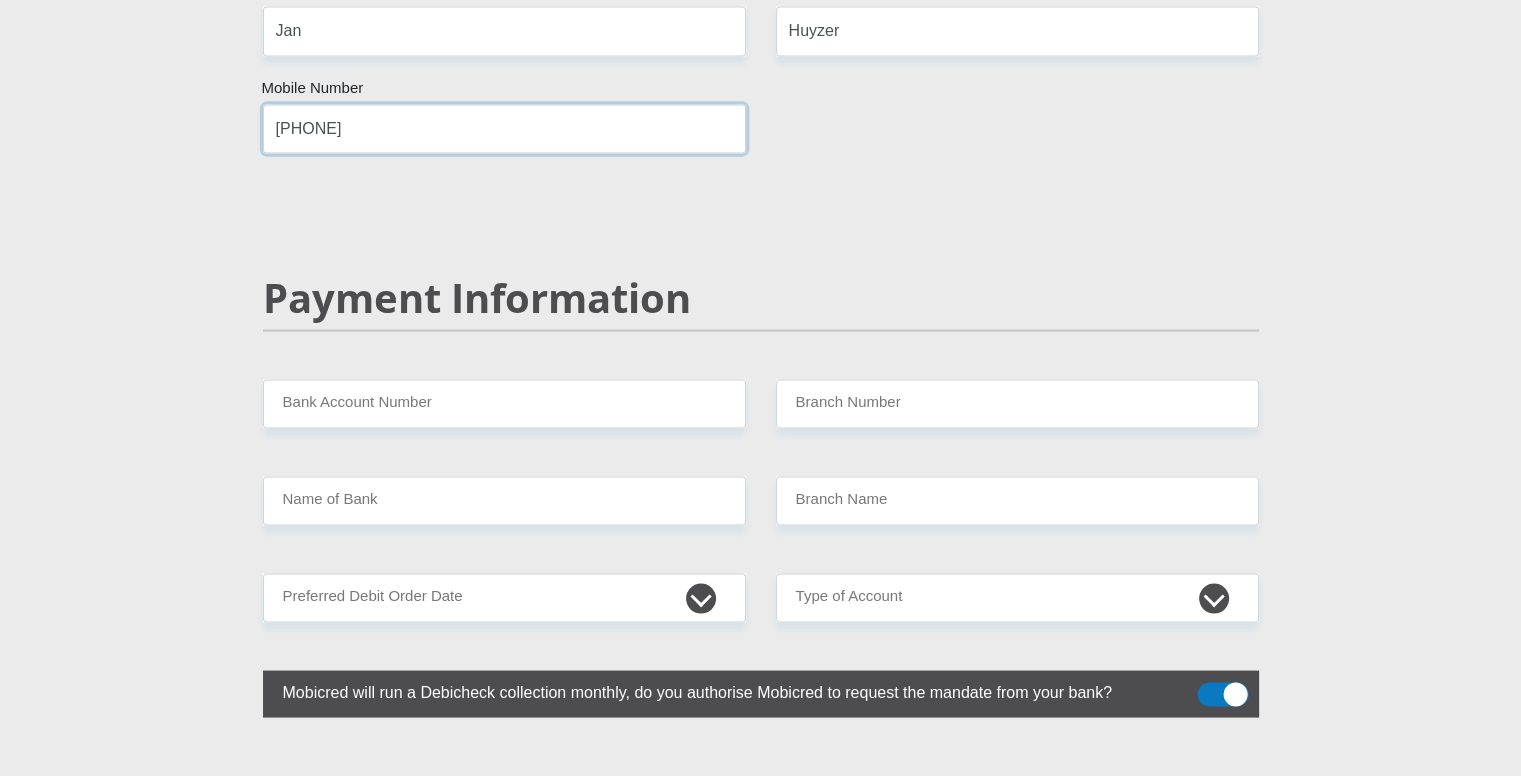 scroll, scrollTop: 3700, scrollLeft: 0, axis: vertical 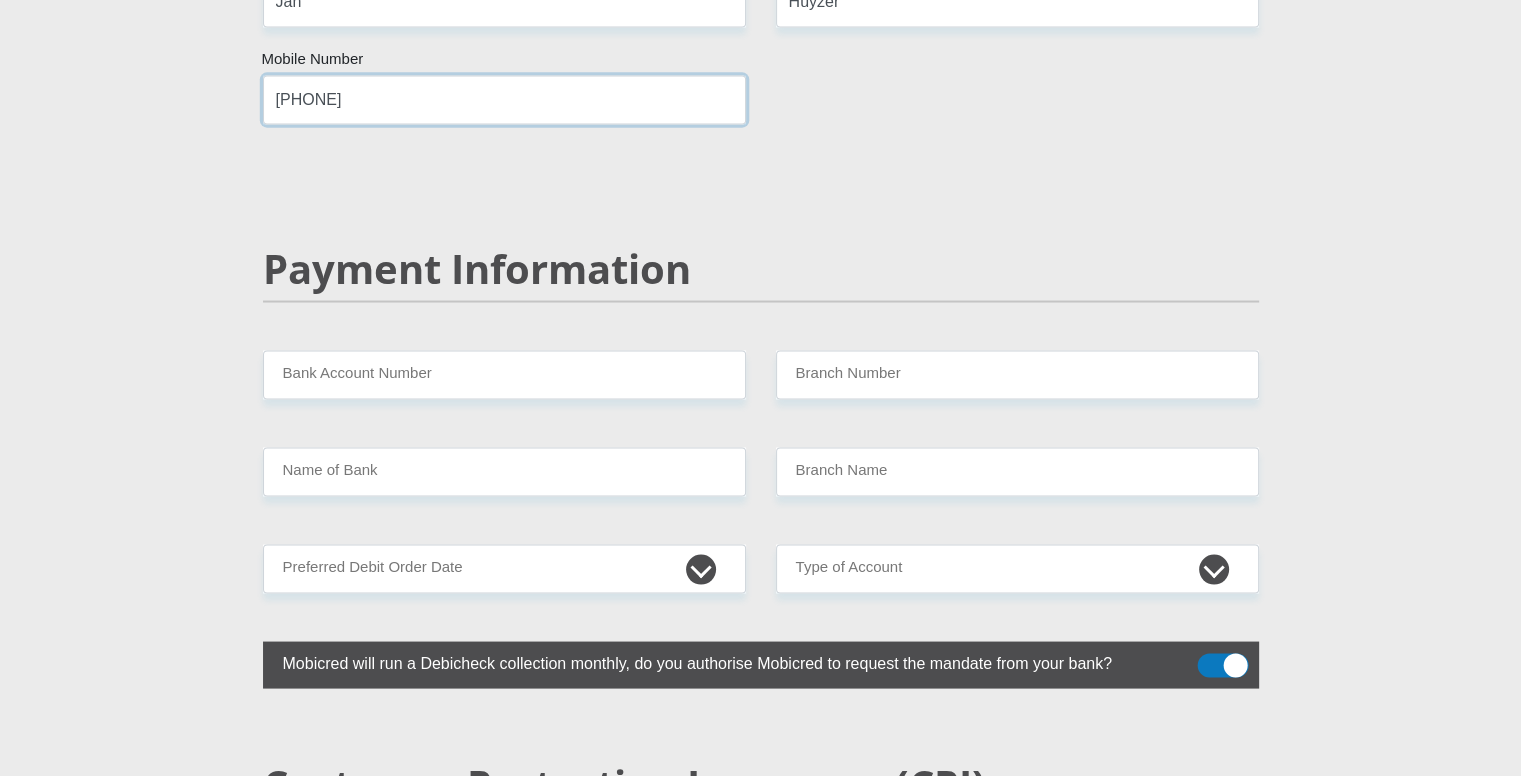 type on "[PHONE]" 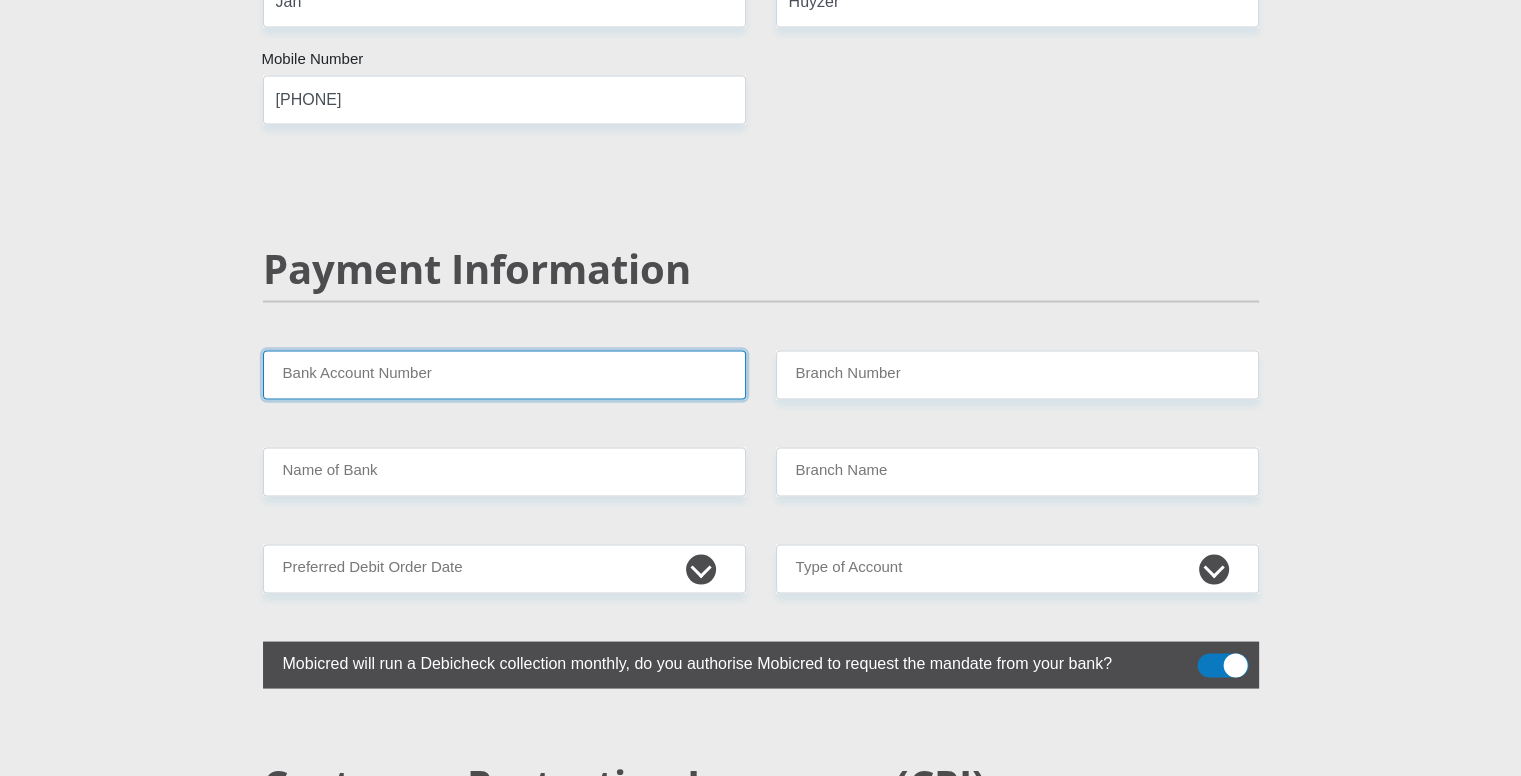 click on "Bank Account Number" at bounding box center [504, 374] 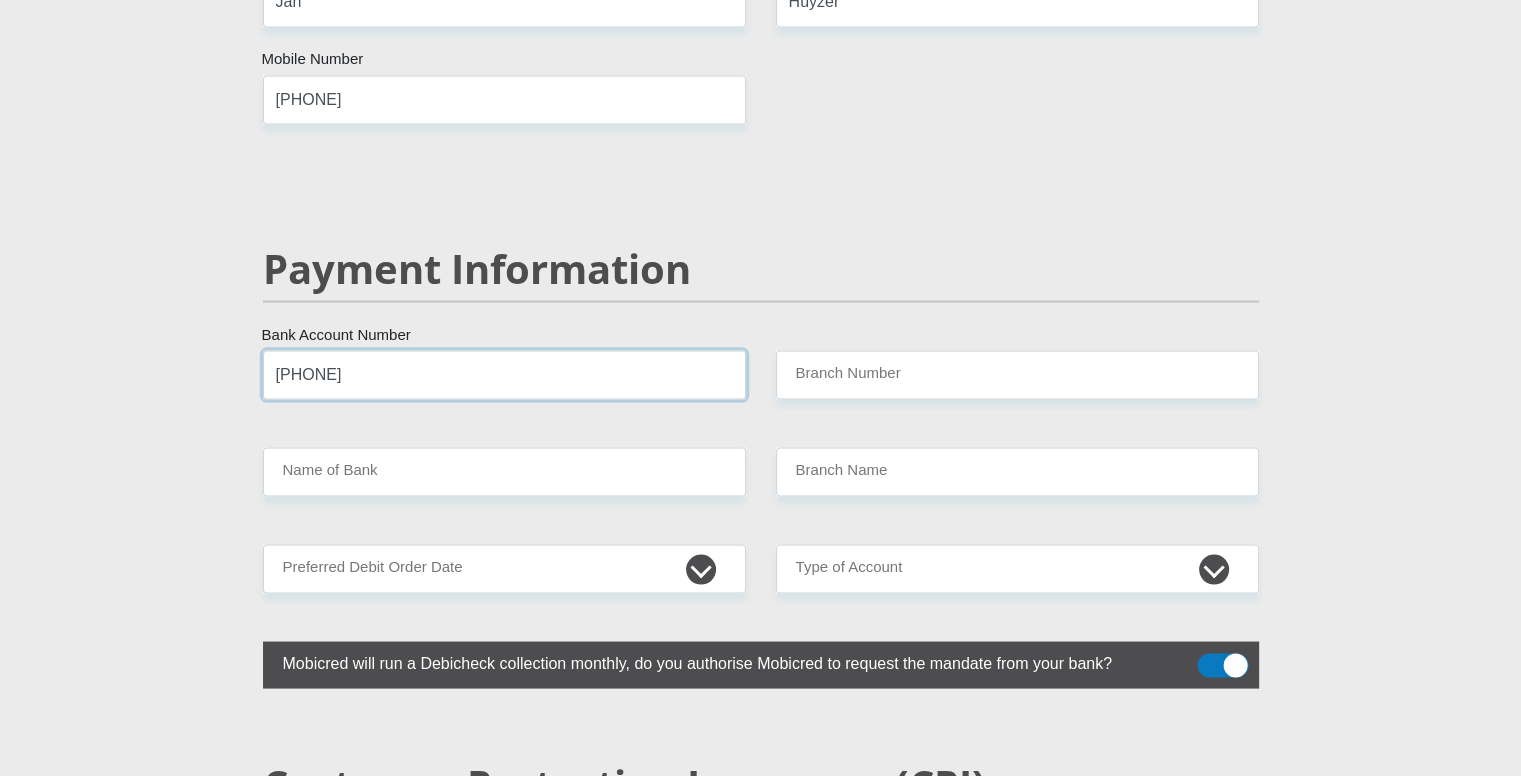 type on "[PHONE]" 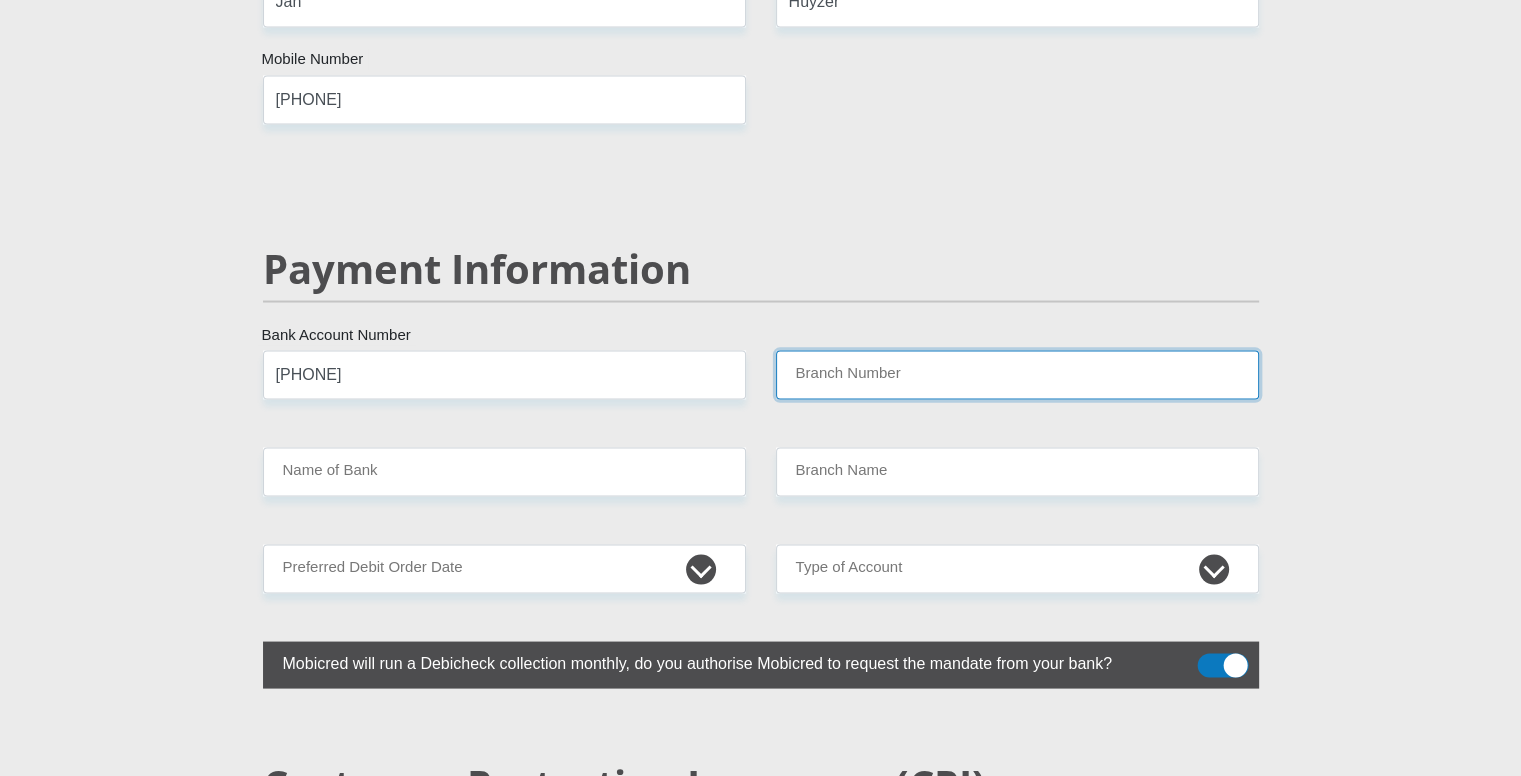 click on "Branch Number" at bounding box center (1017, 374) 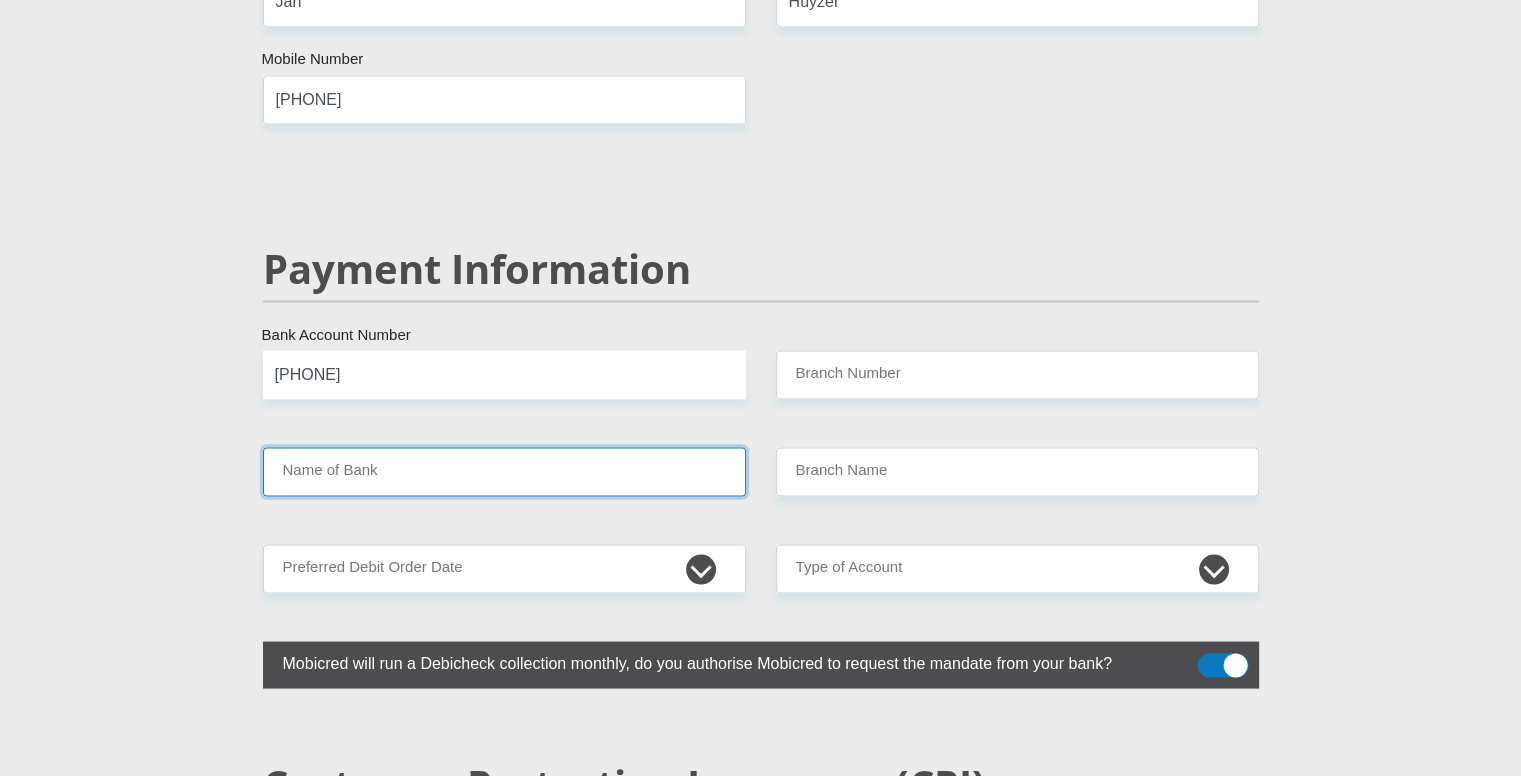 click on "Name of Bank" at bounding box center [504, 471] 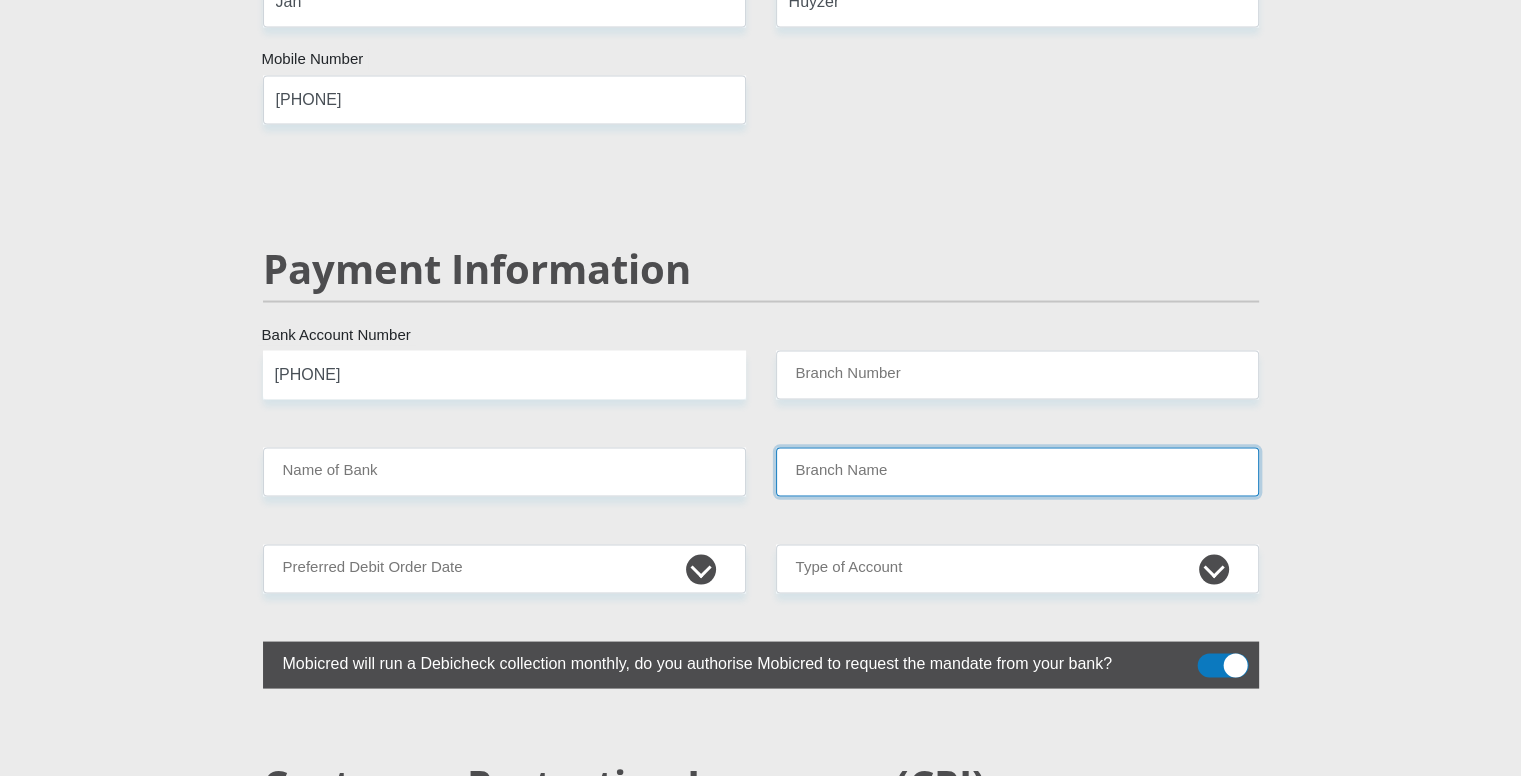 click on "Branch Name" at bounding box center (1017, 471) 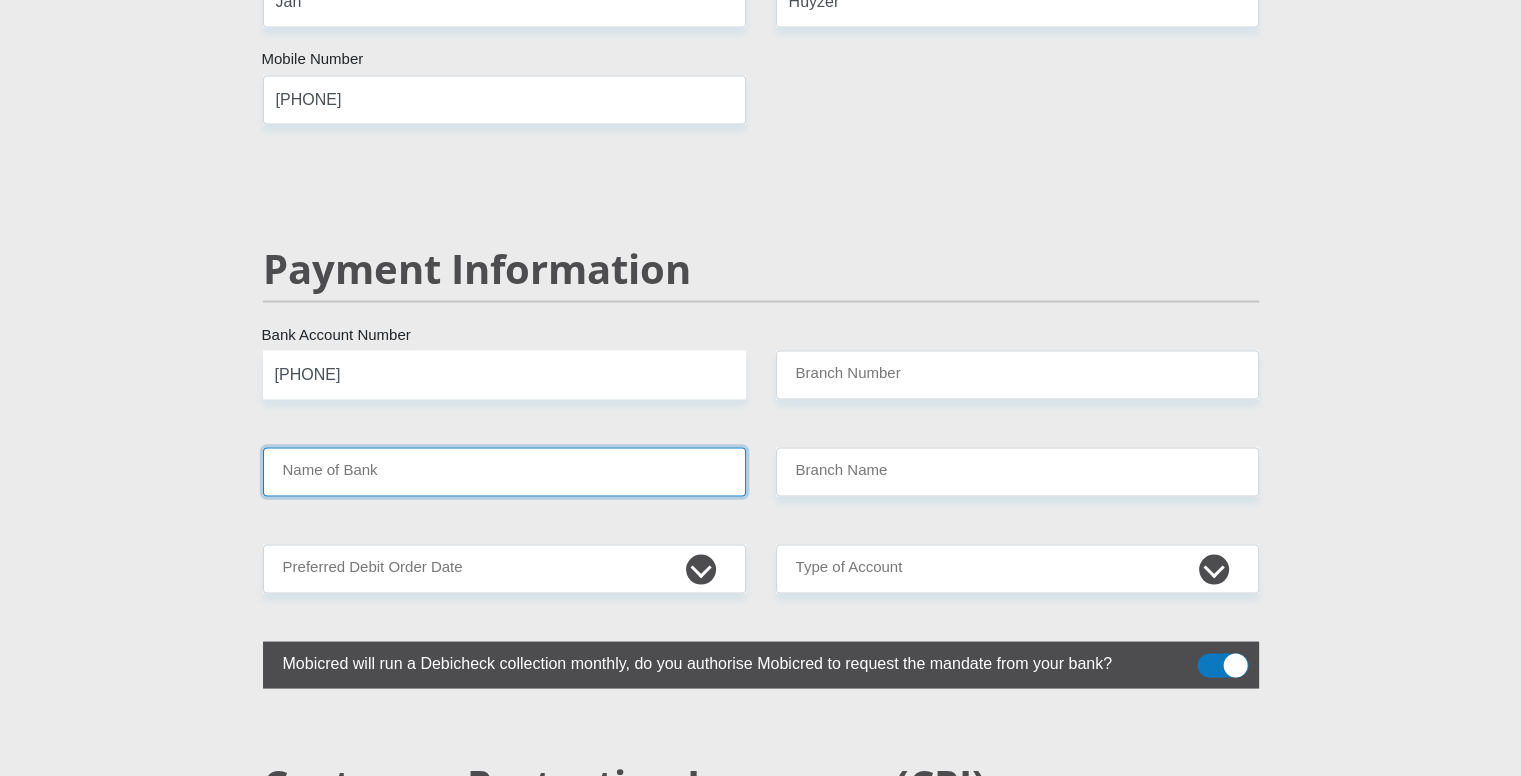 click on "Name of Bank" at bounding box center (504, 471) 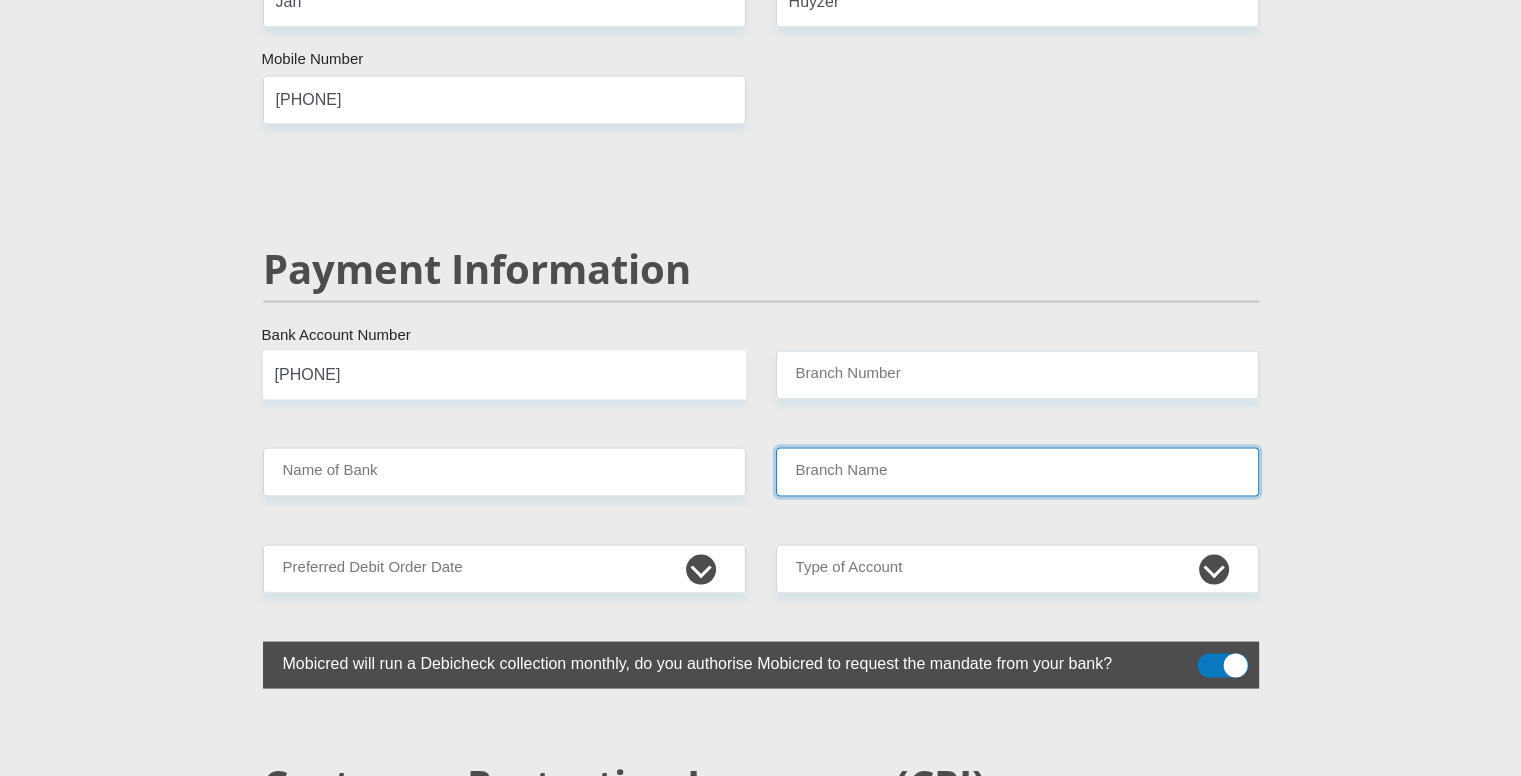 click on "Branch Name" at bounding box center [1017, 471] 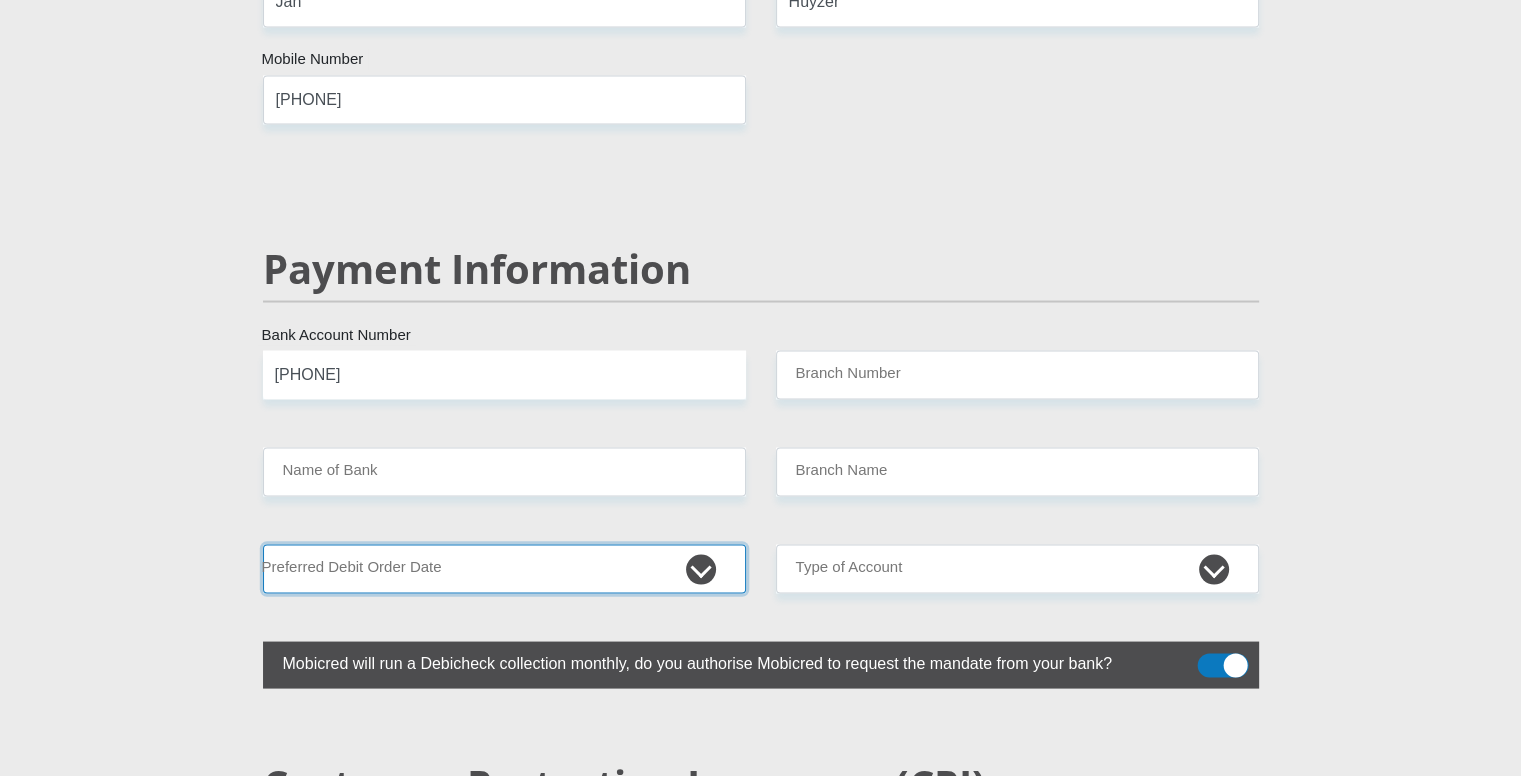 click on "1st
2nd
3rd
4th
5th
7th
18th
19th
20th
21st
22nd
23rd
24th
25th
26th
27th
28th
29th
30th" at bounding box center [504, 568] 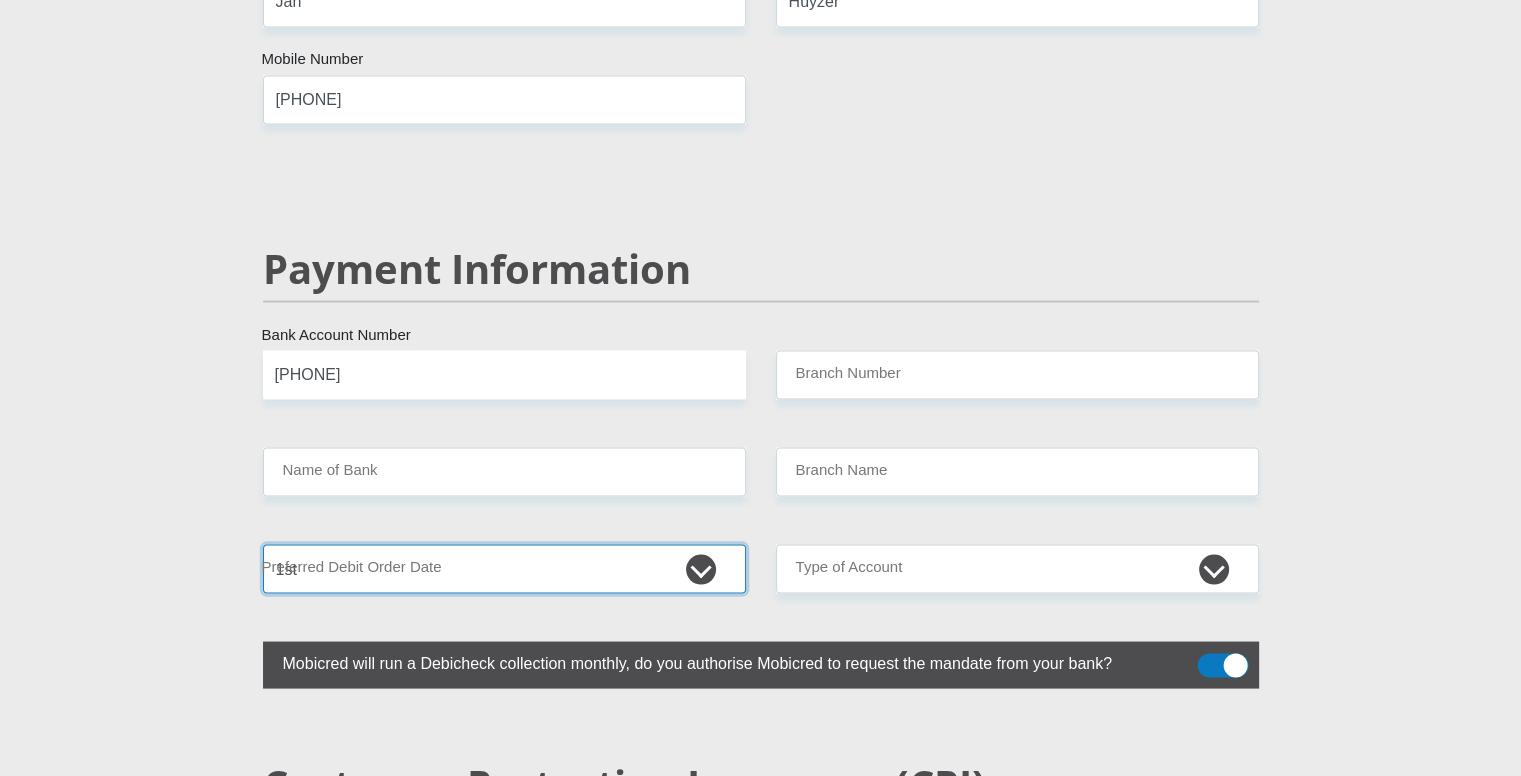 click on "1st
2nd
3rd
4th
5th
7th
18th
19th
20th
21st
22nd
23rd
24th
25th
26th
27th
28th
29th
30th" at bounding box center (504, 568) 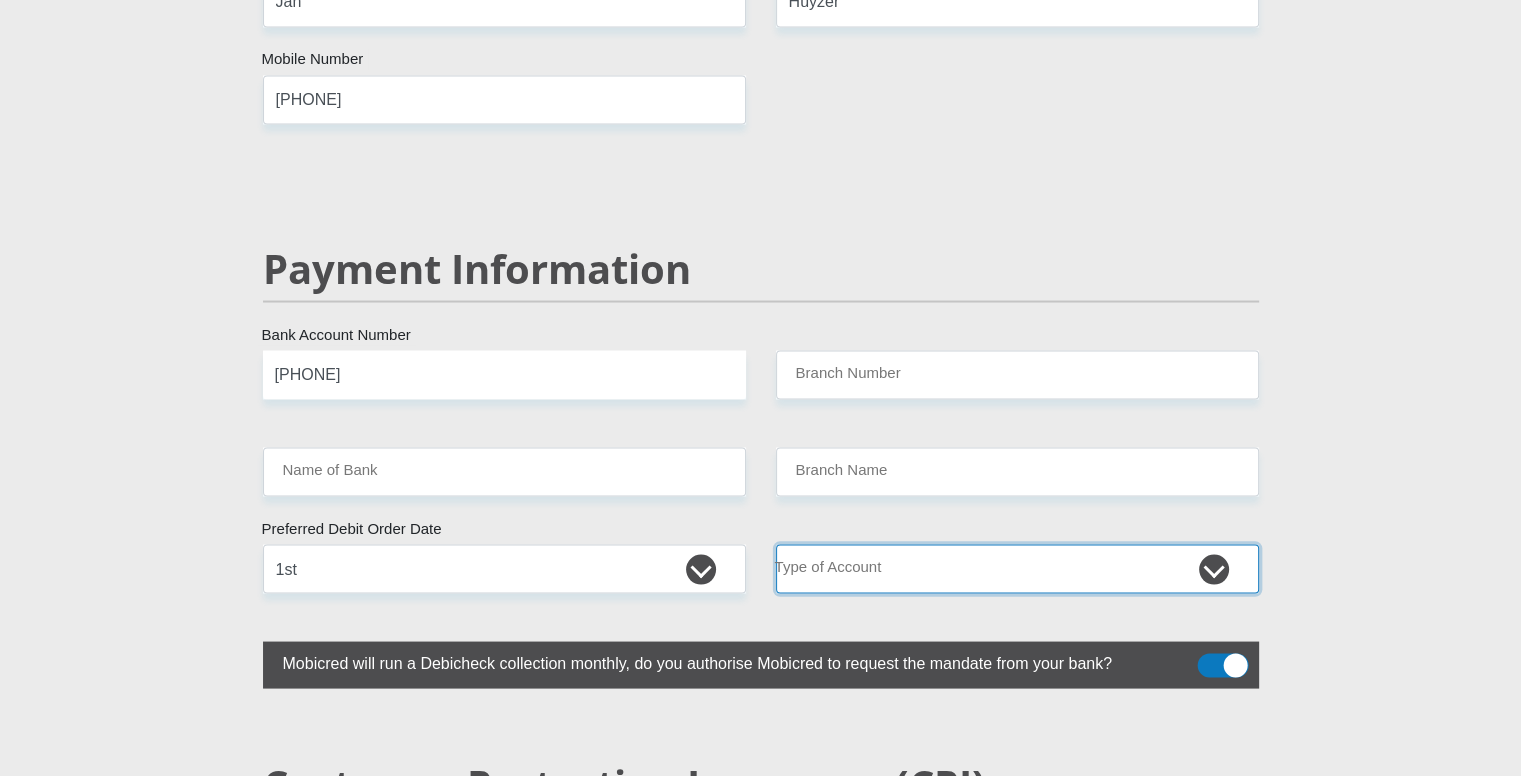 click on "Cheque
Savings" at bounding box center (1017, 568) 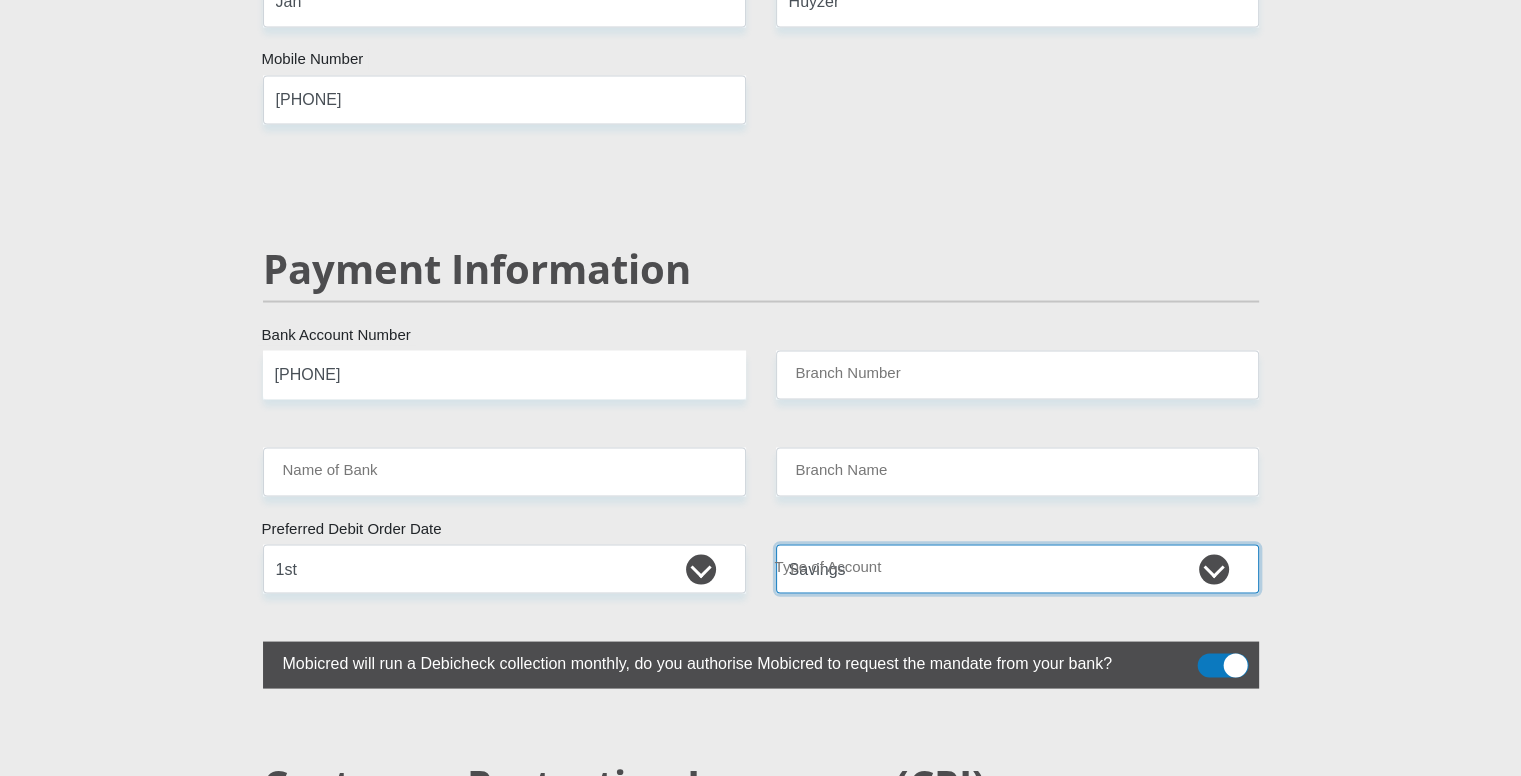 click on "Cheque
Savings" at bounding box center (1017, 568) 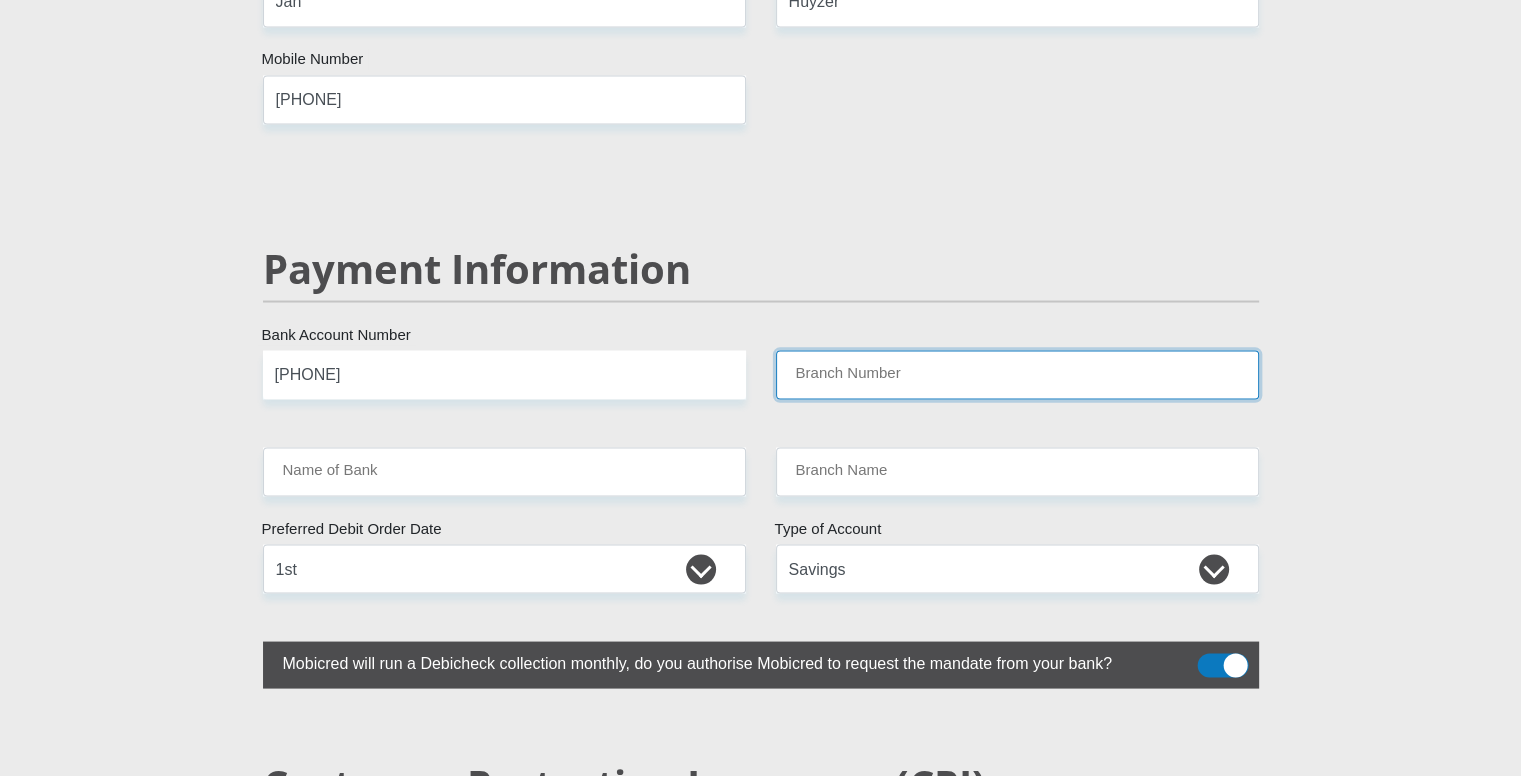 click on "Branch Number" at bounding box center [1017, 374] 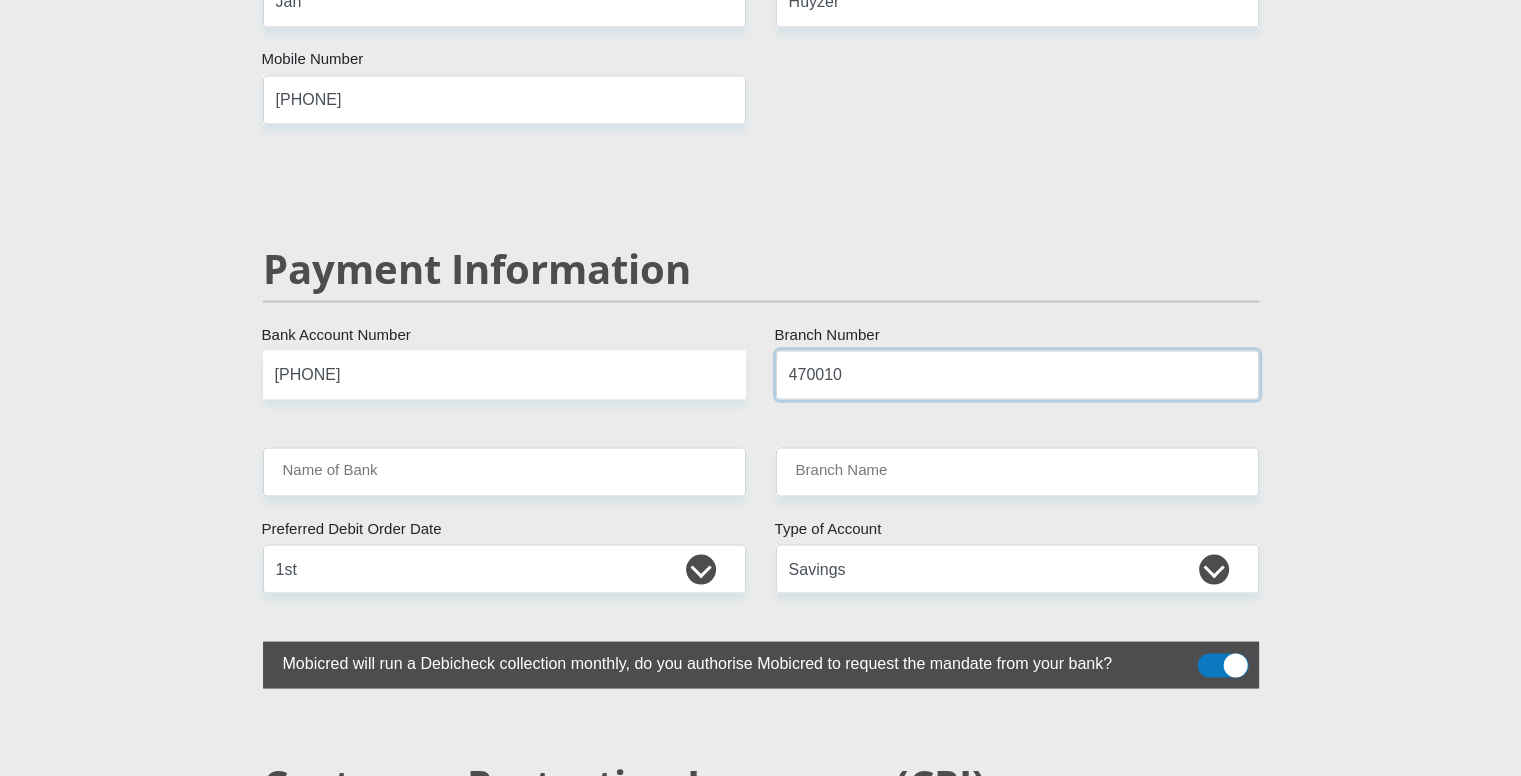 type on "470010" 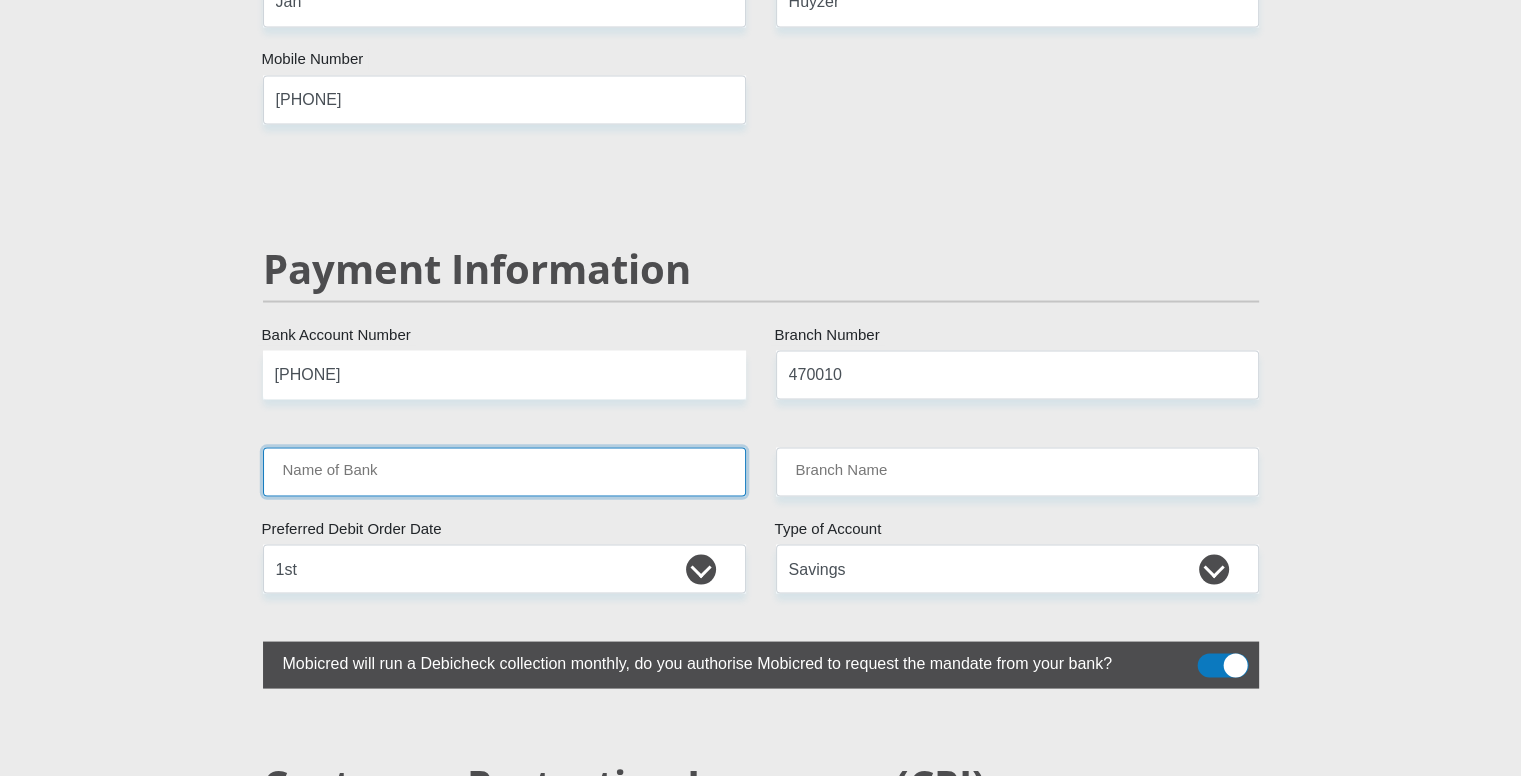 drag, startPoint x: 475, startPoint y: 428, endPoint x: 465, endPoint y: 441, distance: 16.40122 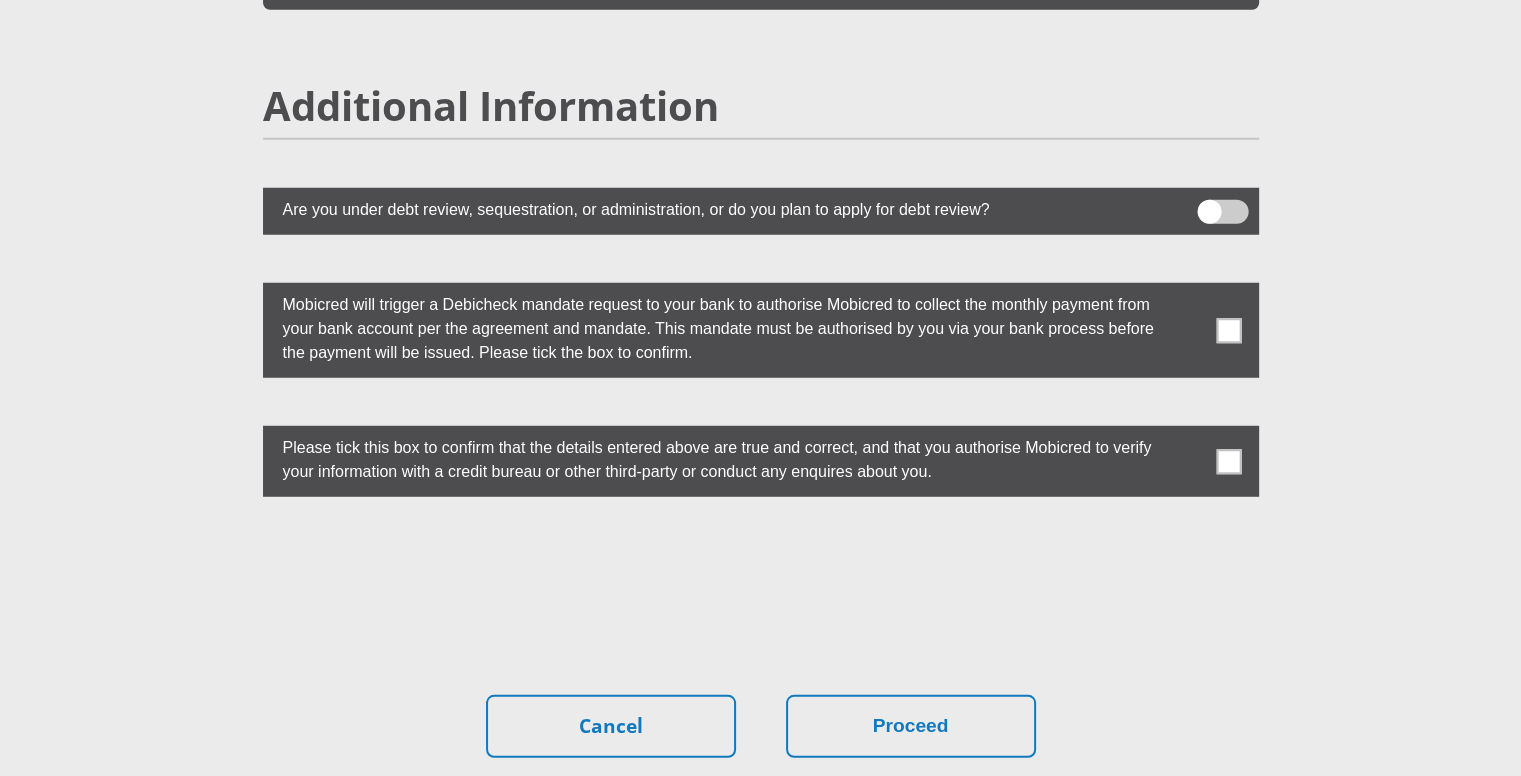 scroll, scrollTop: 5400, scrollLeft: 0, axis: vertical 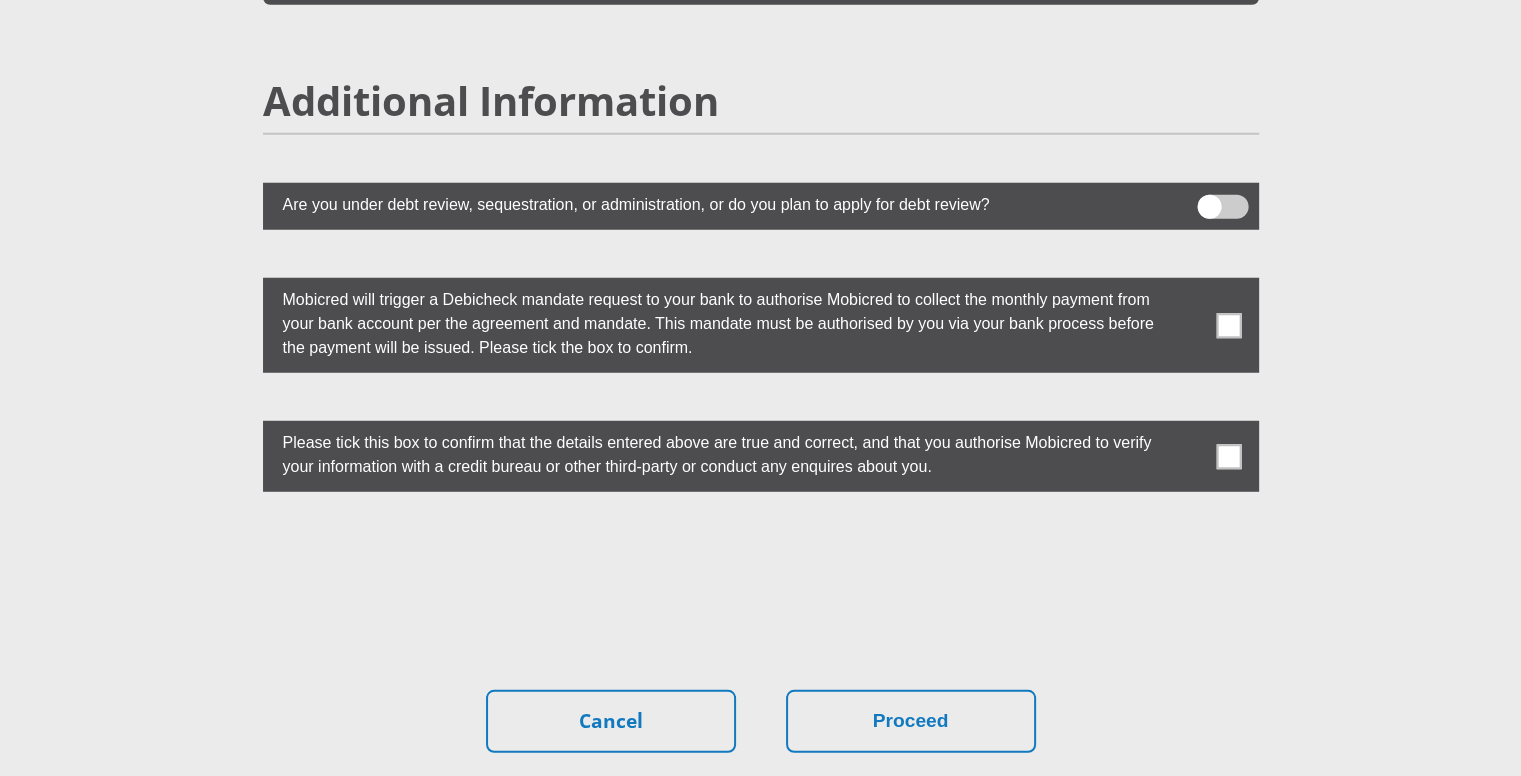 click at bounding box center [1228, 325] 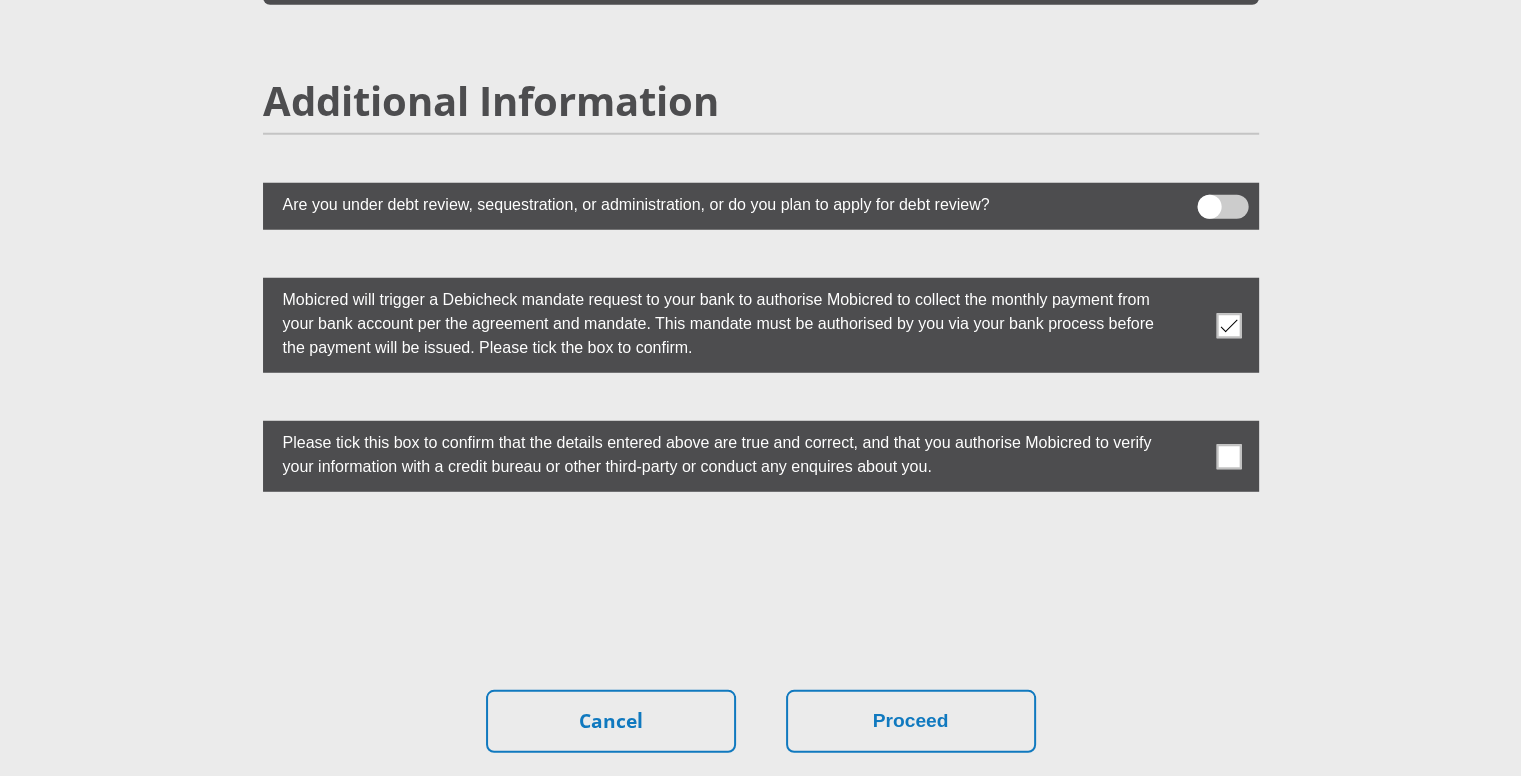 click at bounding box center [1228, 456] 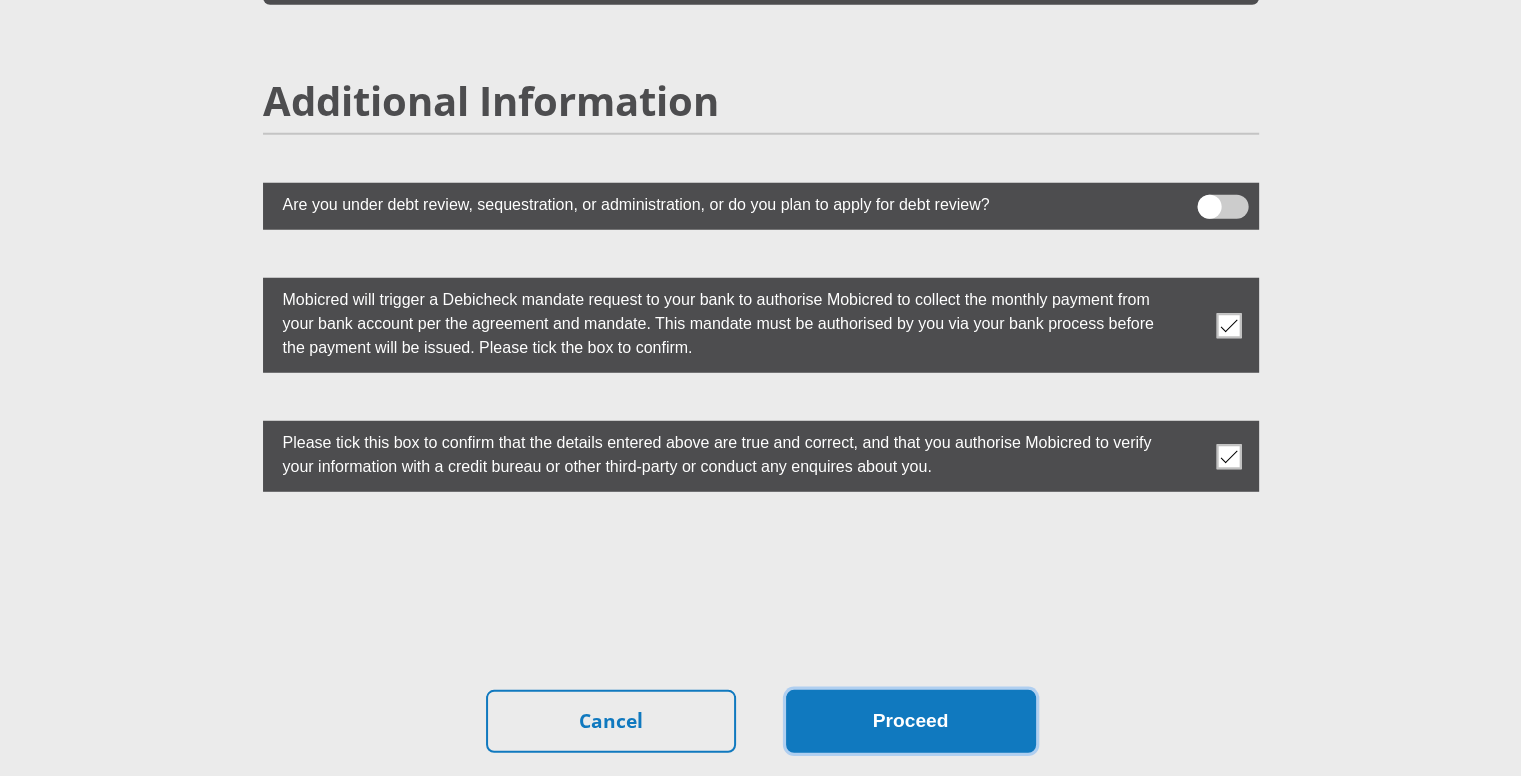 click on "Proceed" at bounding box center [911, 721] 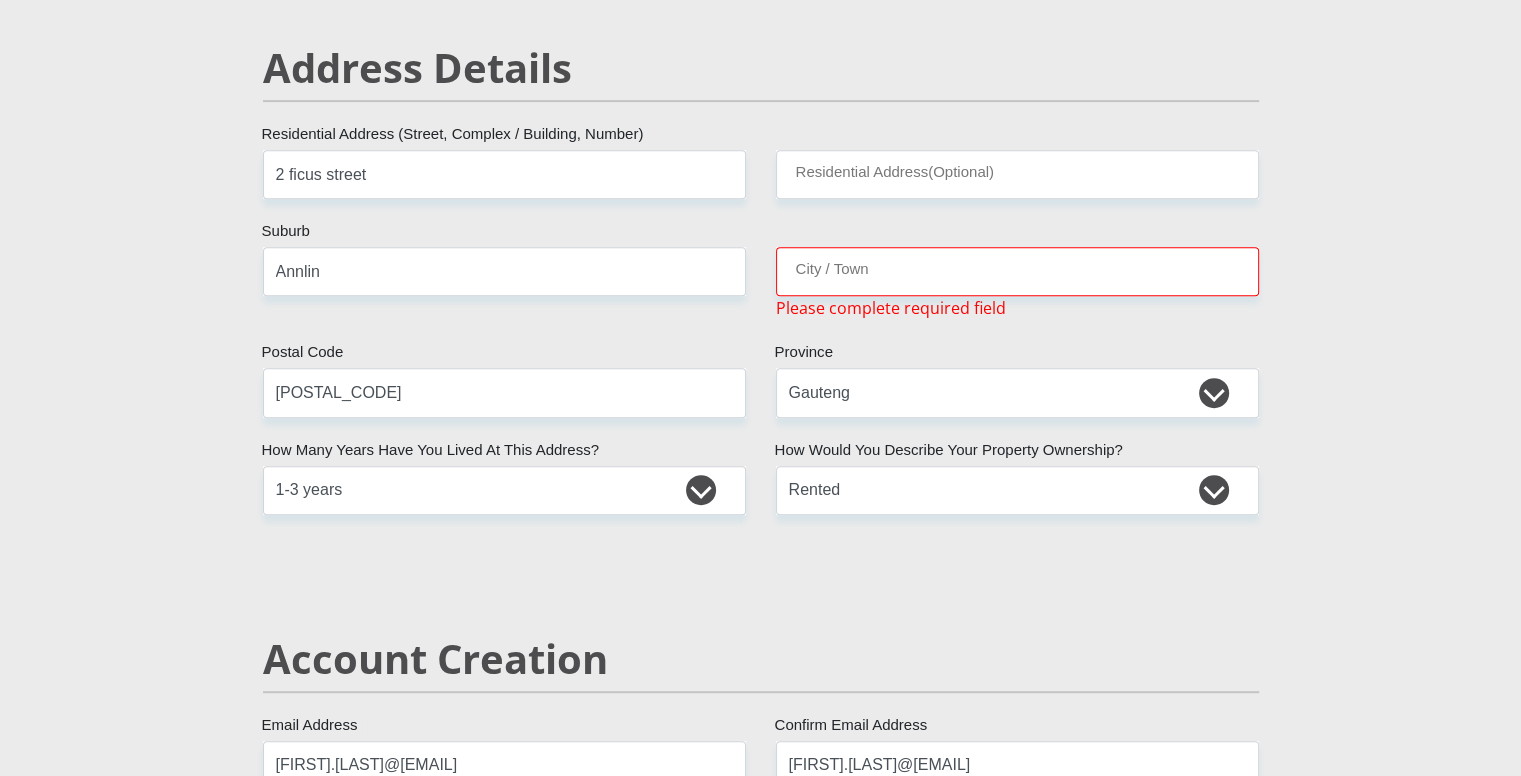 scroll, scrollTop: 848, scrollLeft: 0, axis: vertical 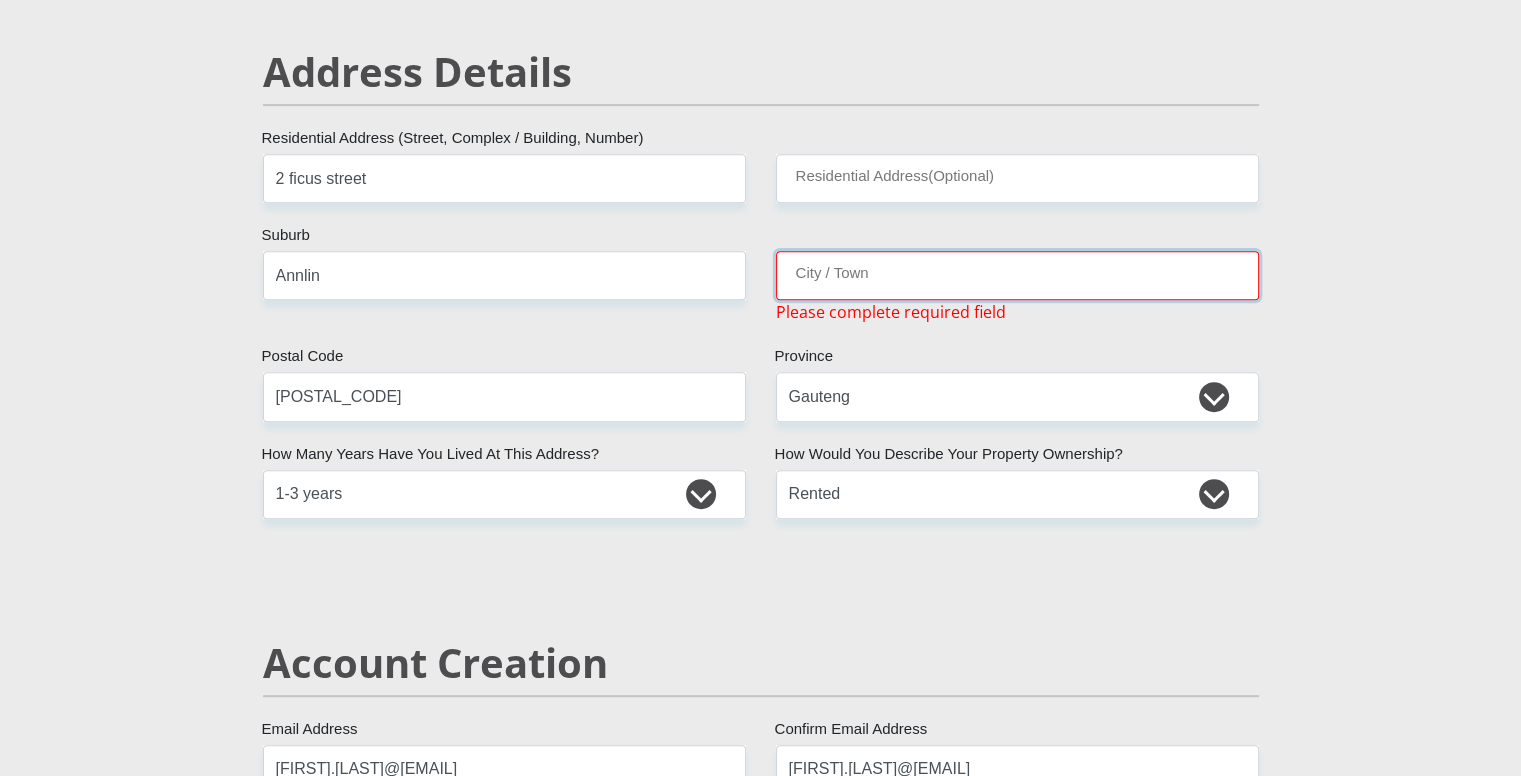 click on "City / Town" at bounding box center [1017, 275] 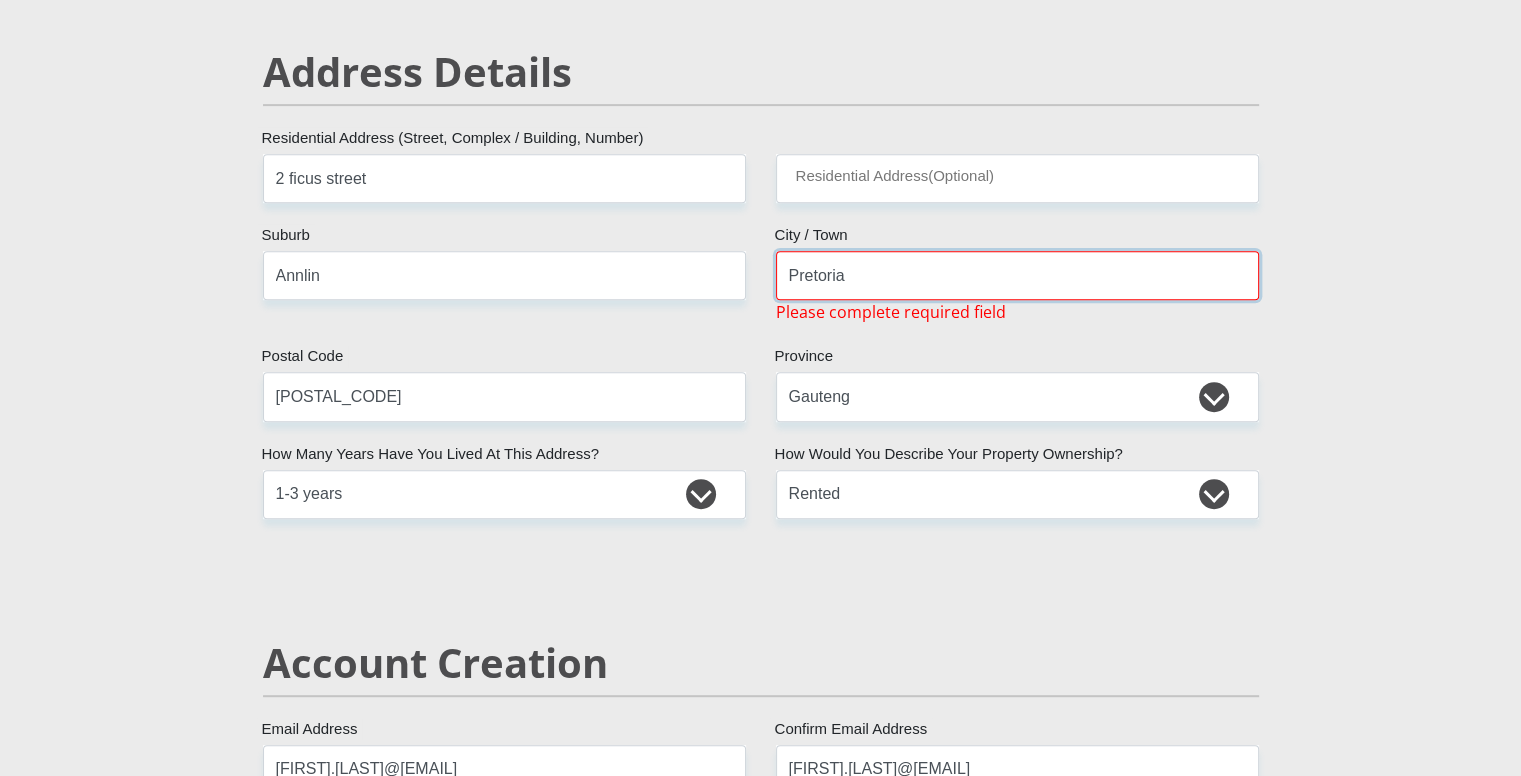 type on "5" 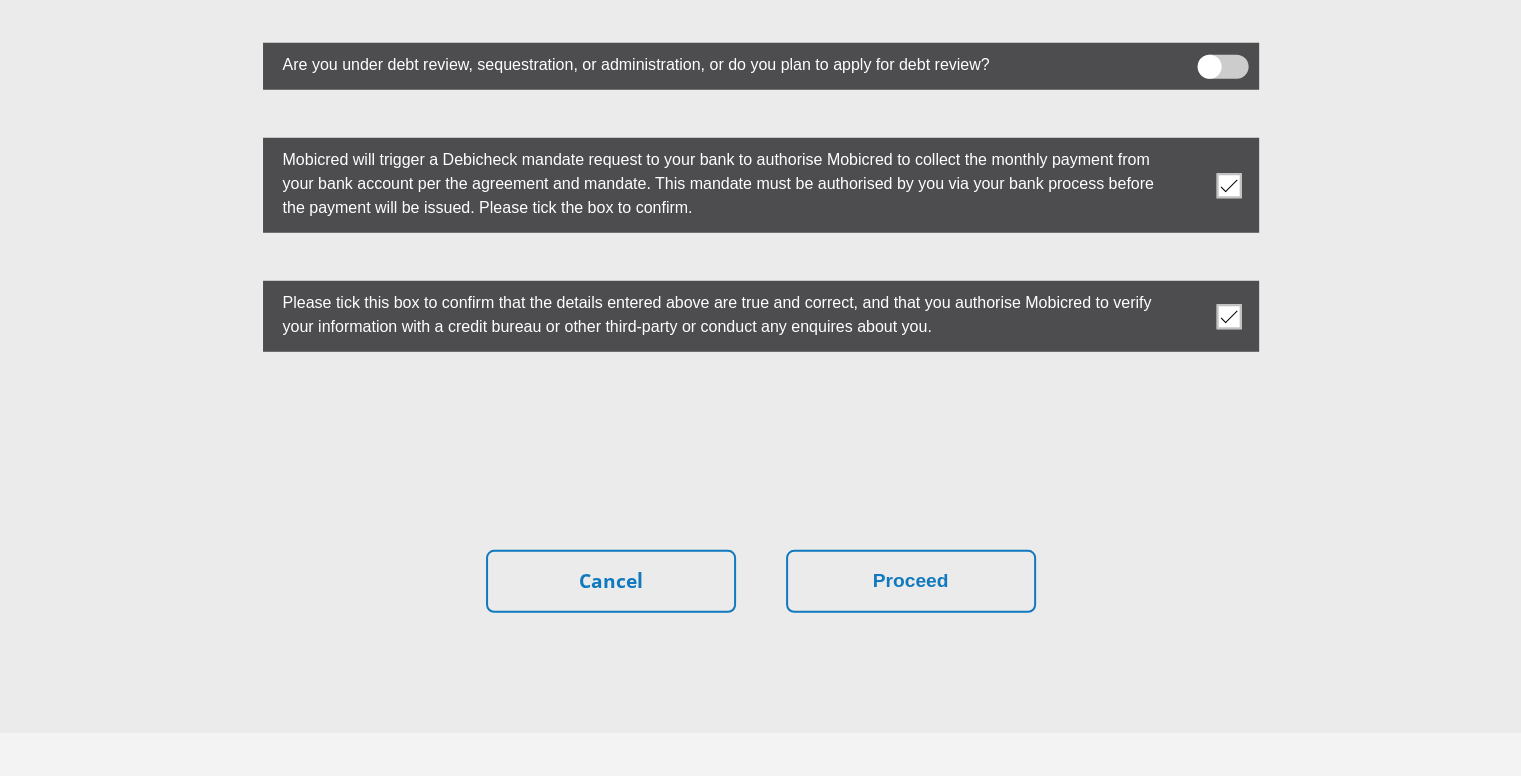scroll, scrollTop: 5657, scrollLeft: 0, axis: vertical 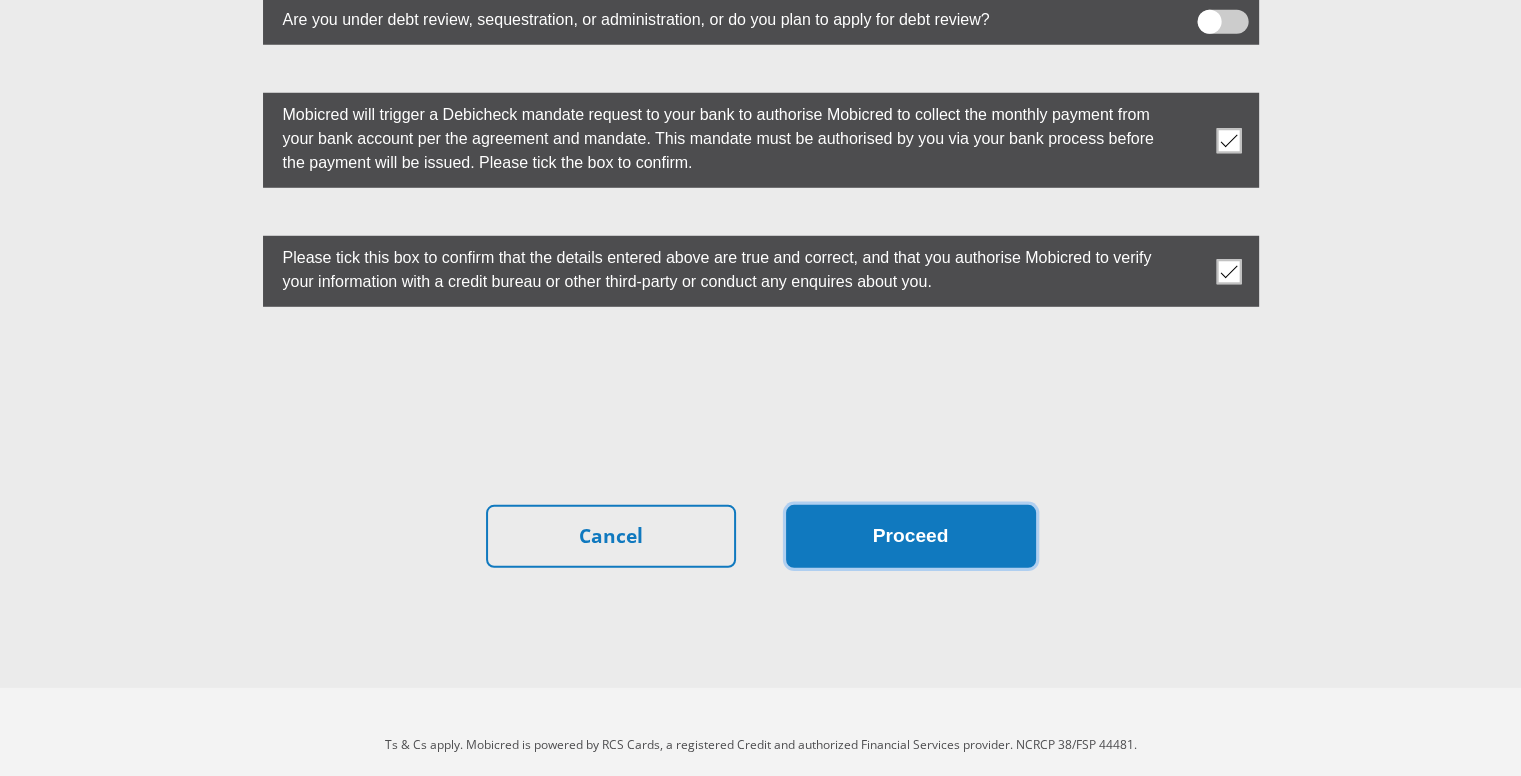 click on "Proceed" at bounding box center [911, 536] 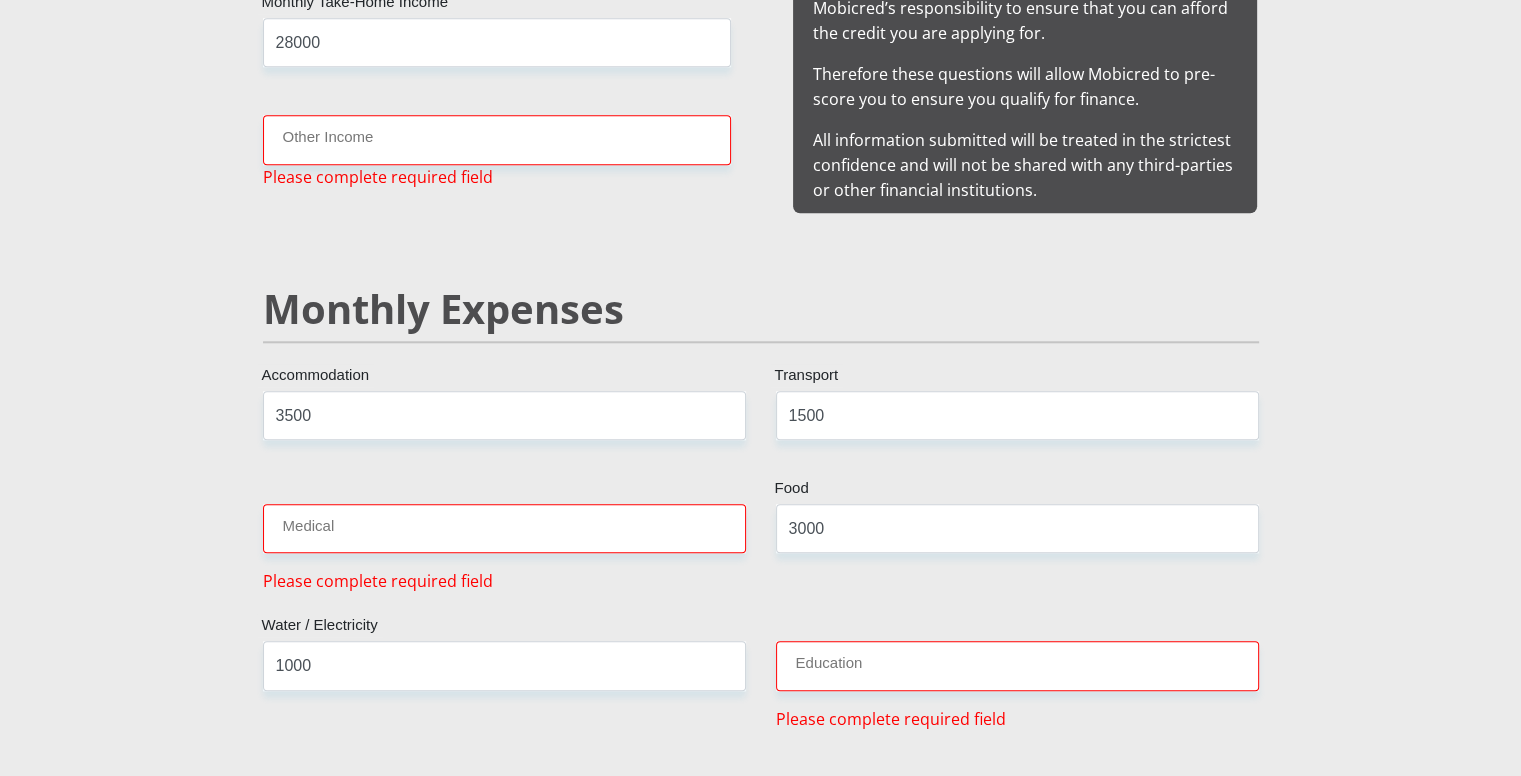 scroll, scrollTop: 2182, scrollLeft: 0, axis: vertical 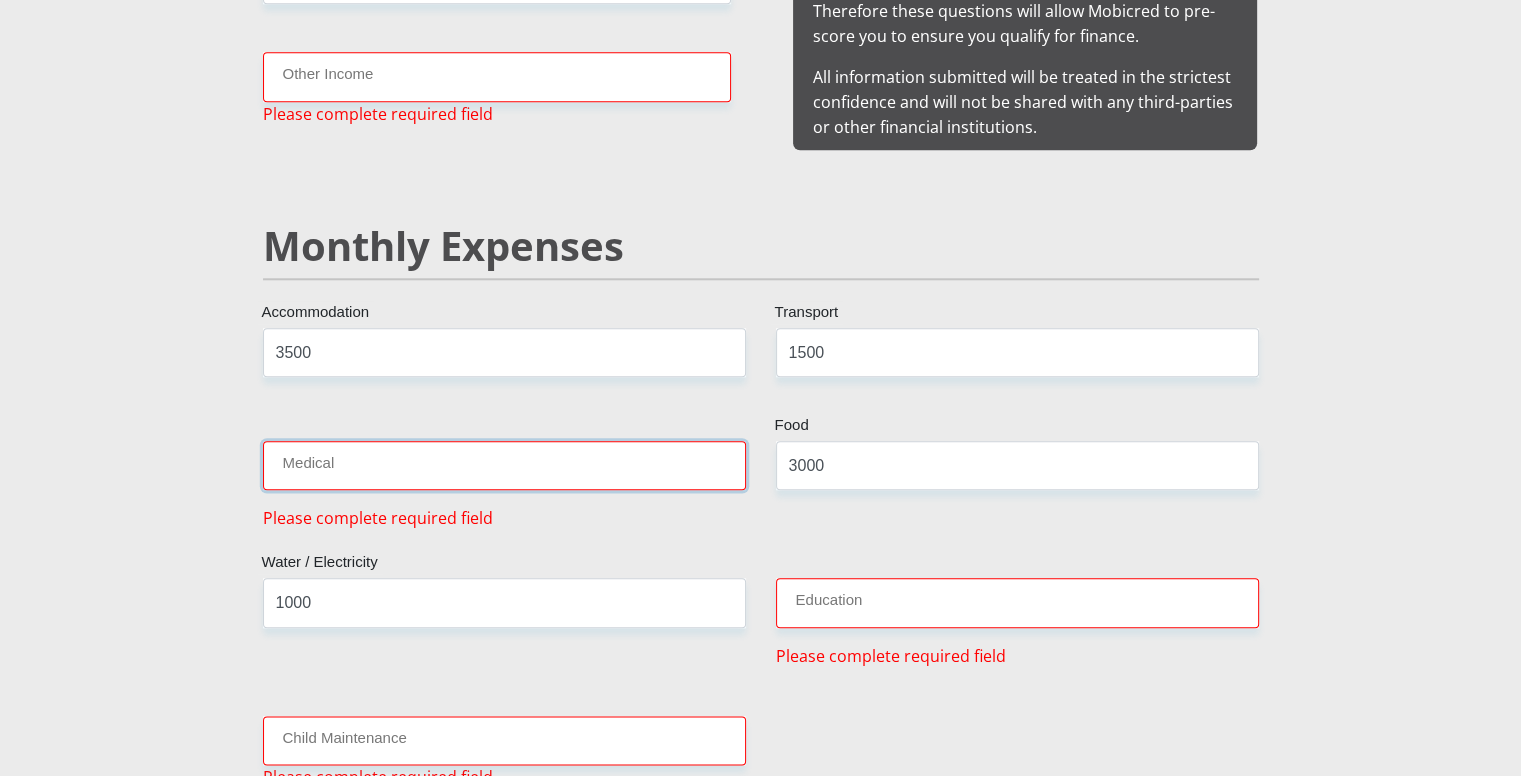 click on "Medical" at bounding box center [504, 465] 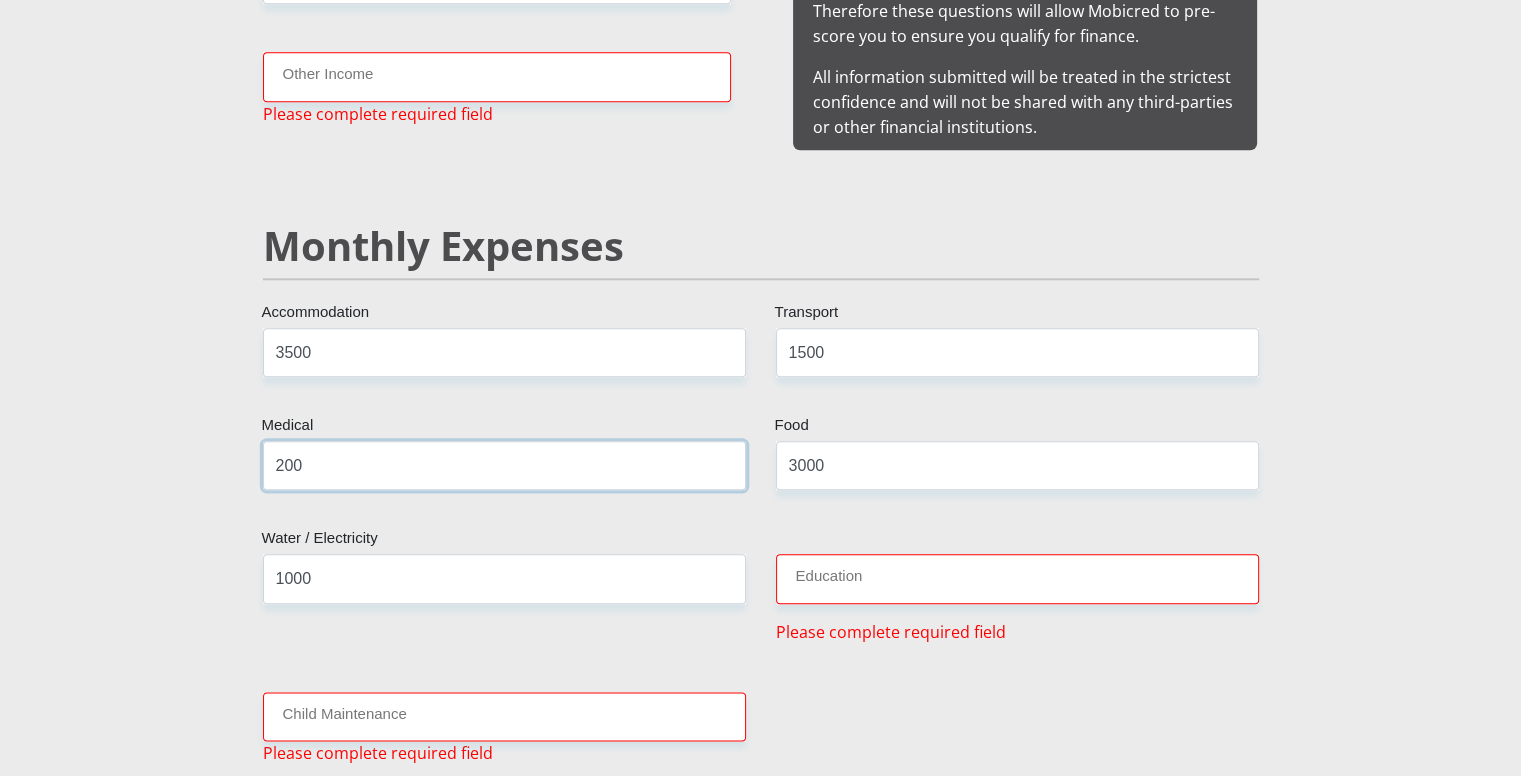 type on "200" 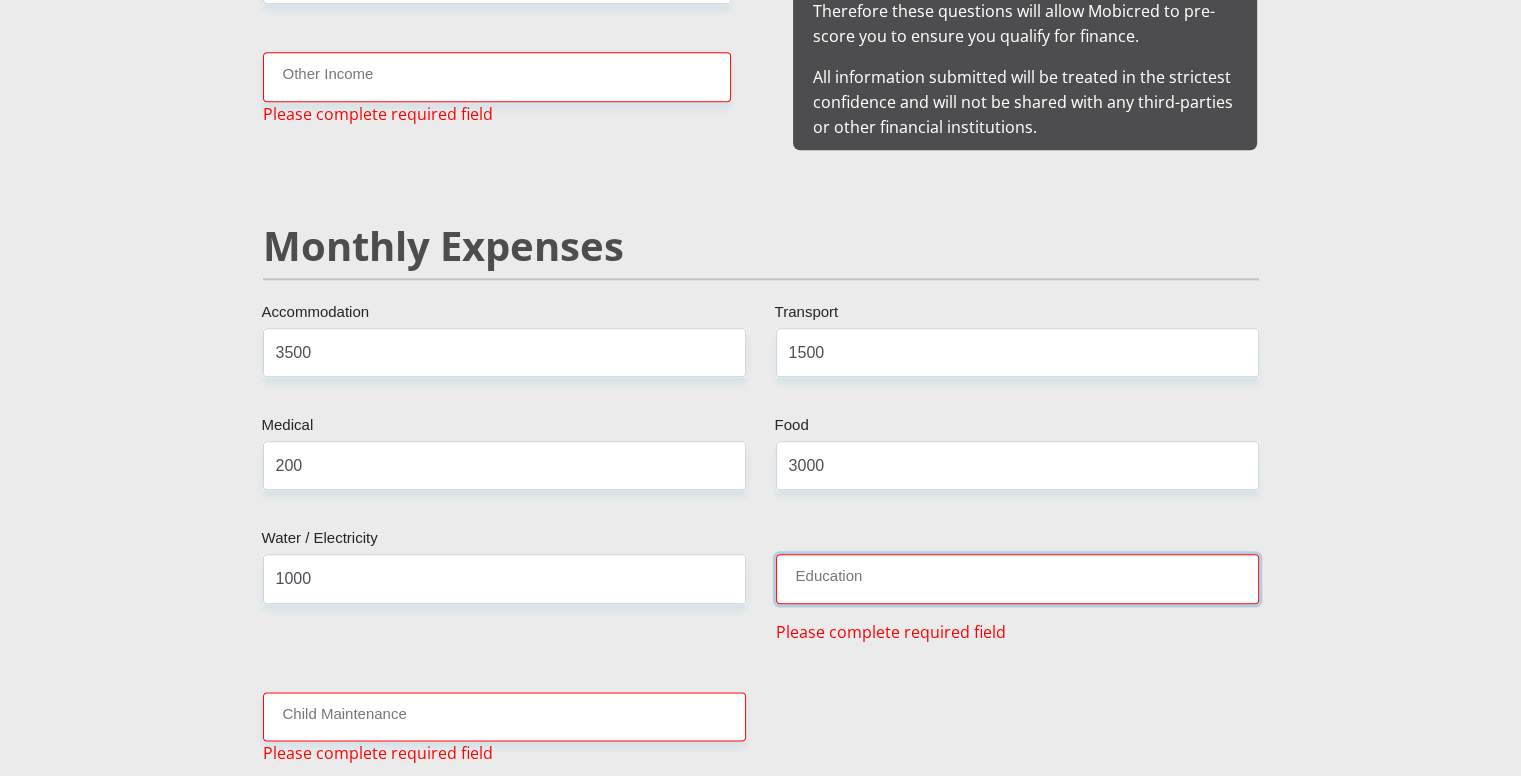 click on "Education" at bounding box center [1017, 578] 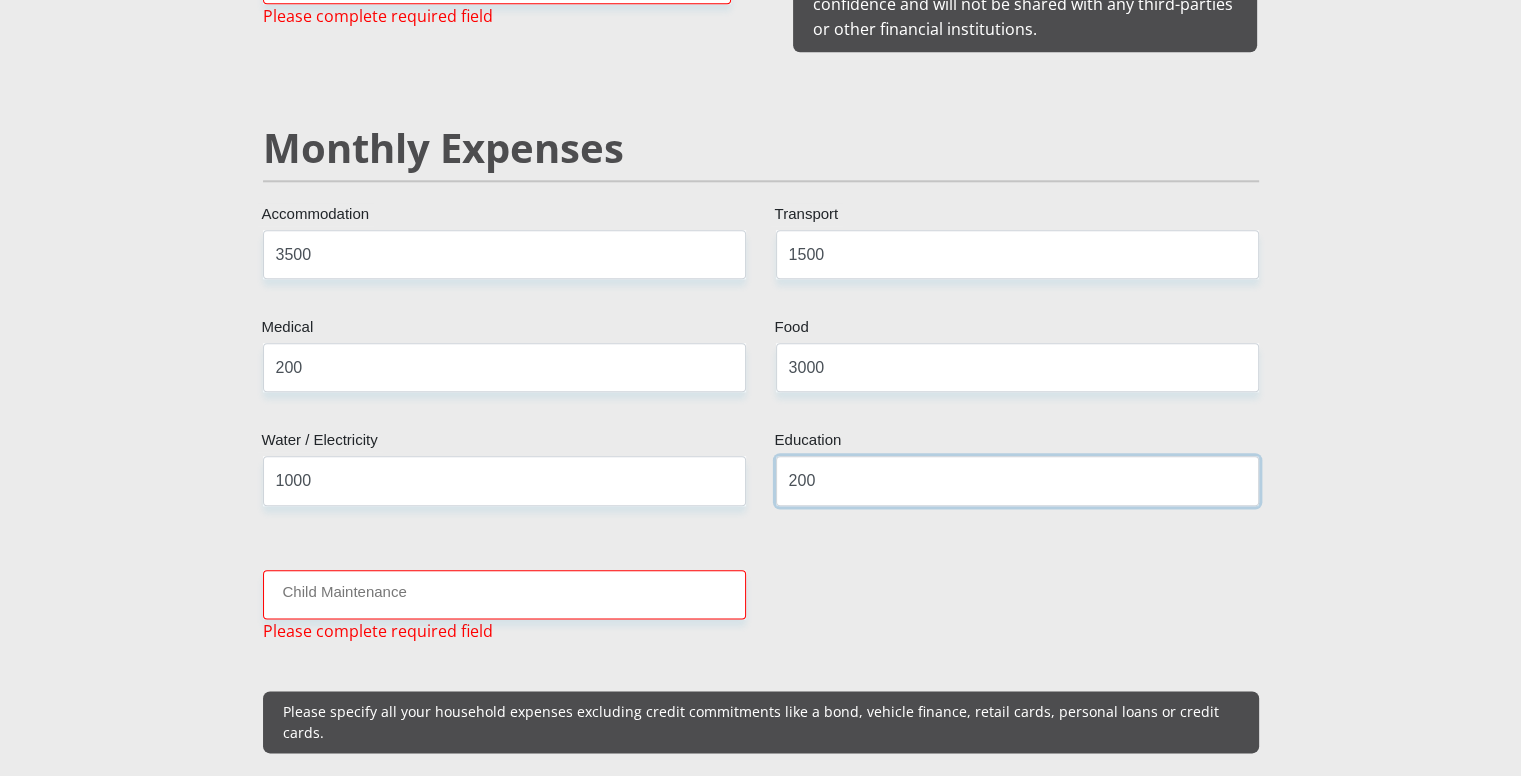 scroll, scrollTop: 2282, scrollLeft: 0, axis: vertical 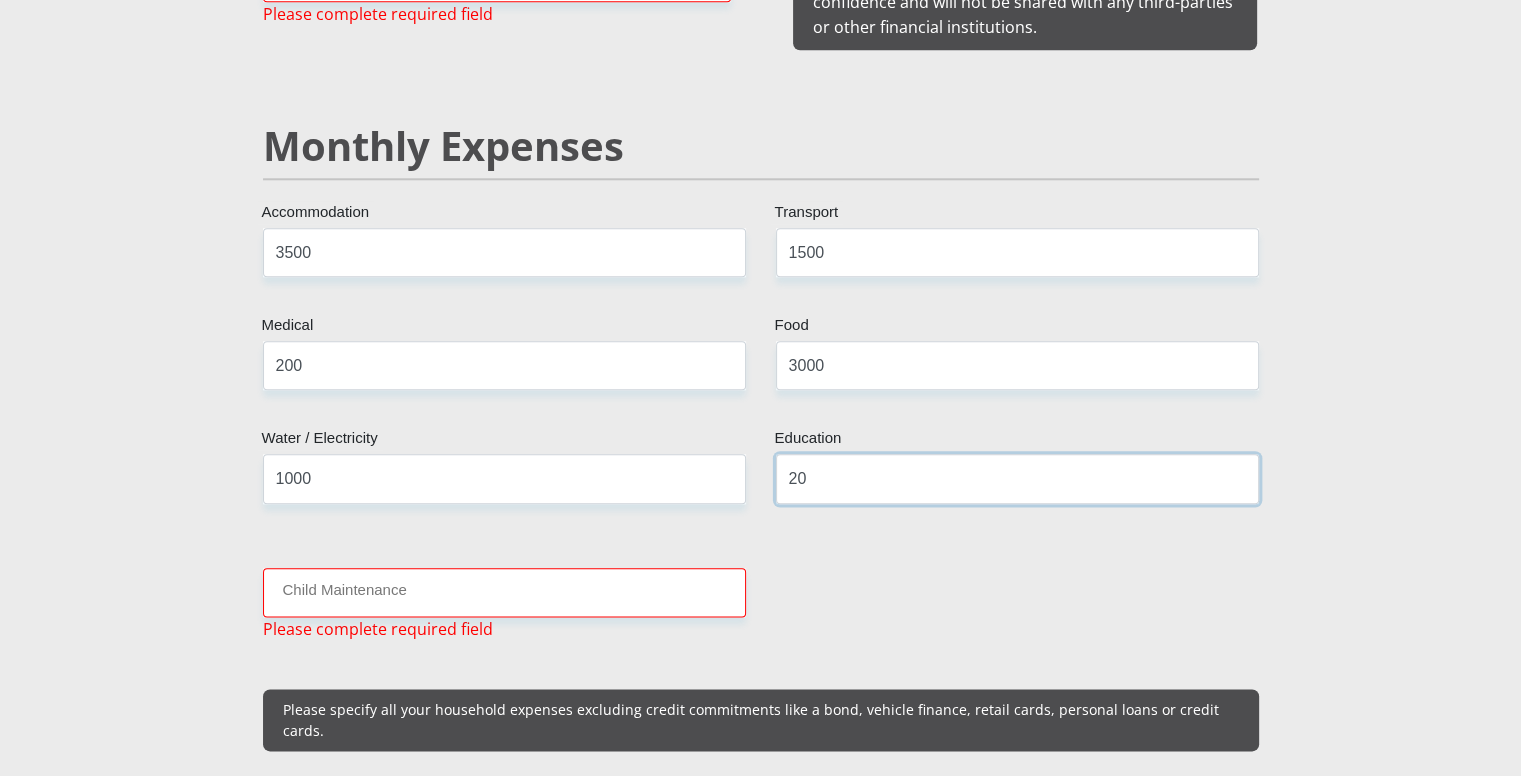 type on "2" 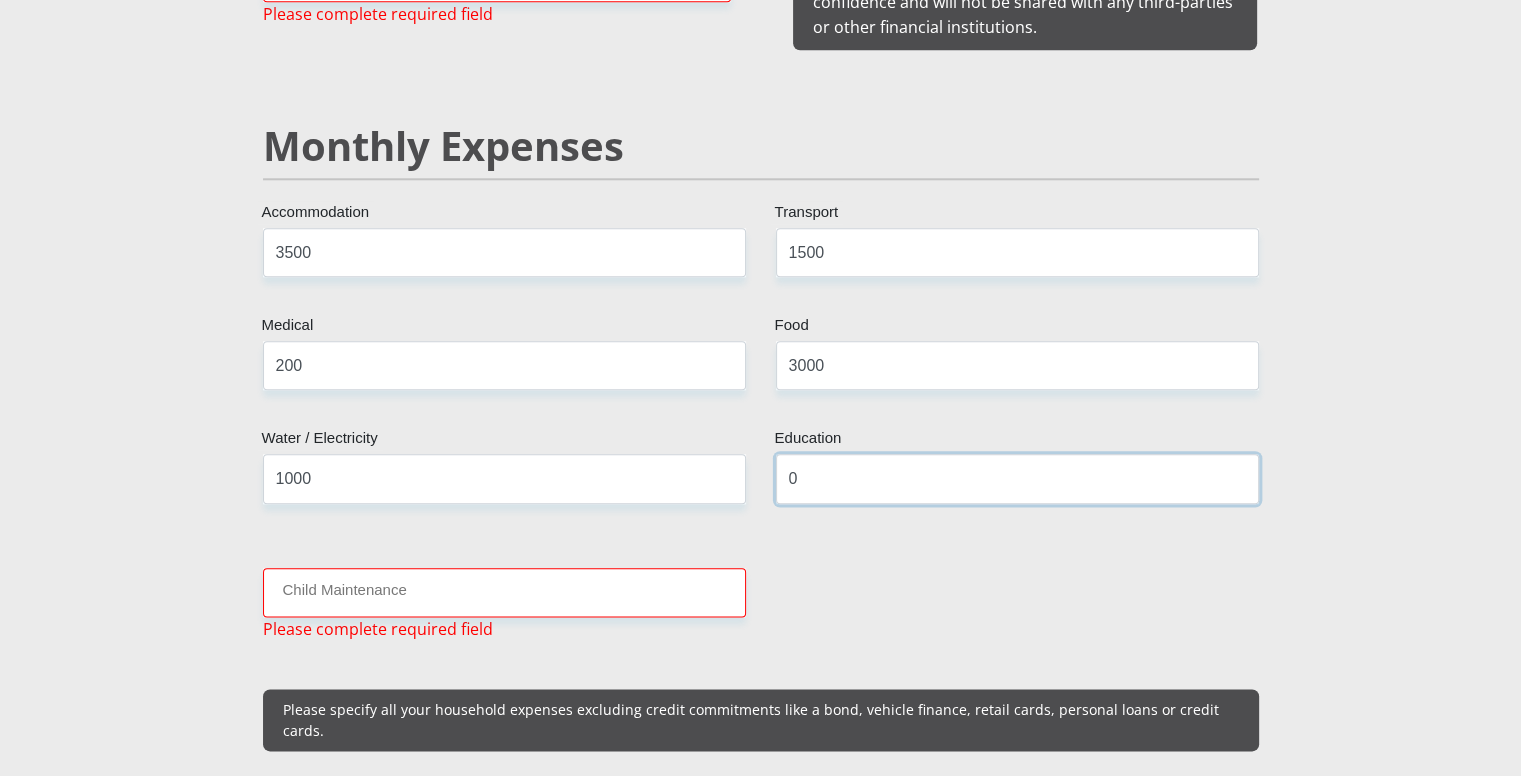 type on "0" 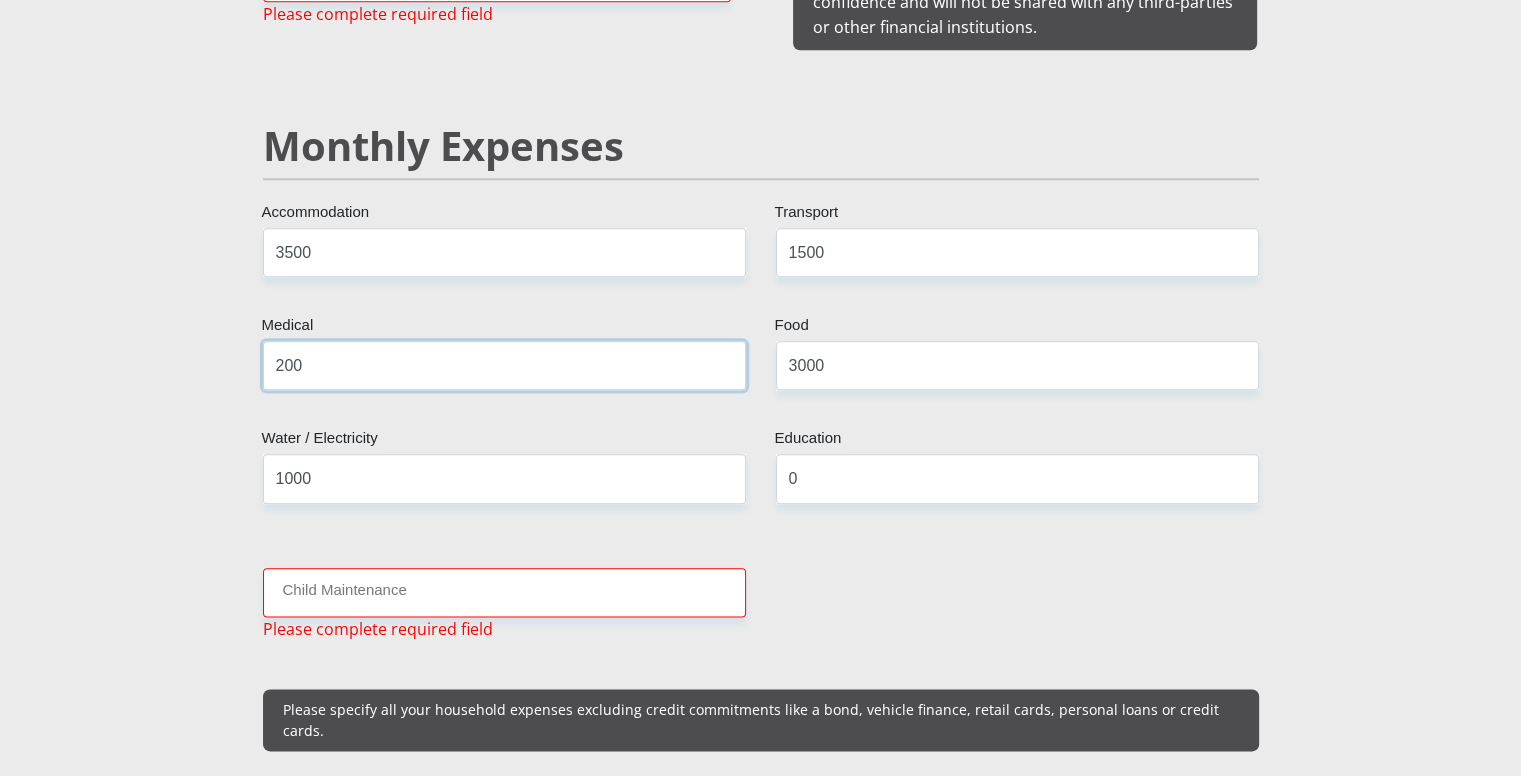 drag, startPoint x: 336, startPoint y: 364, endPoint x: 178, endPoint y: 344, distance: 159.26079 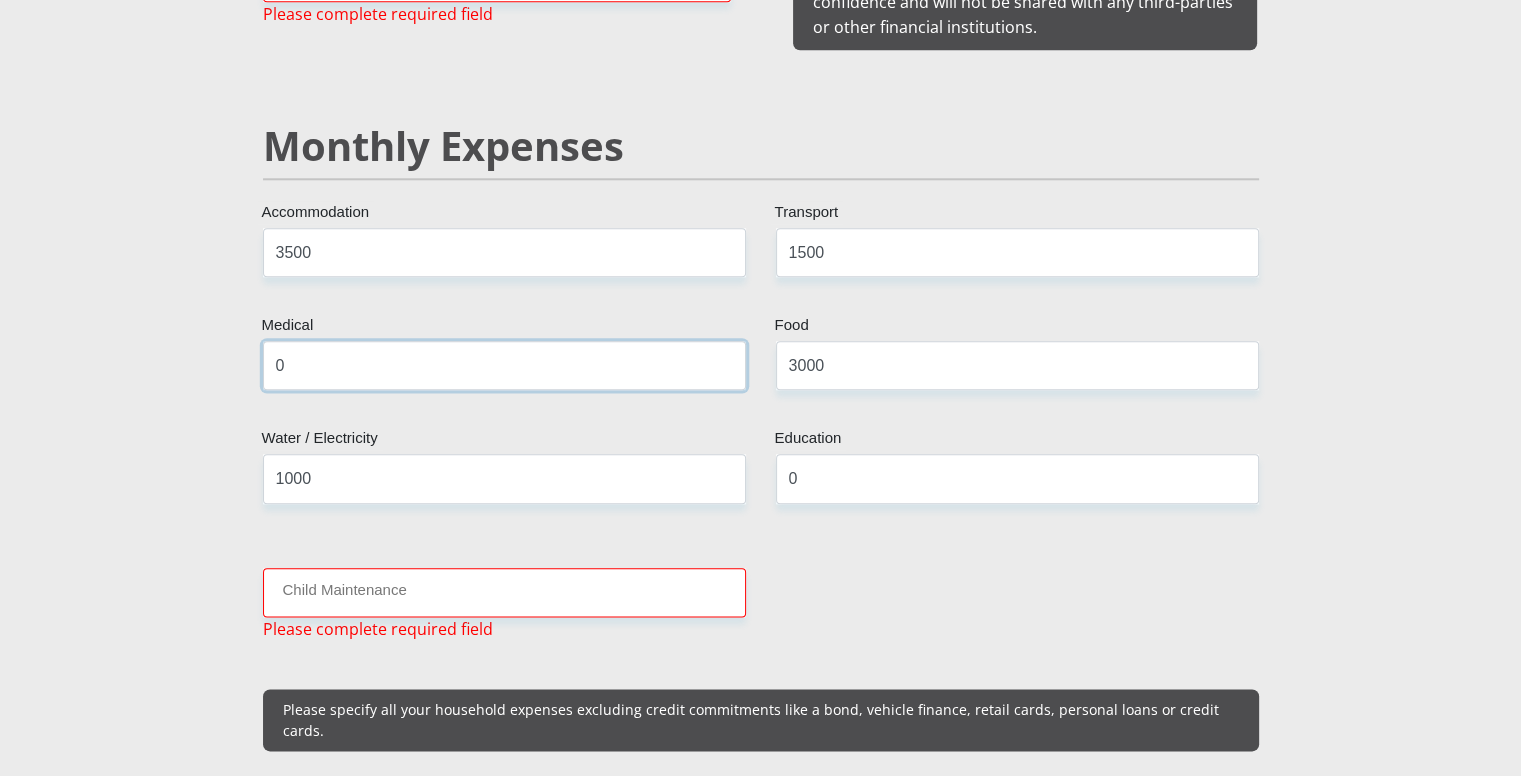 type on "0" 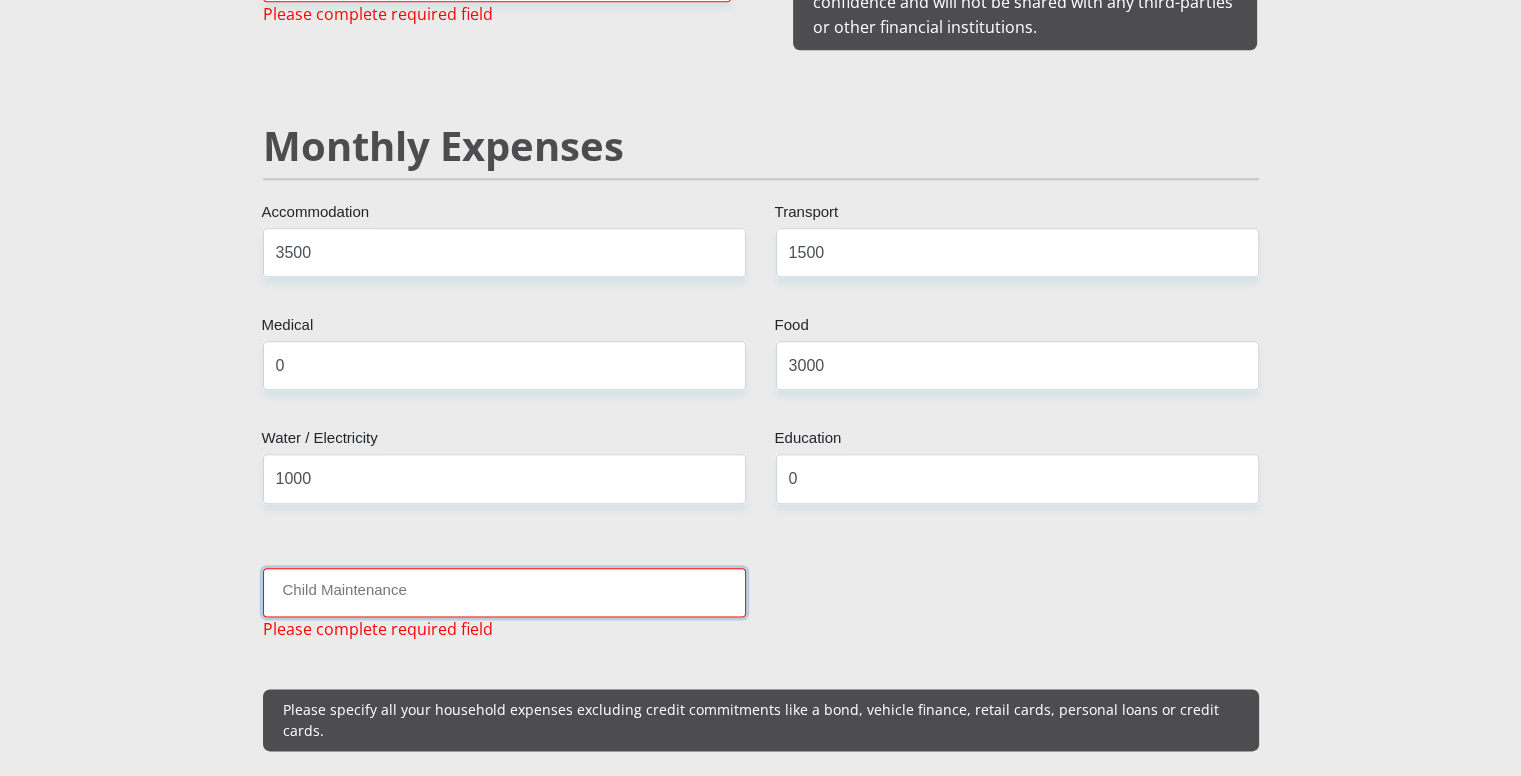 click on "Child Maintenance" at bounding box center [504, 592] 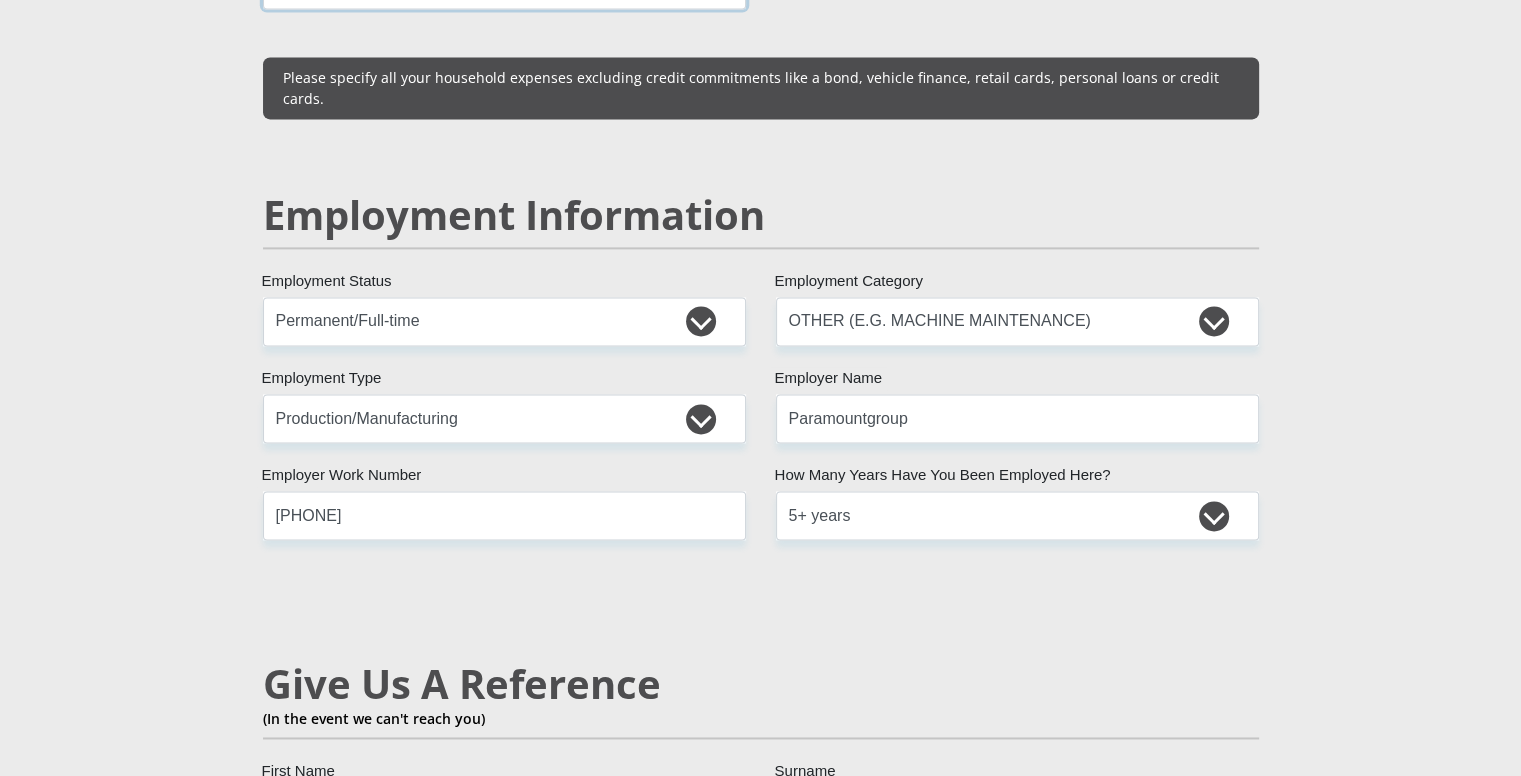 scroll, scrollTop: 2982, scrollLeft: 0, axis: vertical 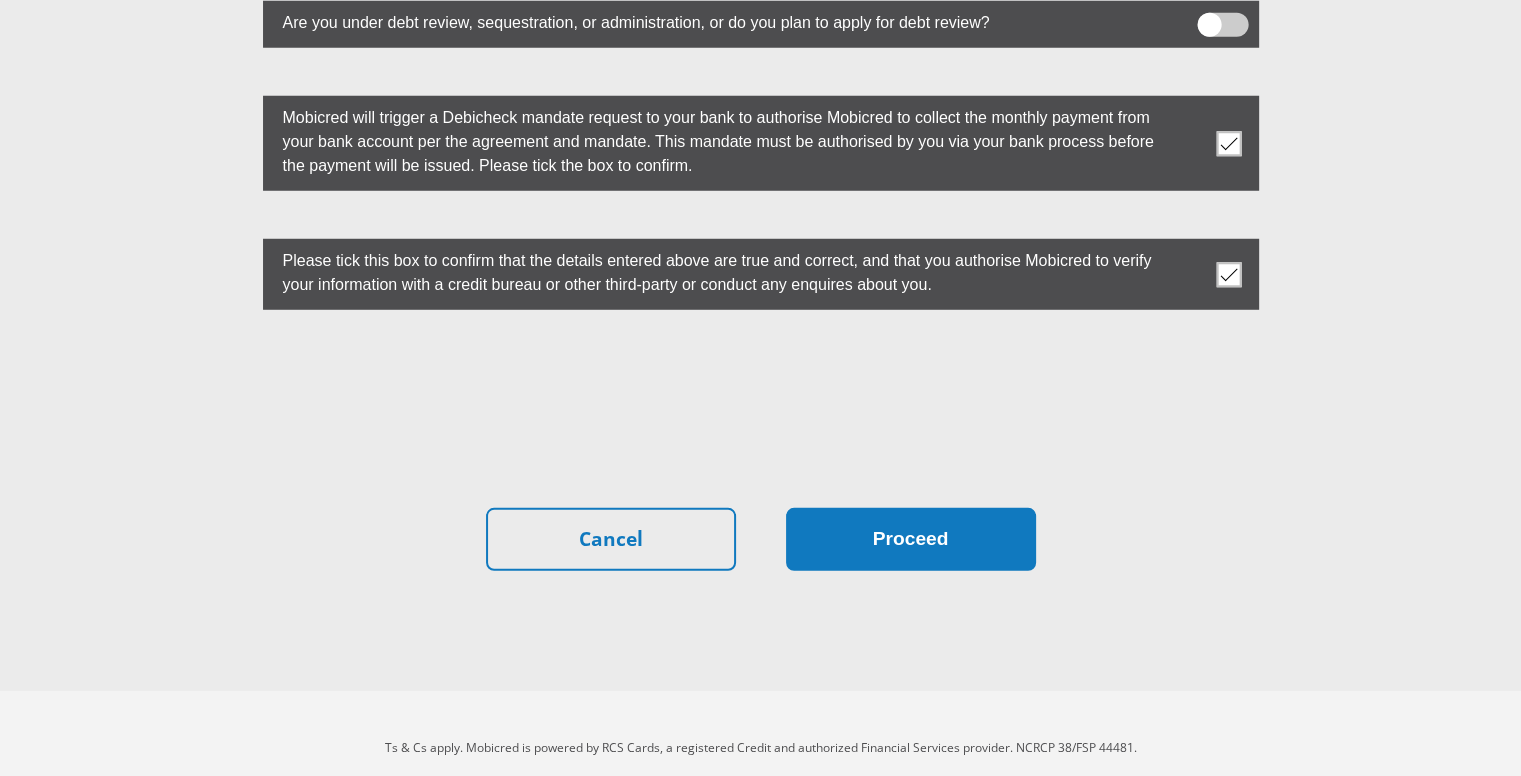 type on "0" 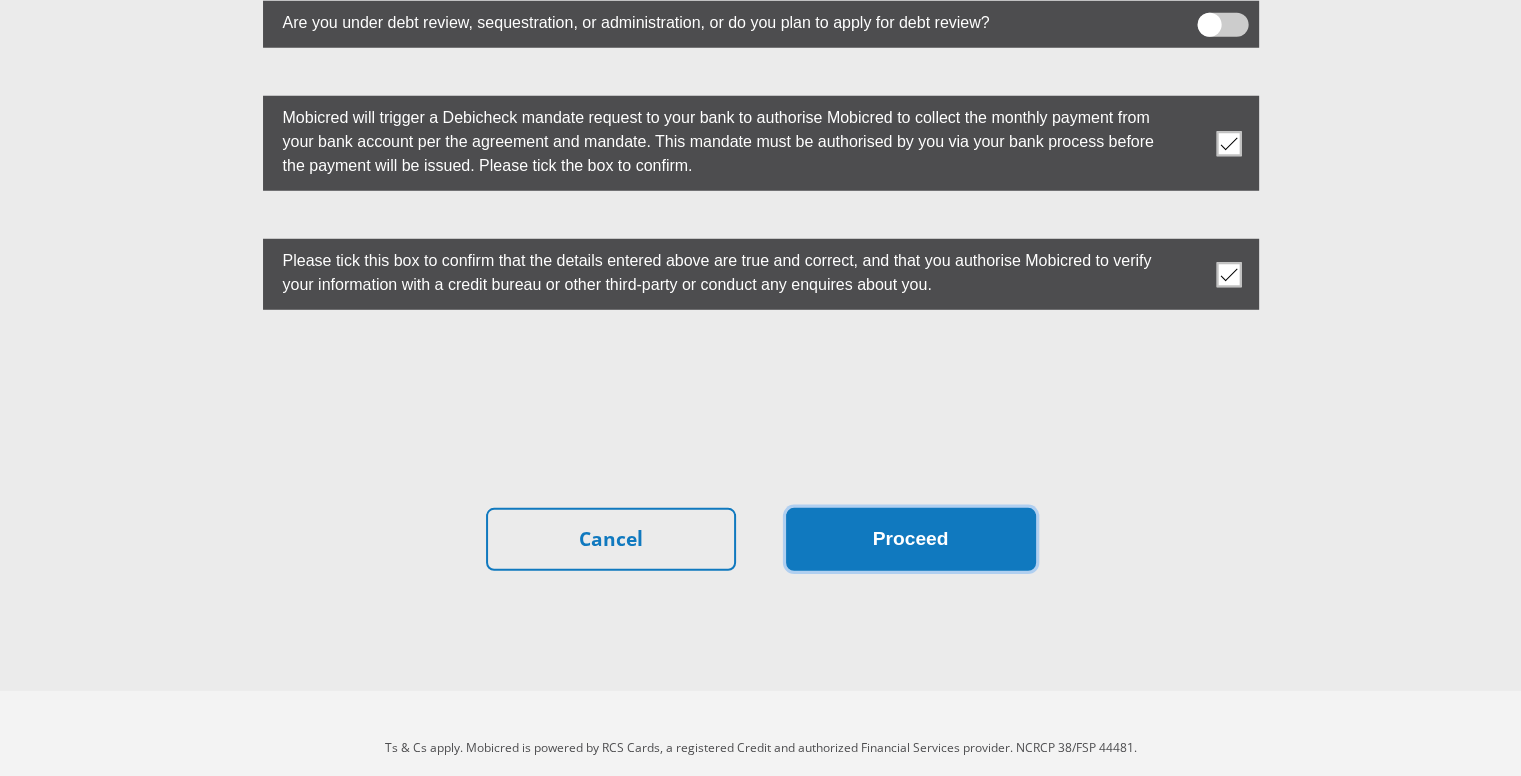 click on "Proceed" at bounding box center (911, 539) 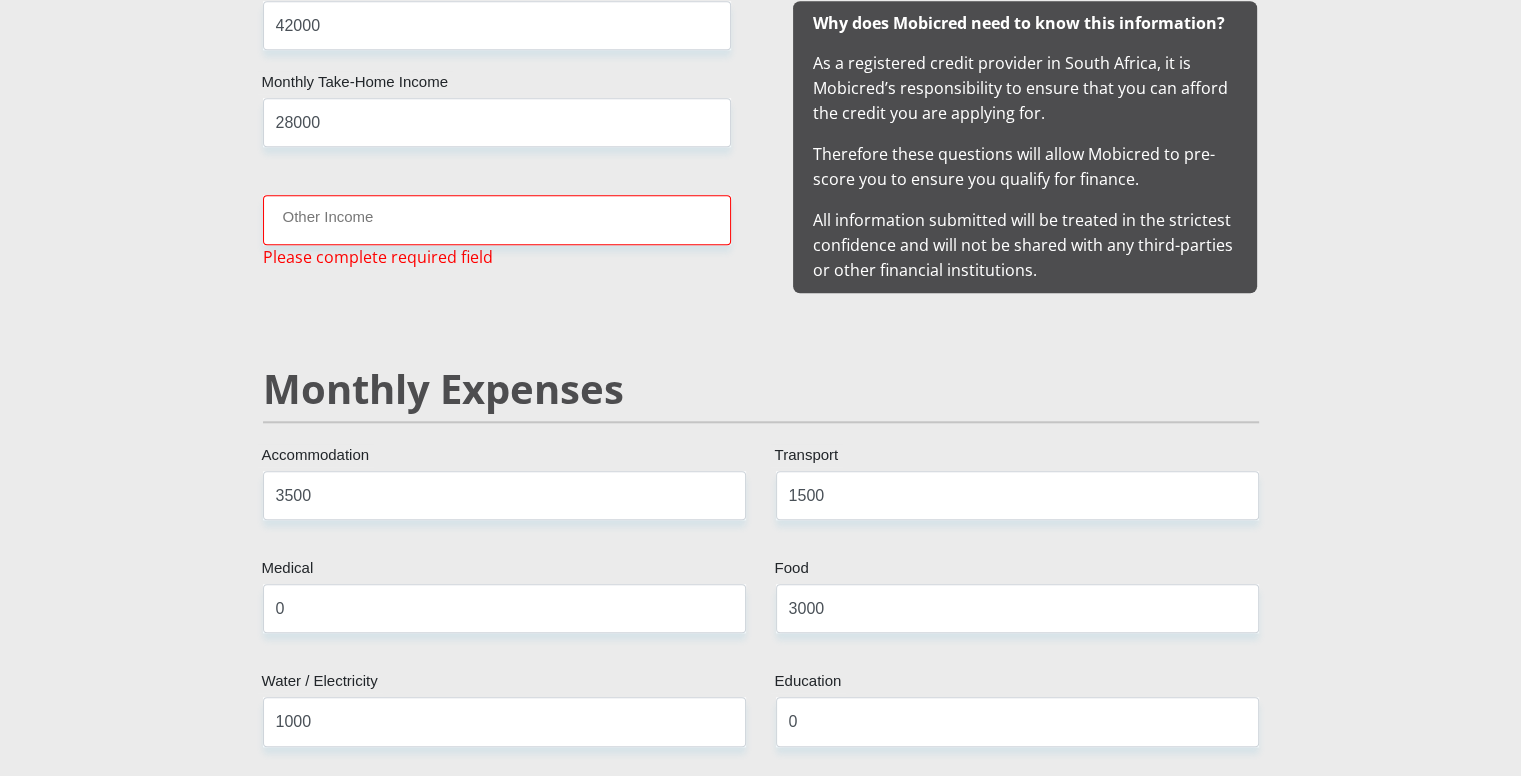 scroll, scrollTop: 1982, scrollLeft: 0, axis: vertical 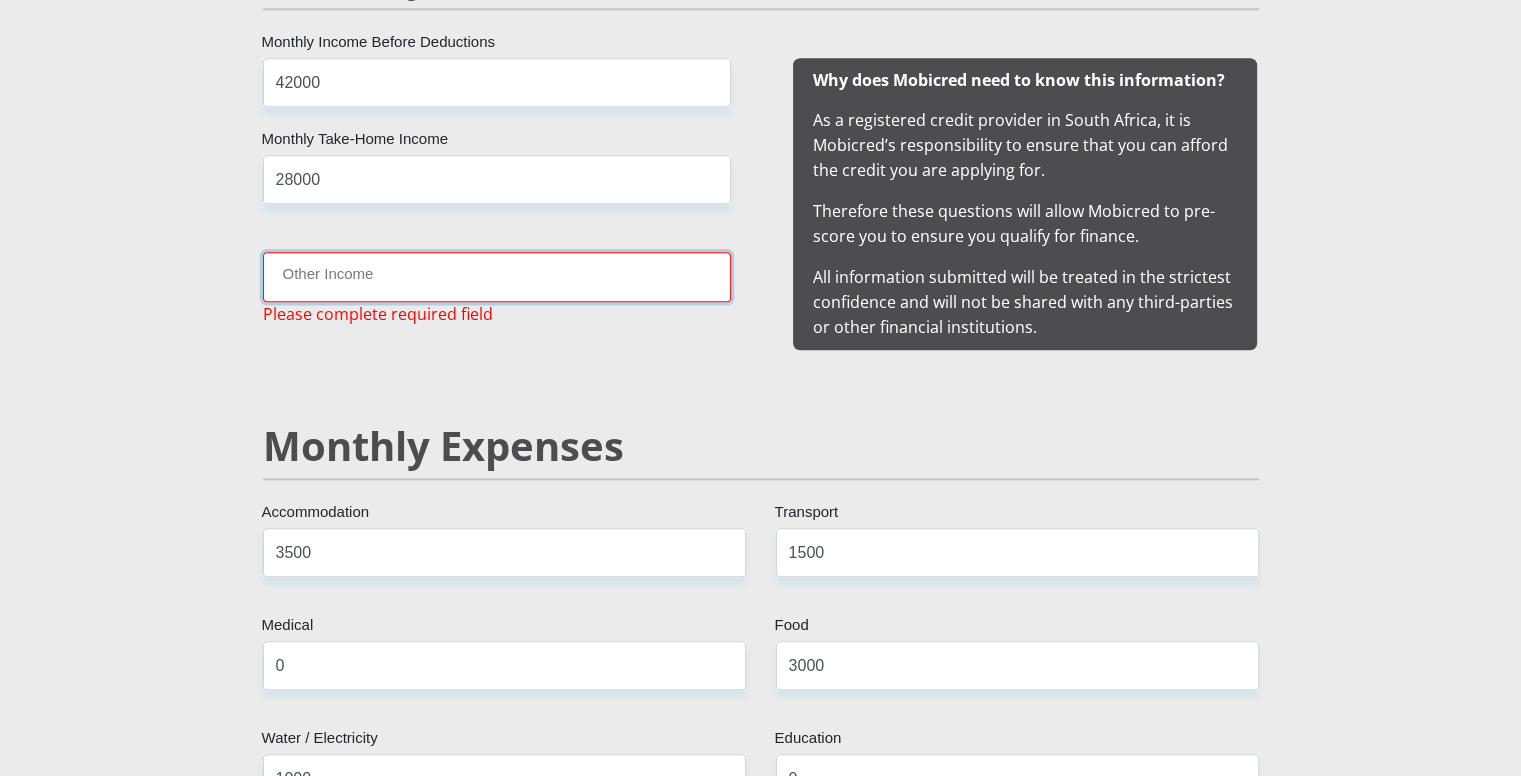 click on "Other Income" at bounding box center (497, 276) 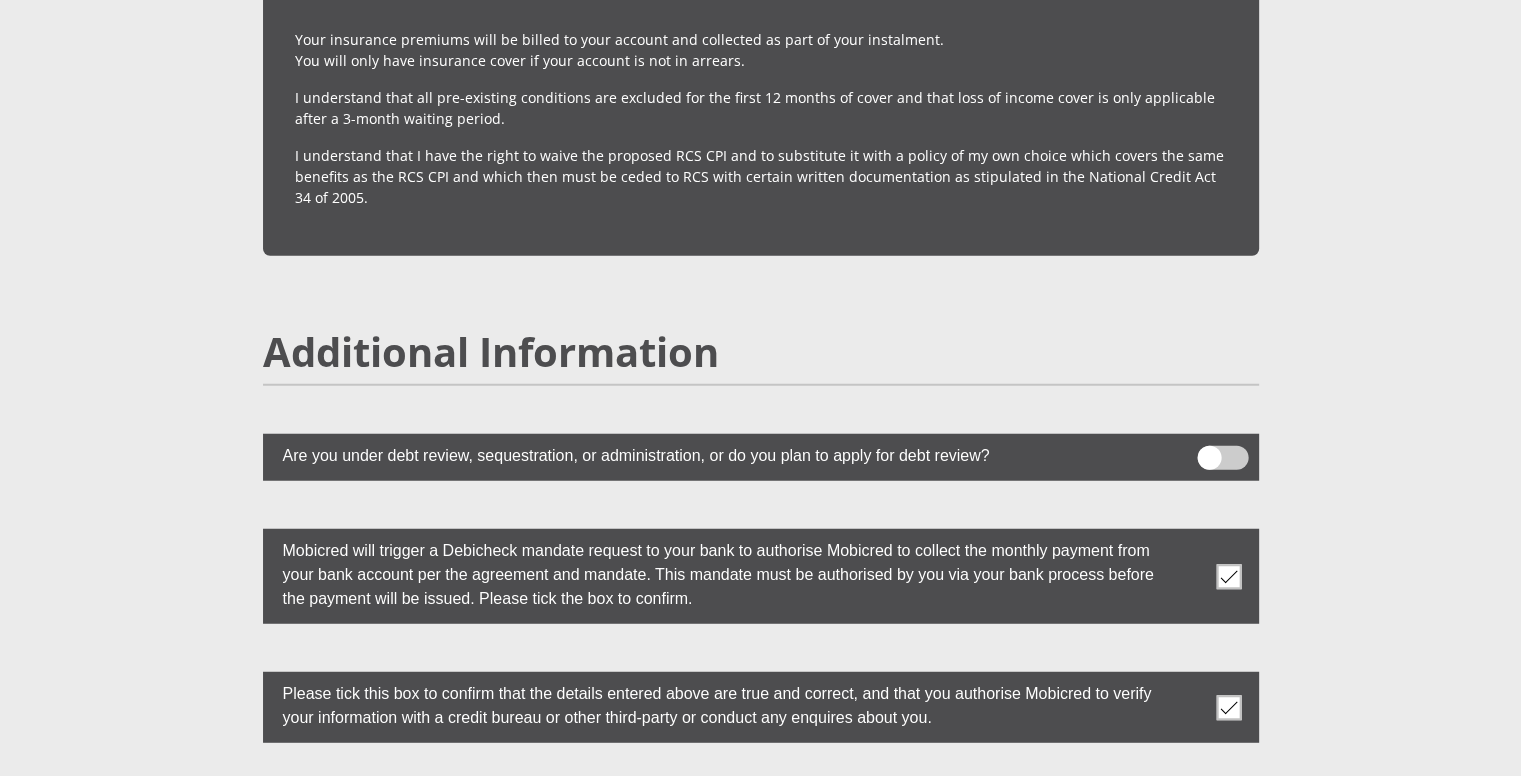 scroll, scrollTop: 5482, scrollLeft: 0, axis: vertical 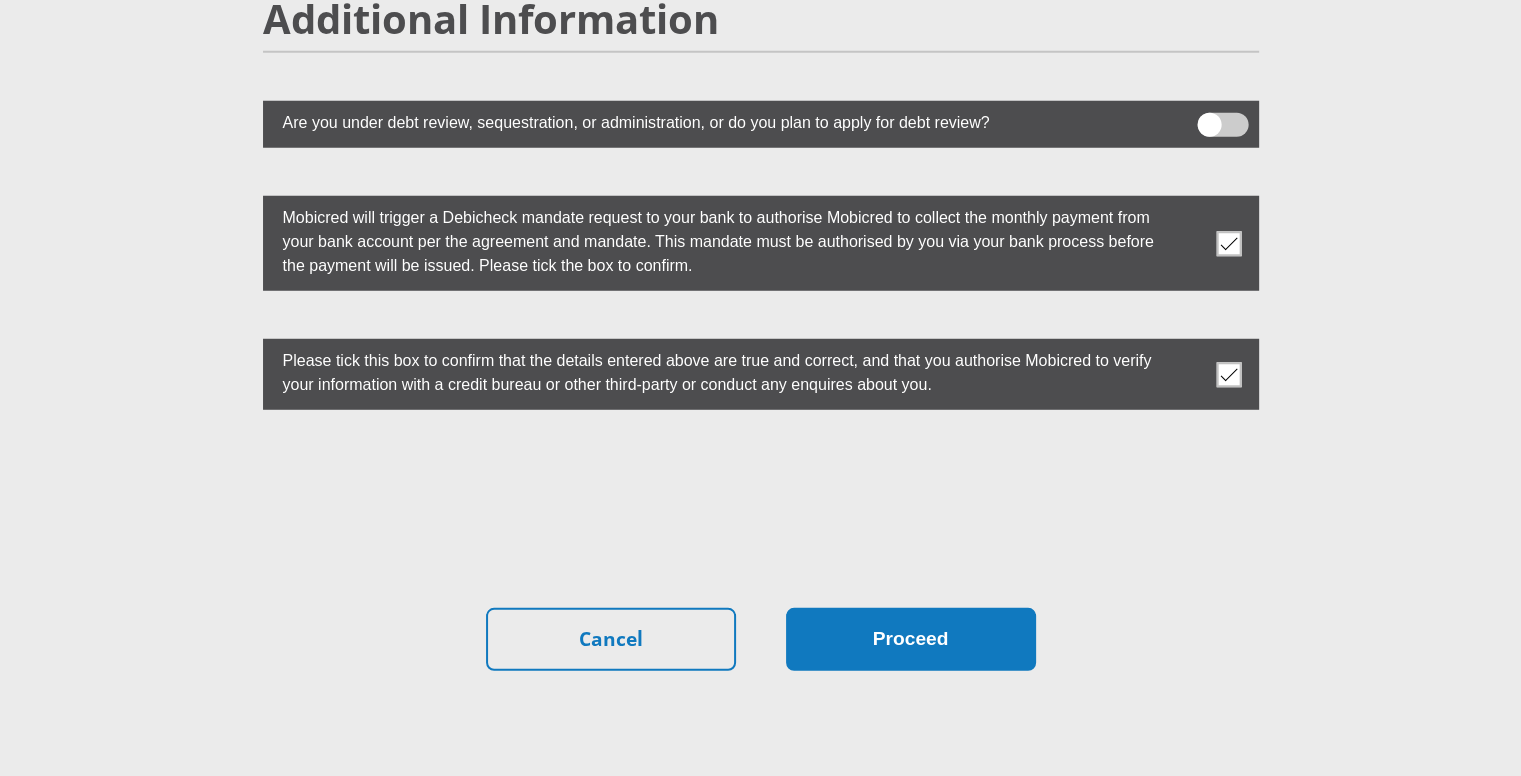 type on "0" 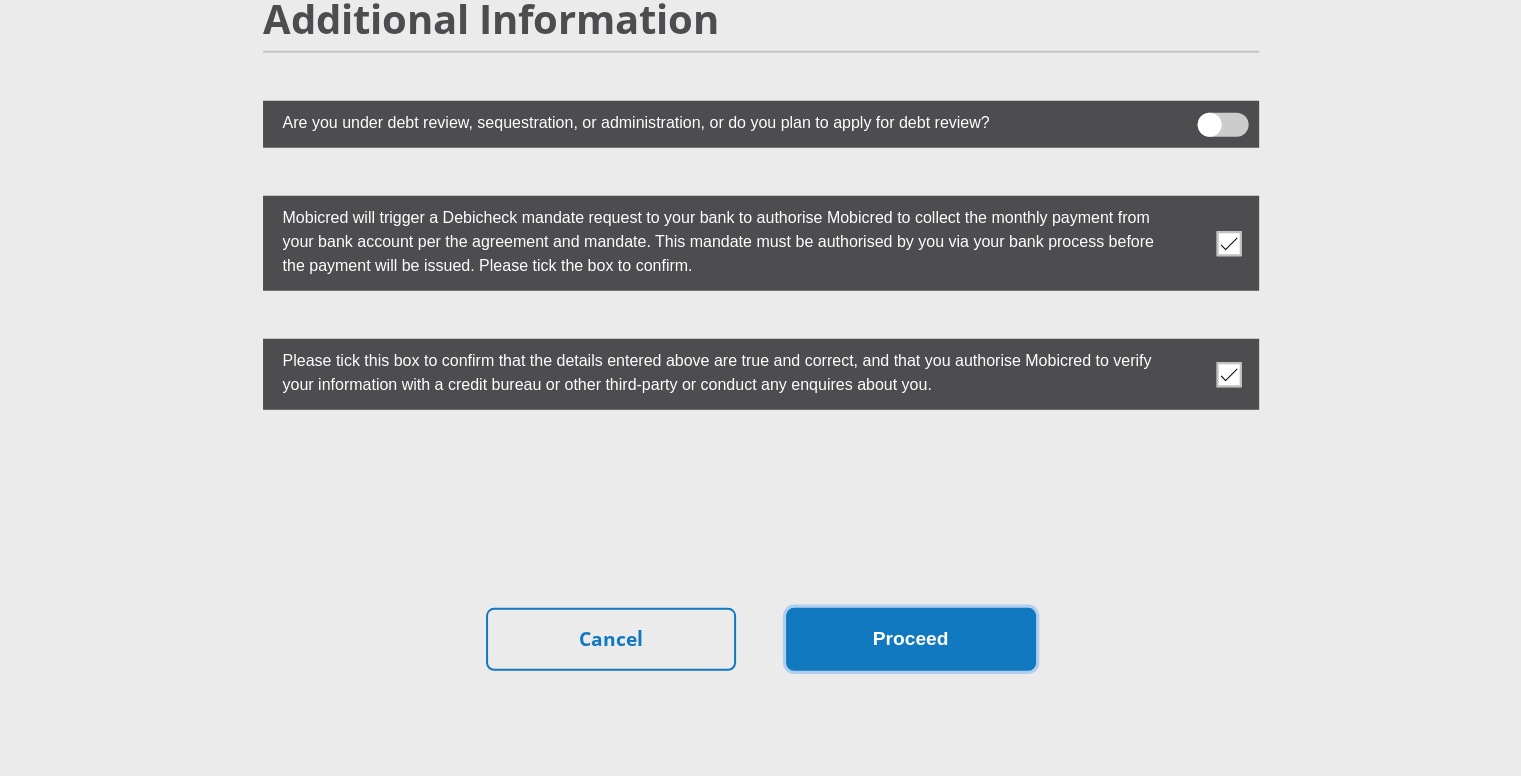 click on "Proceed" at bounding box center [911, 639] 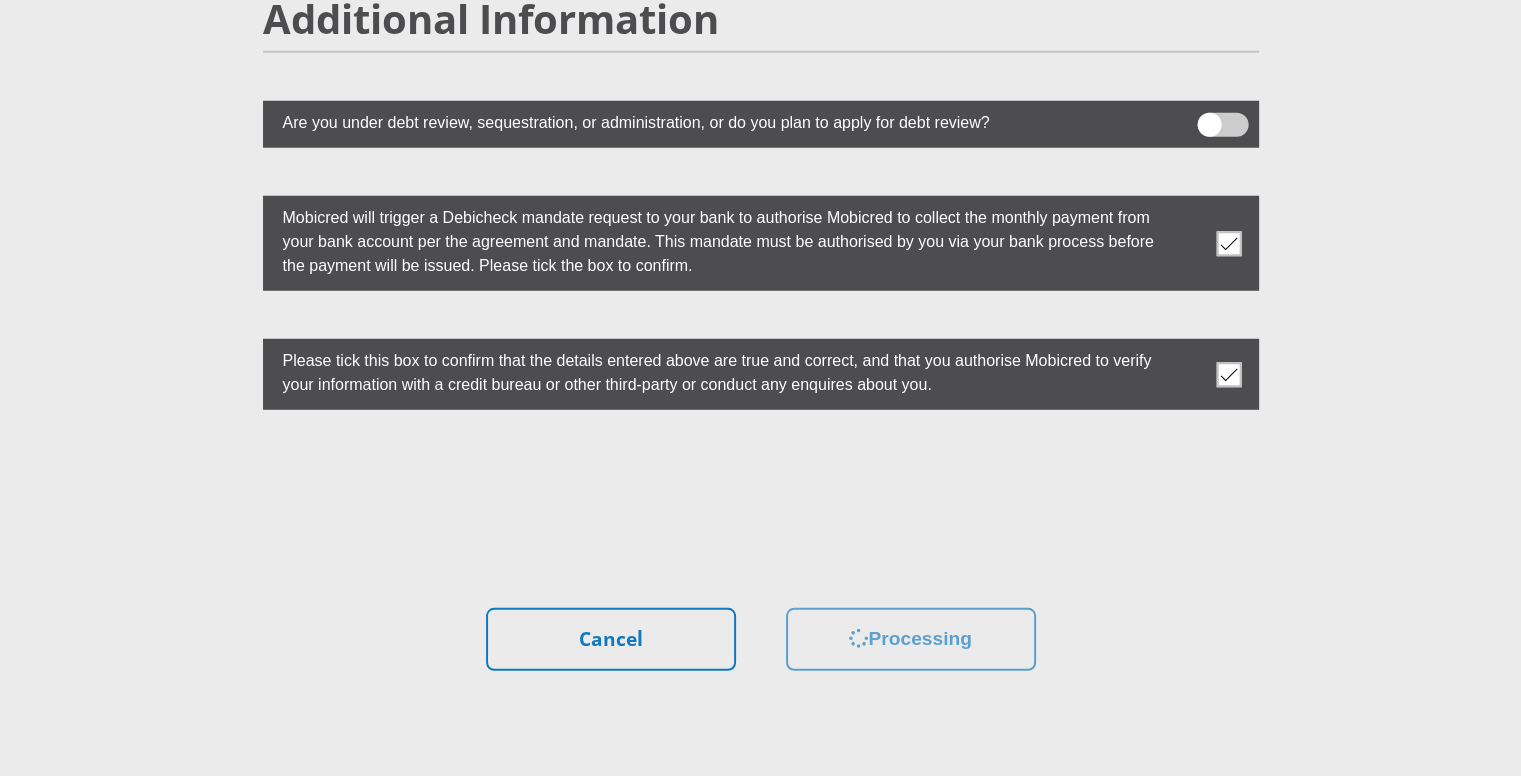 scroll, scrollTop: 0, scrollLeft: 0, axis: both 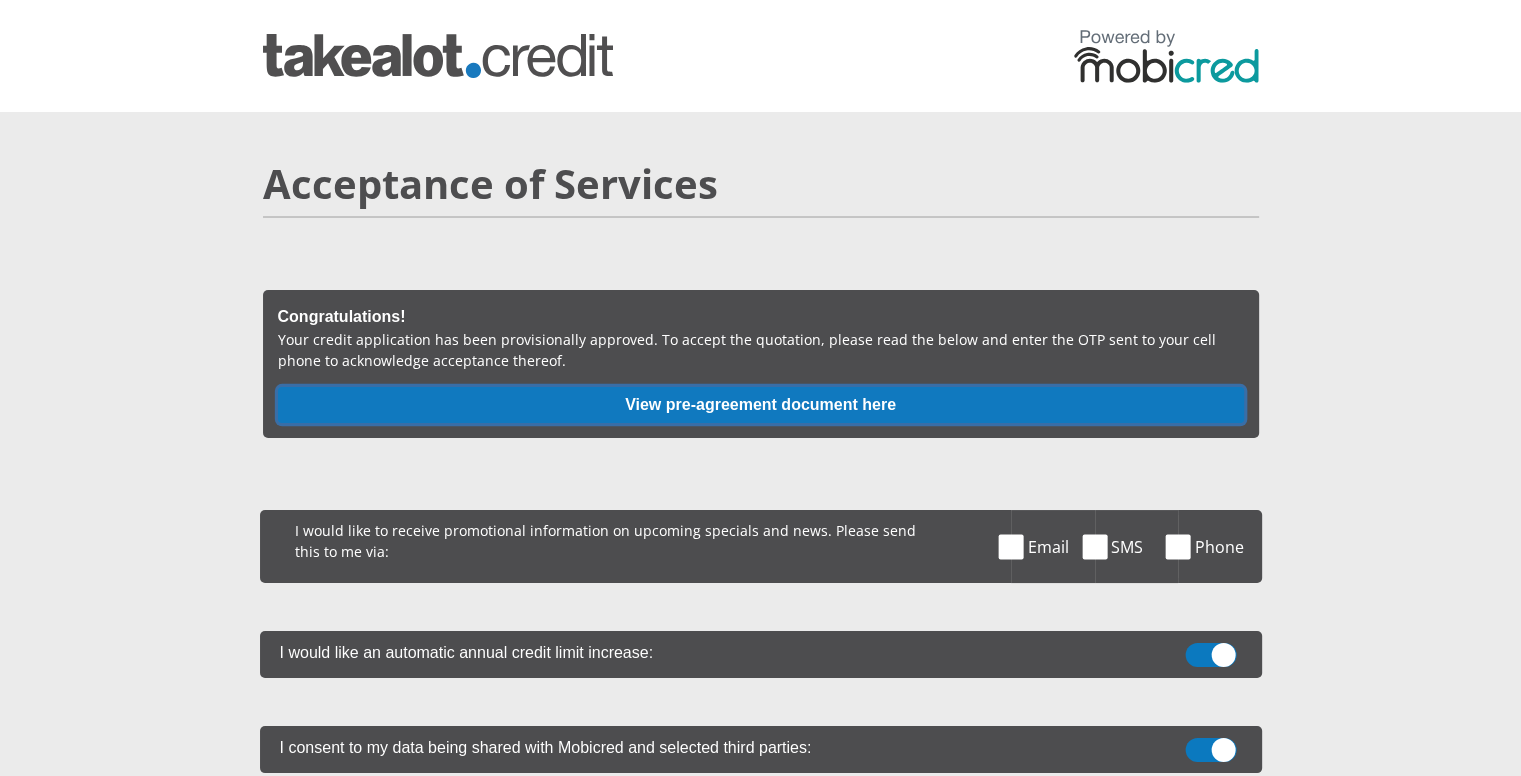 click on "View pre-agreement document here" at bounding box center (761, 405) 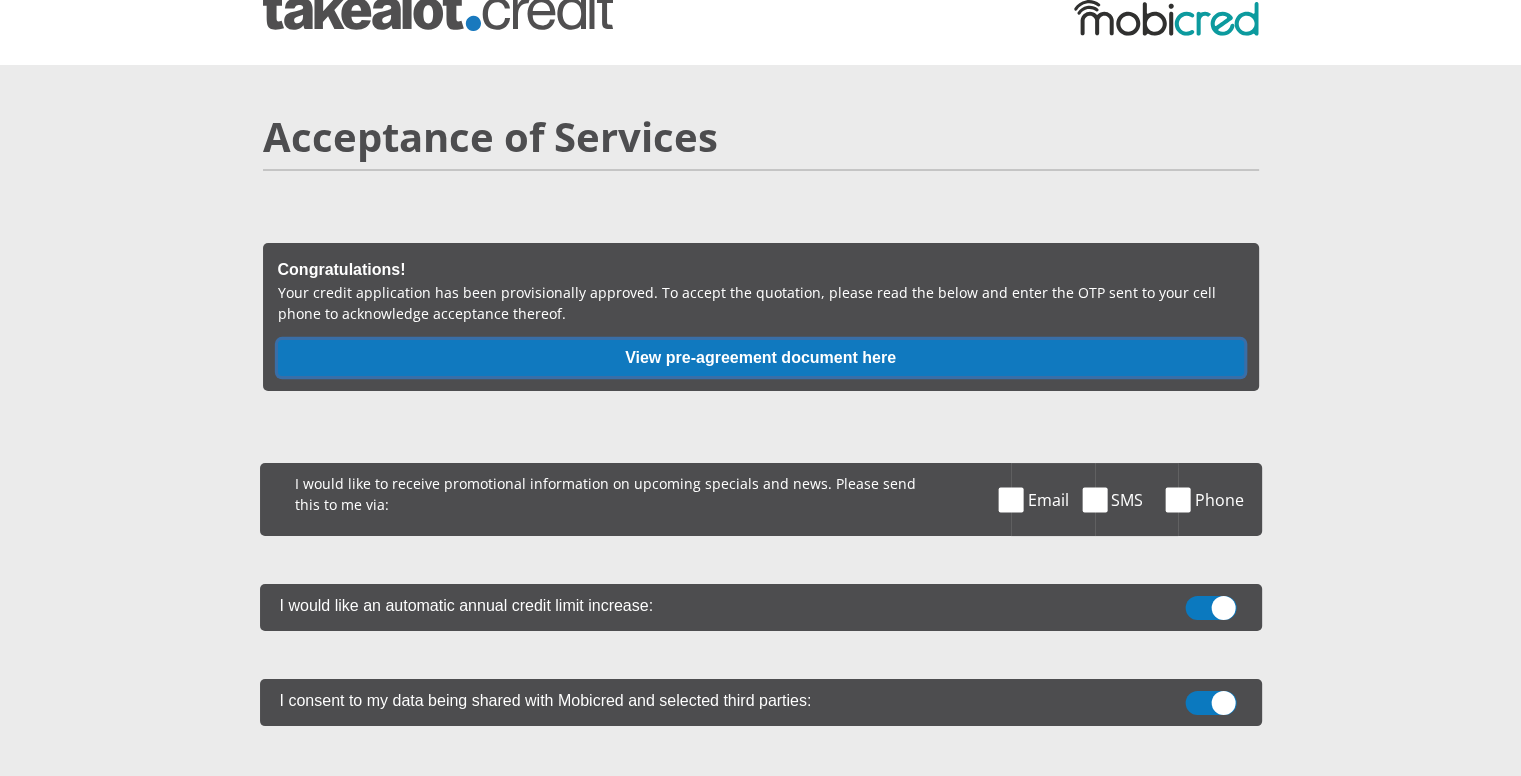 scroll, scrollTop: 100, scrollLeft: 0, axis: vertical 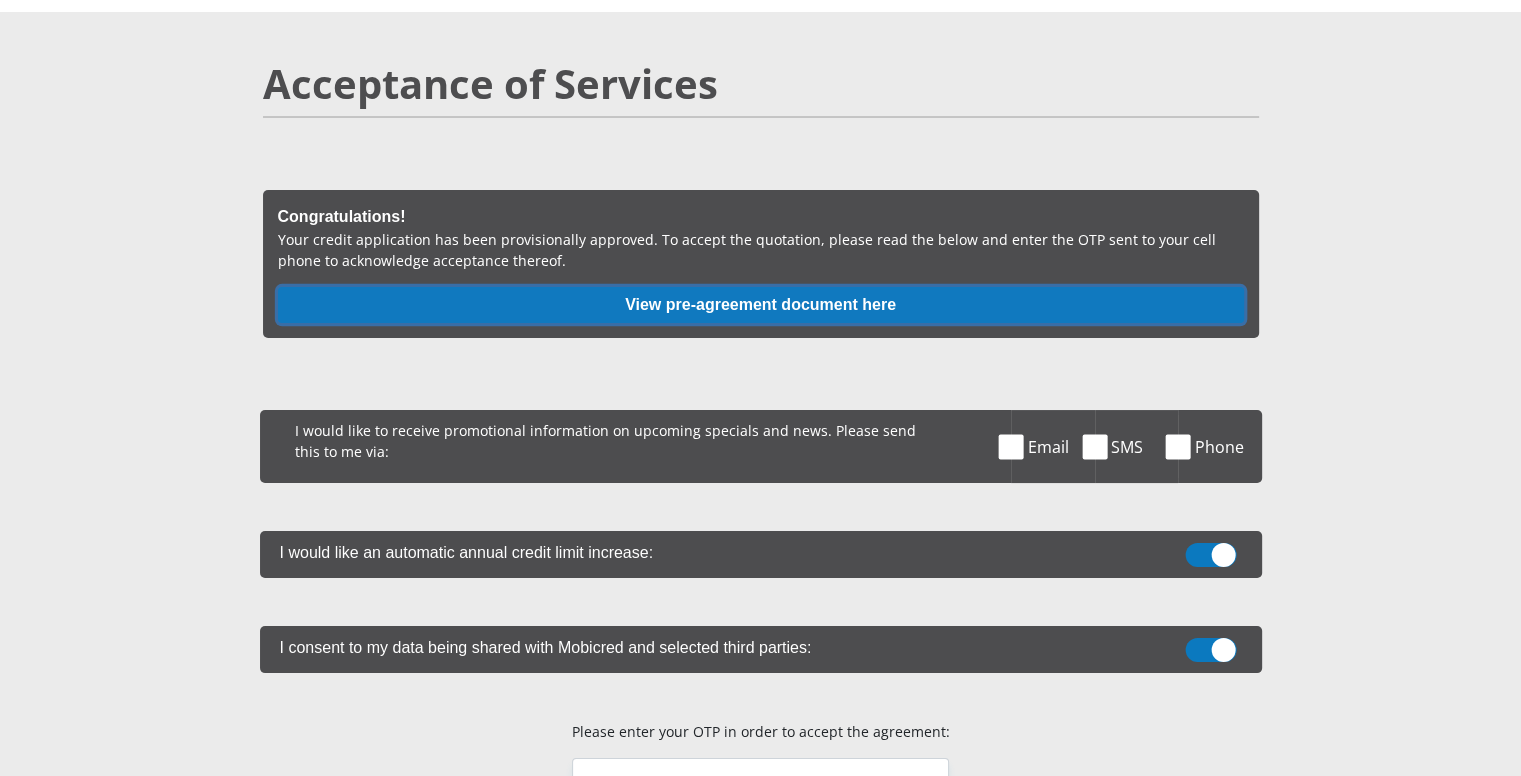 click on "View pre-agreement document here" at bounding box center (761, 305) 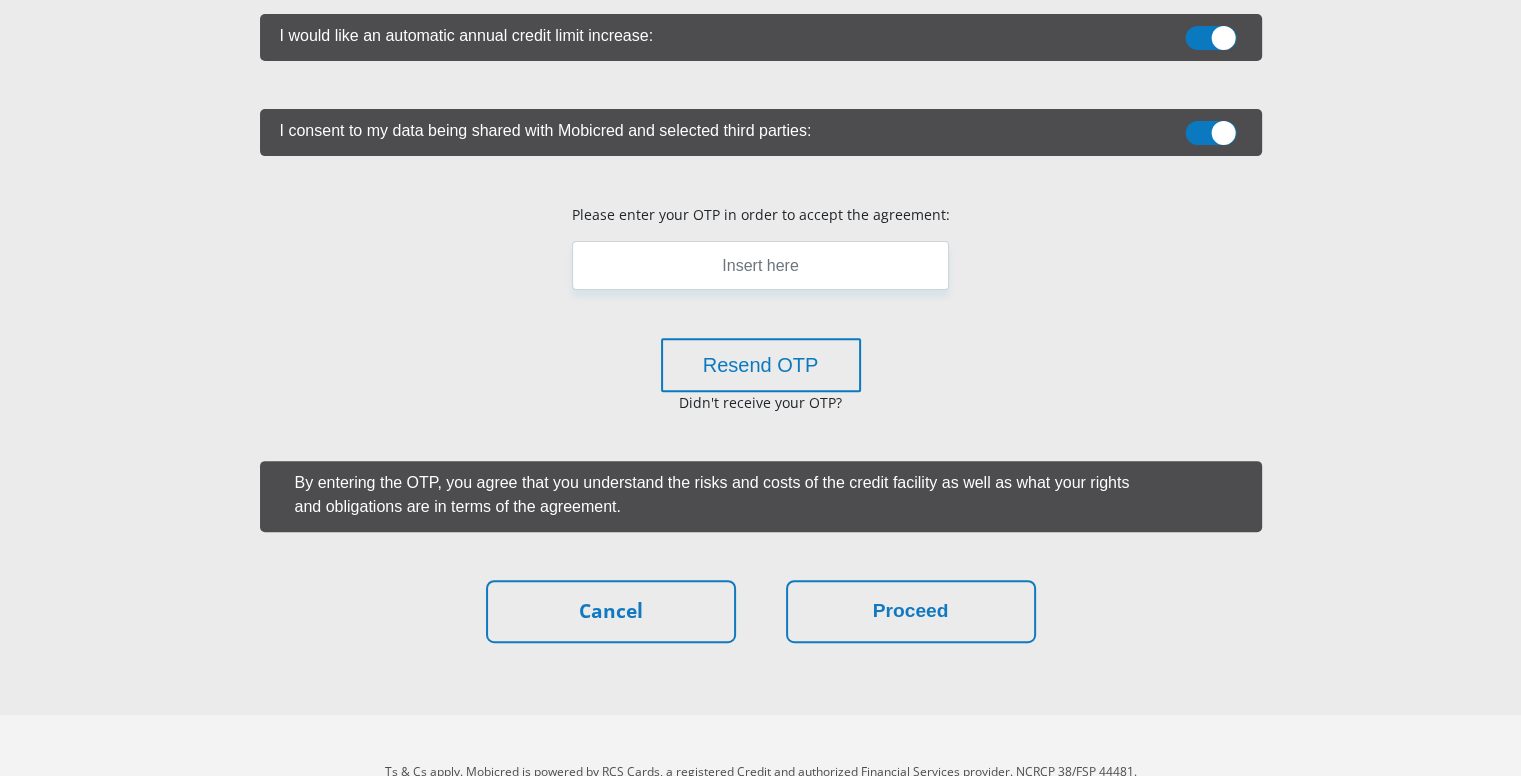 scroll, scrollTop: 668, scrollLeft: 0, axis: vertical 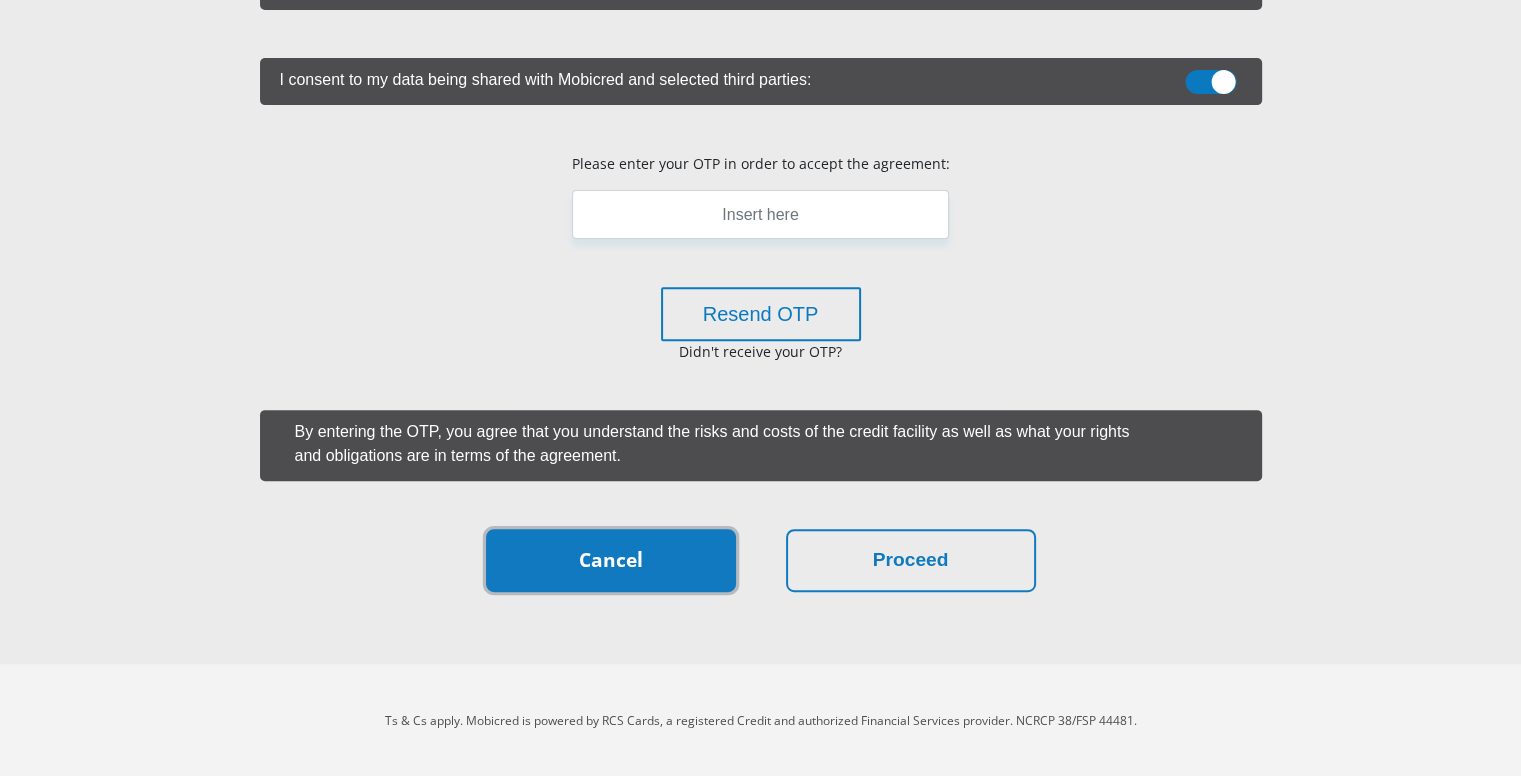 click on "Cancel" at bounding box center [611, 560] 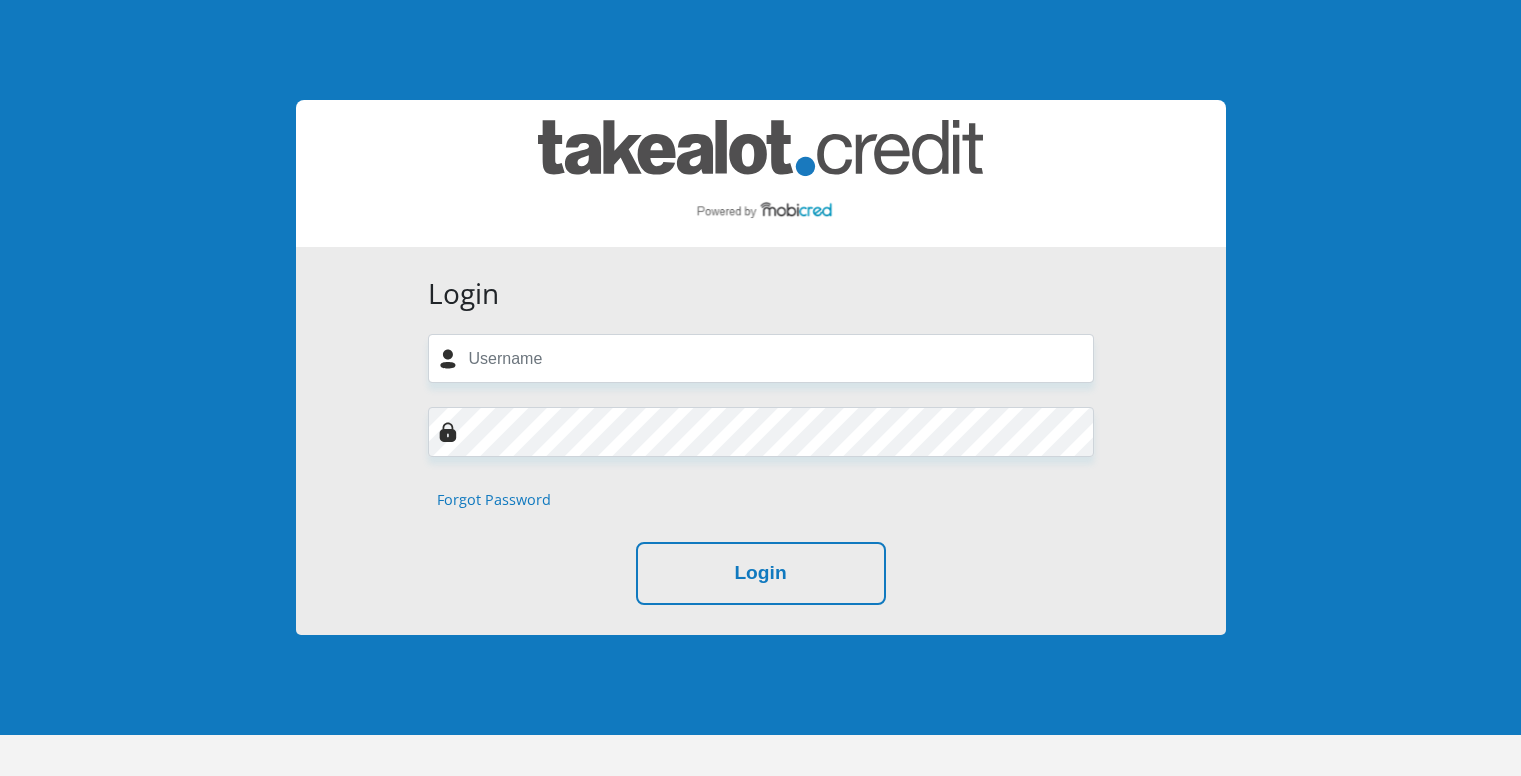scroll, scrollTop: 0, scrollLeft: 0, axis: both 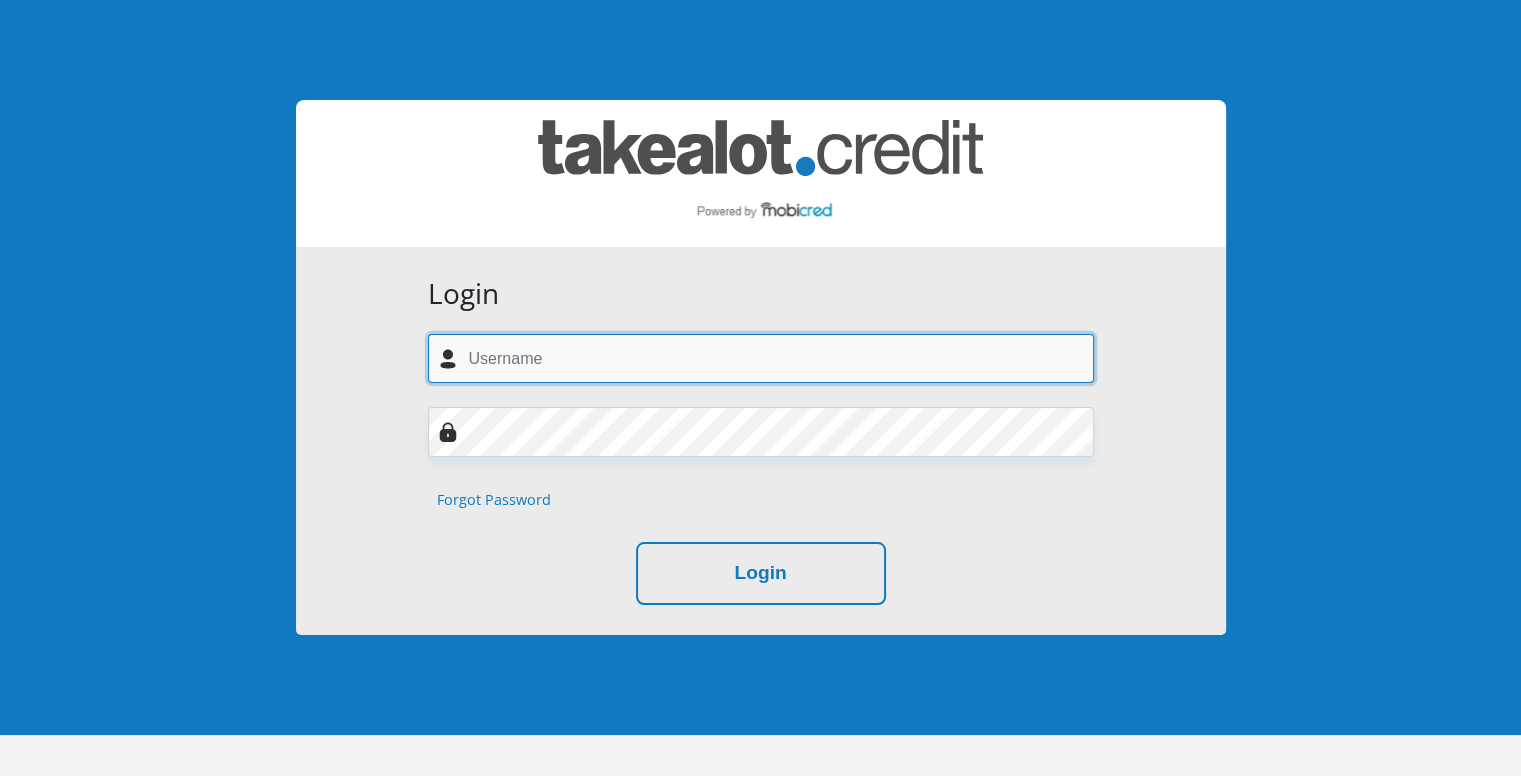 click at bounding box center [761, 358] 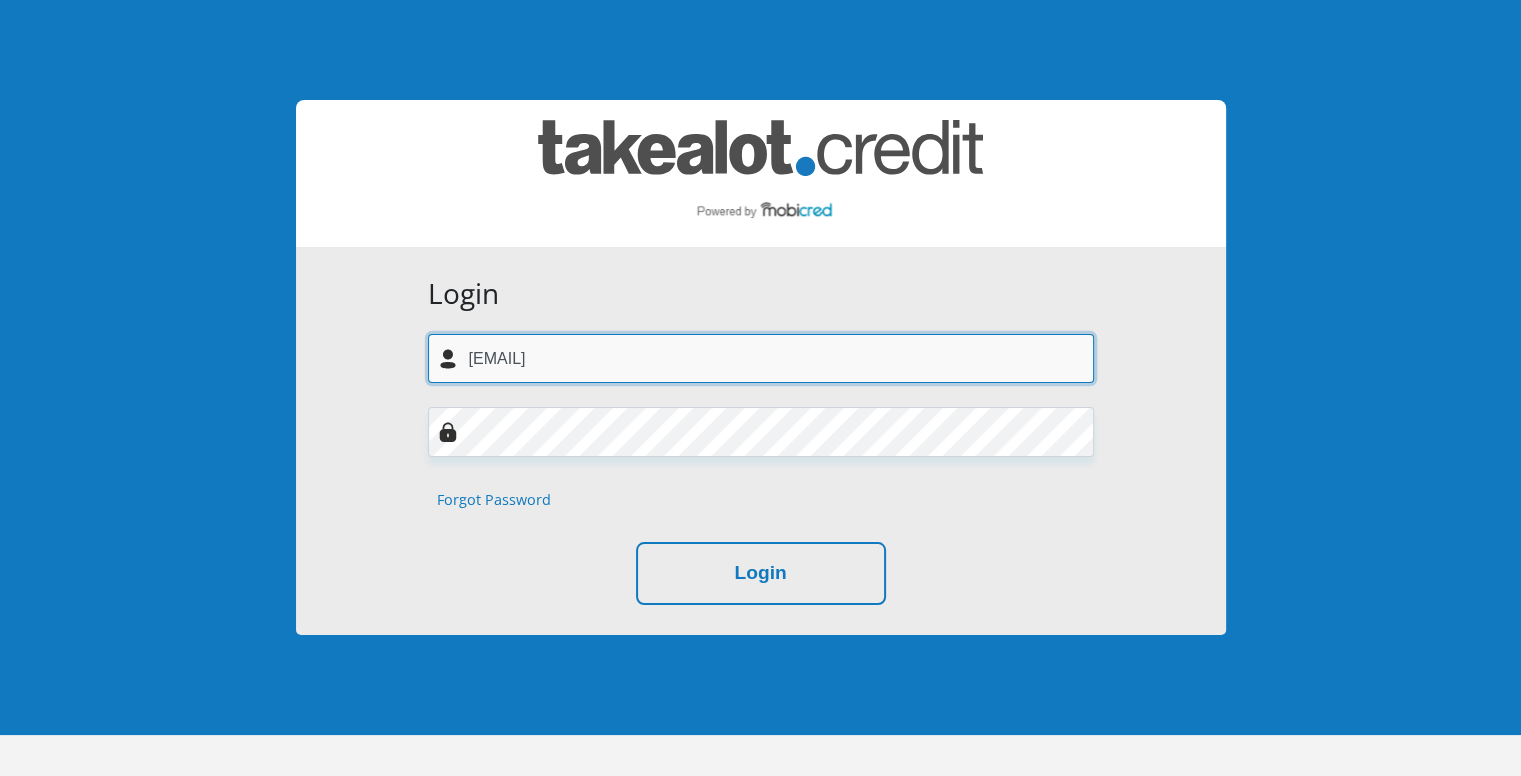 click on "[FIRST].[LAST]@[EMAIL]" at bounding box center (761, 358) 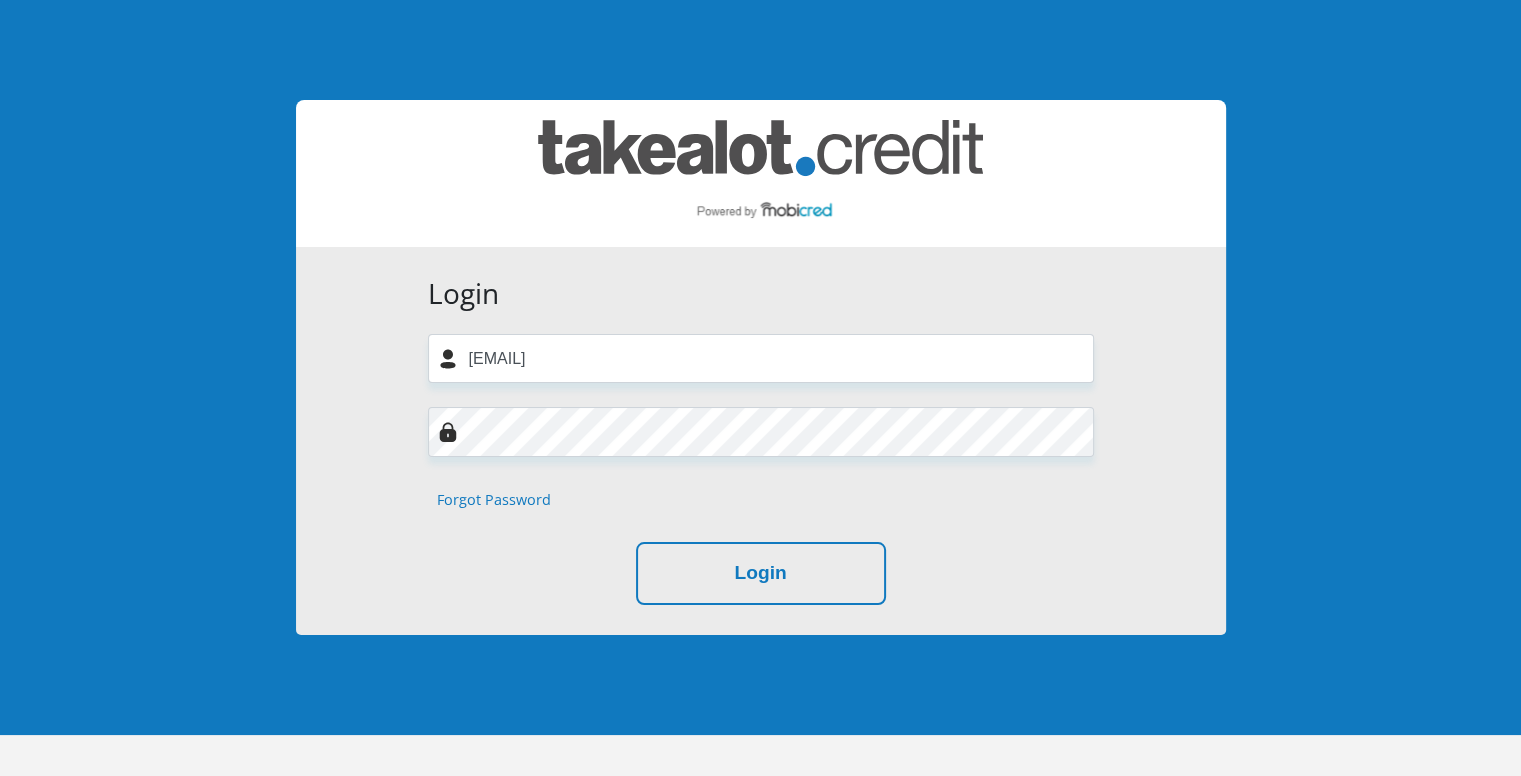 click on "Login
victor.huyzer@outlook.com
Forgot Password
Login" at bounding box center [761, 441] 